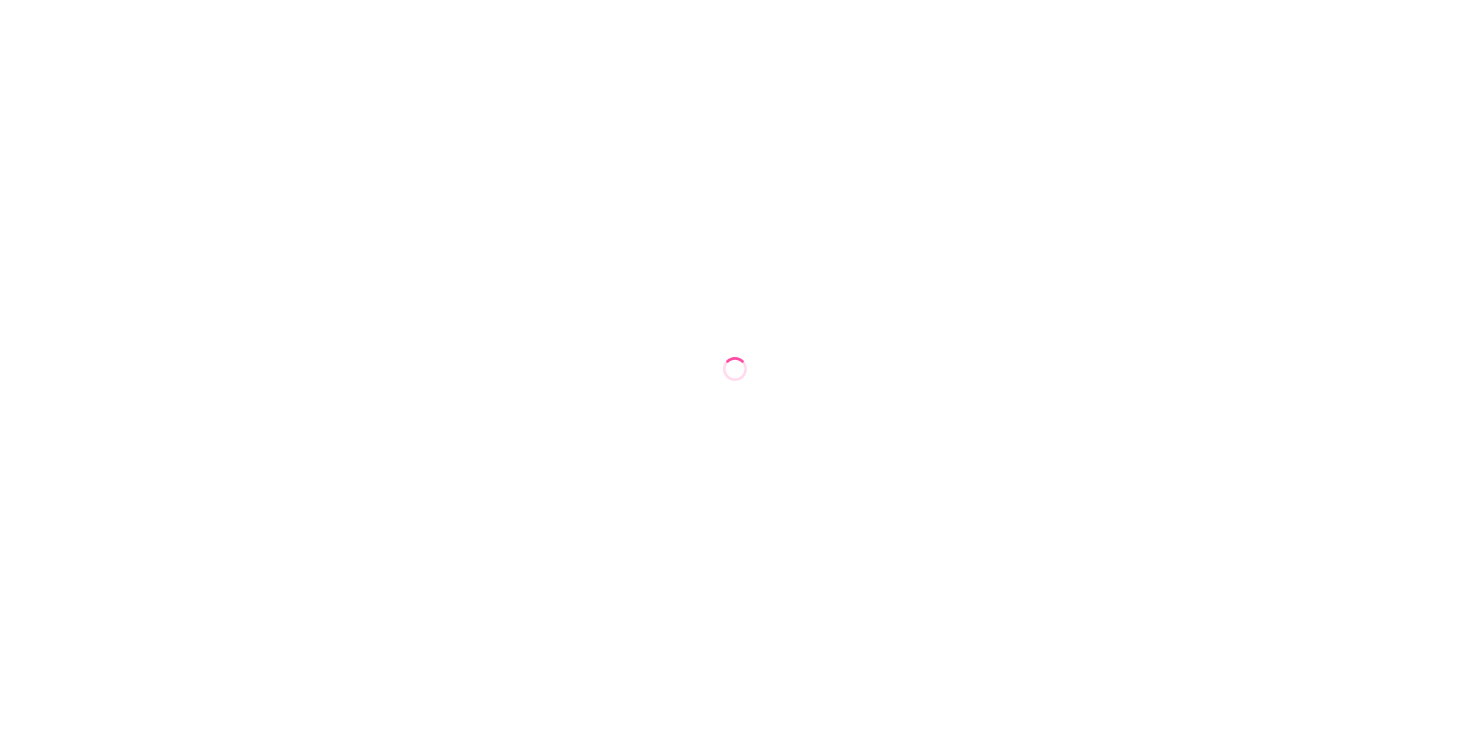 scroll, scrollTop: 0, scrollLeft: 0, axis: both 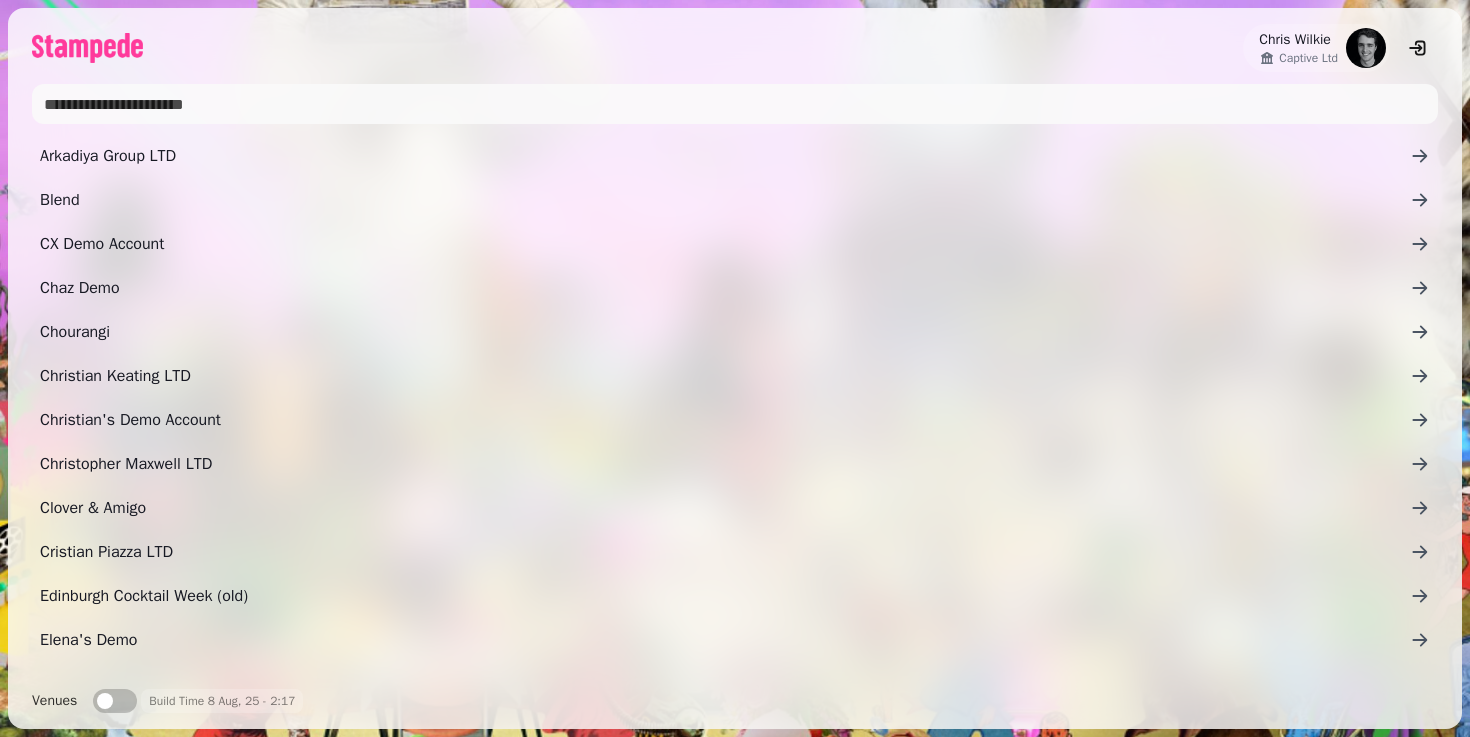 click at bounding box center [735, 104] 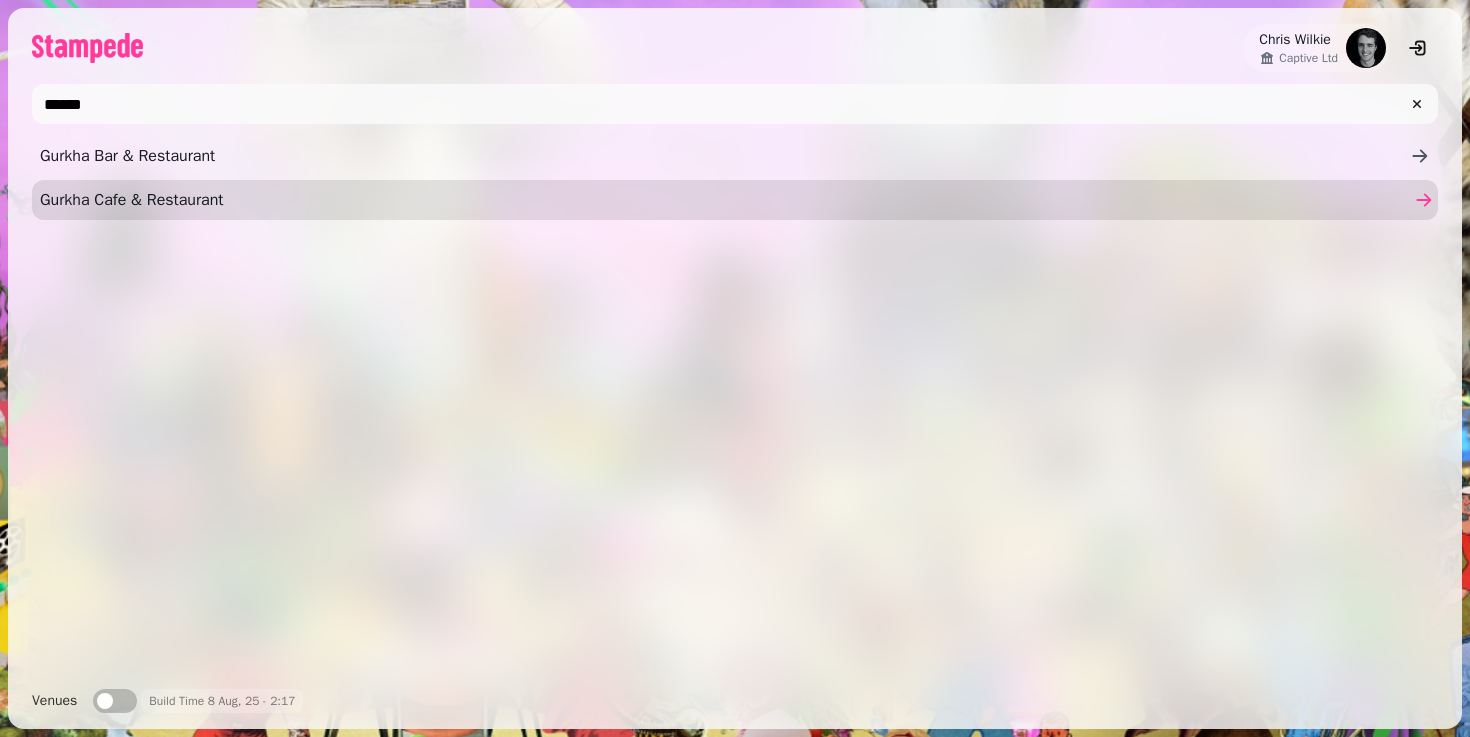 type on "******" 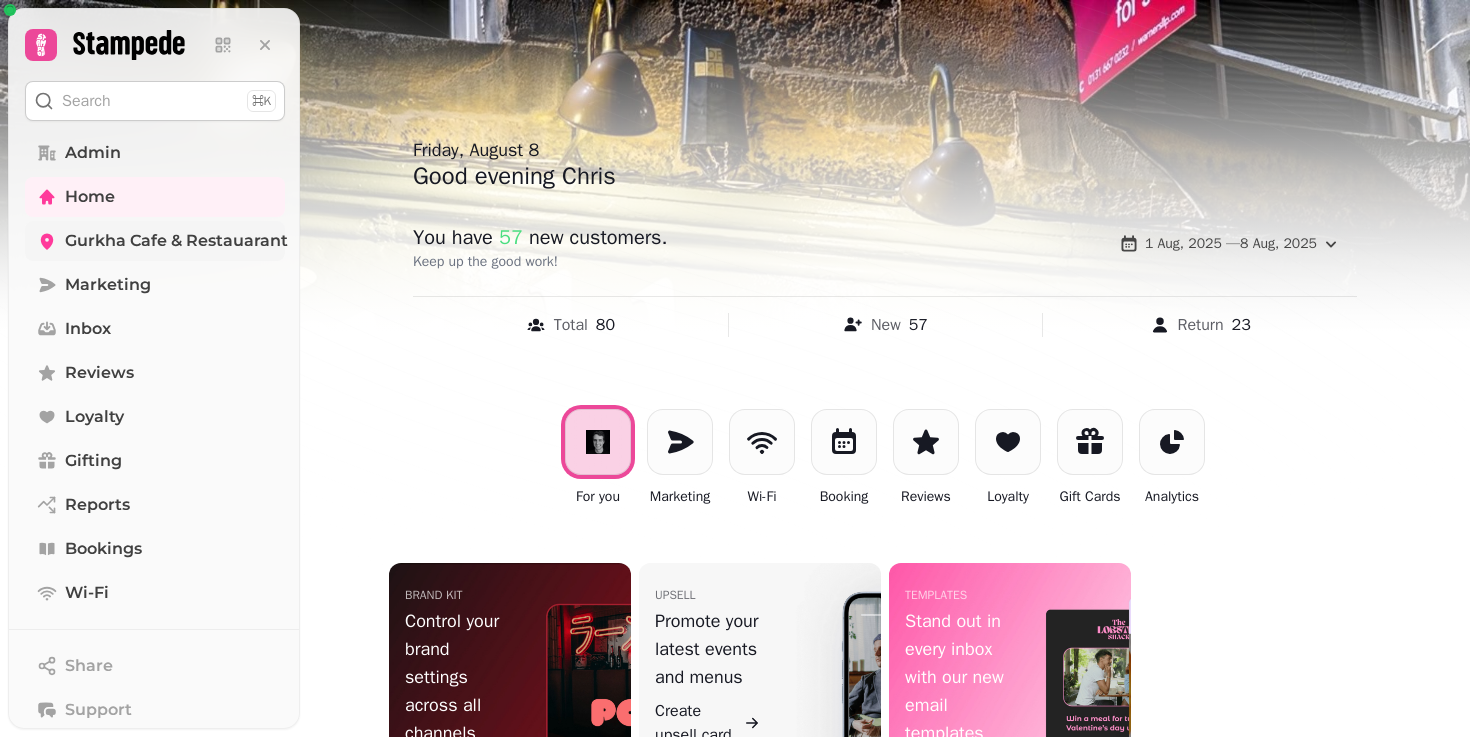 click on "Gurkha Cafe & Restauarant" at bounding box center [155, 241] 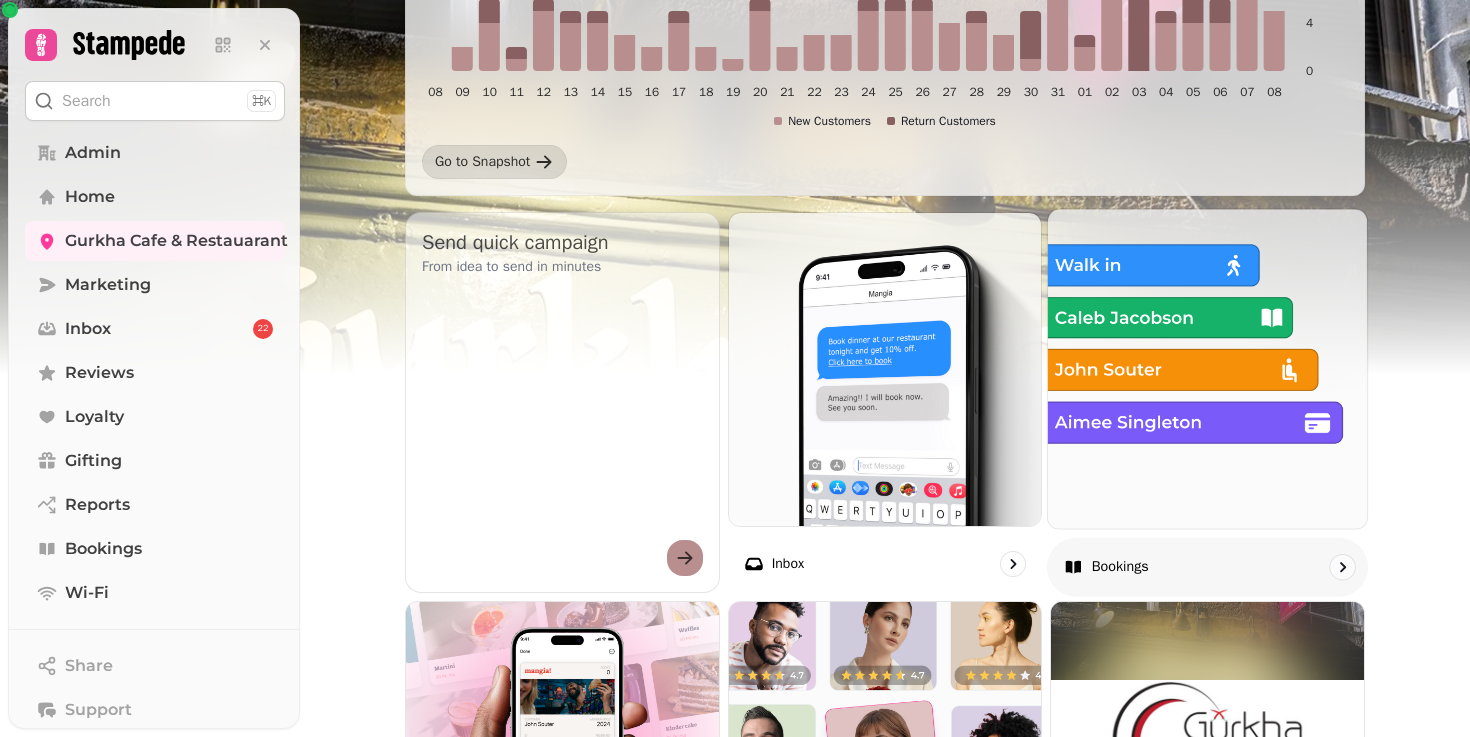 scroll, scrollTop: 525, scrollLeft: 0, axis: vertical 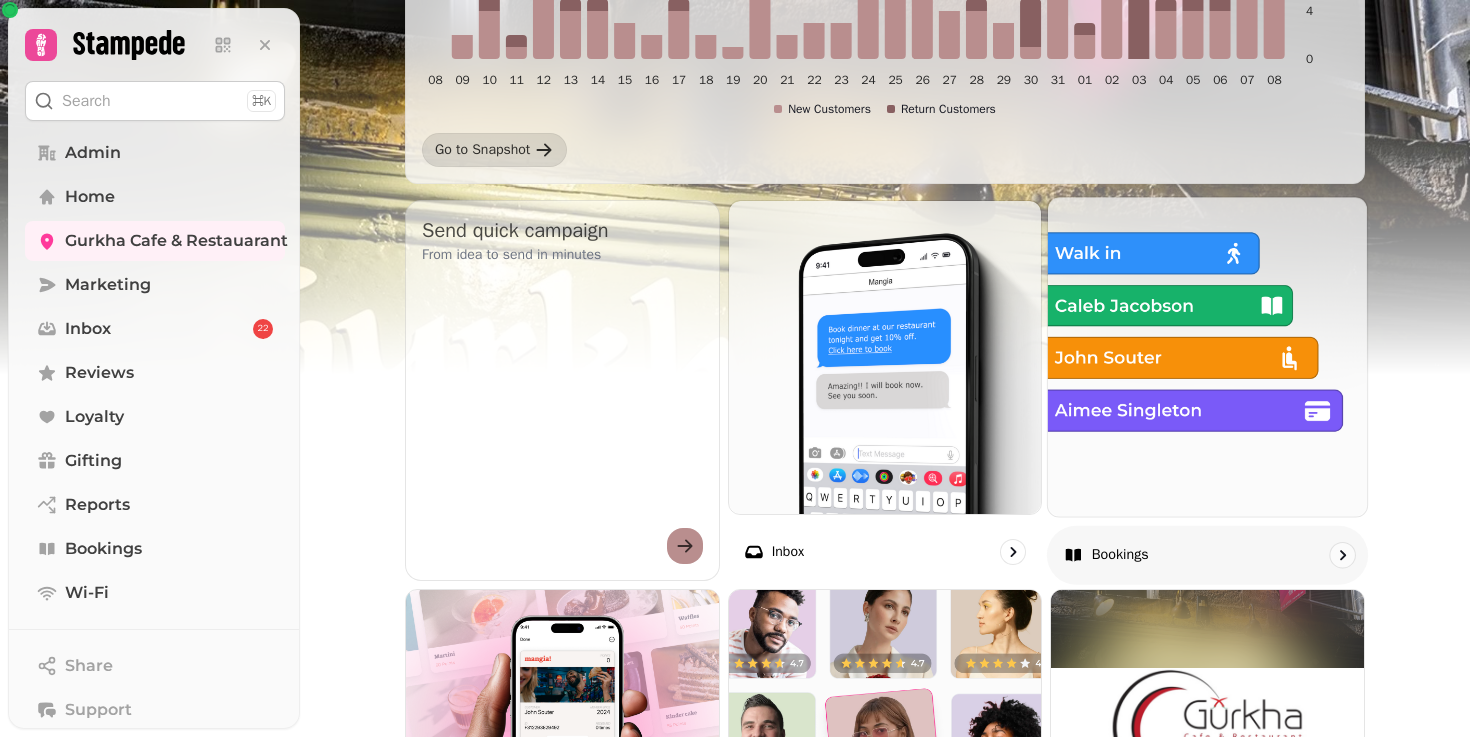 click at bounding box center (1207, 356) 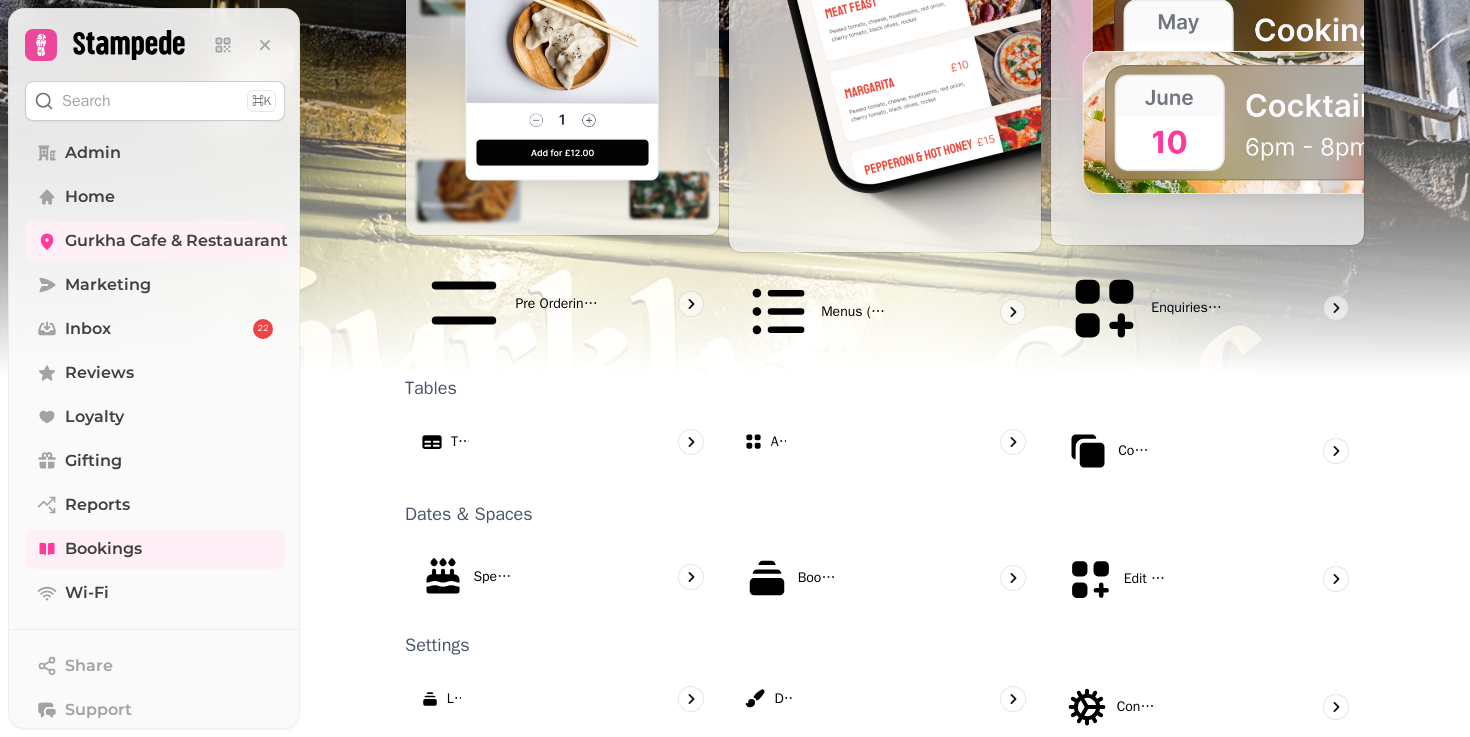 scroll, scrollTop: 1181, scrollLeft: 0, axis: vertical 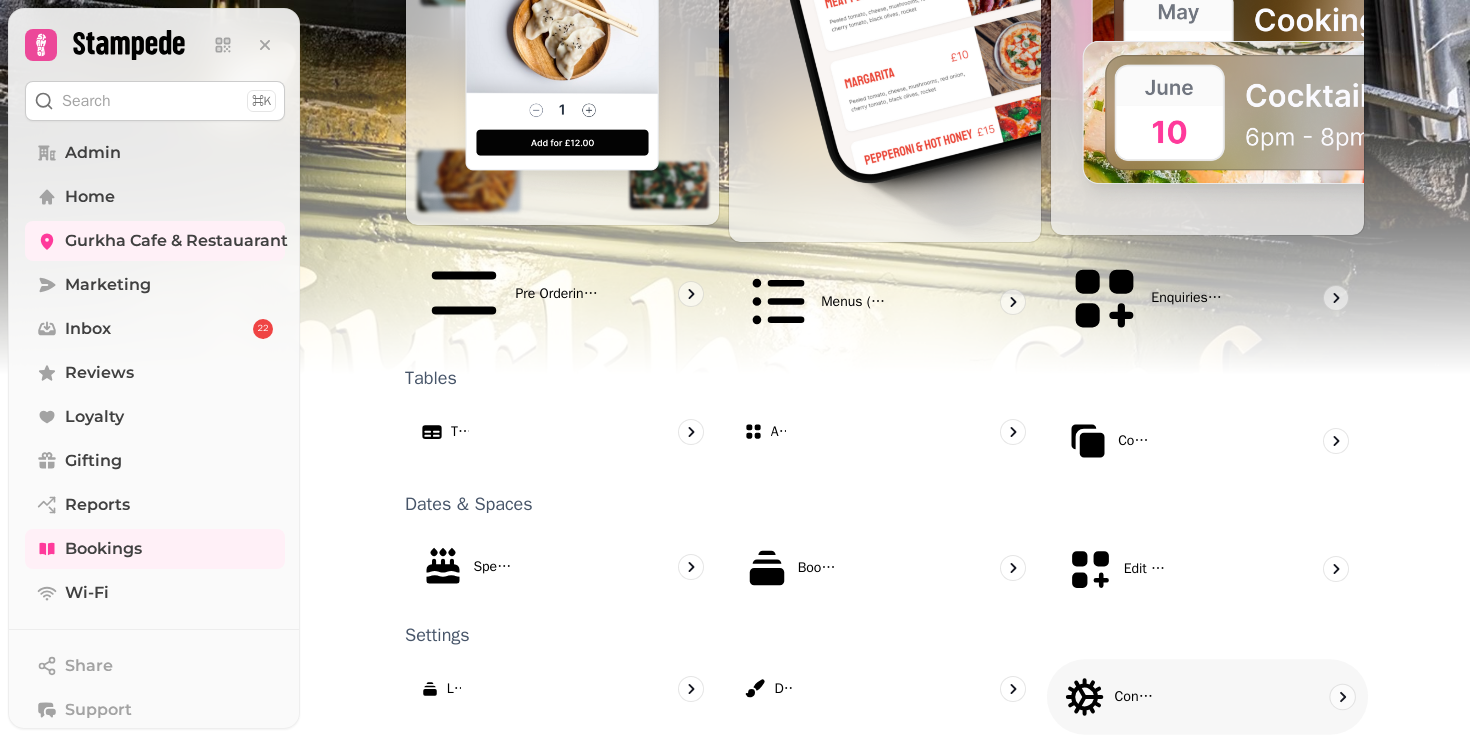click on "Configuration" at bounding box center (1207, 697) 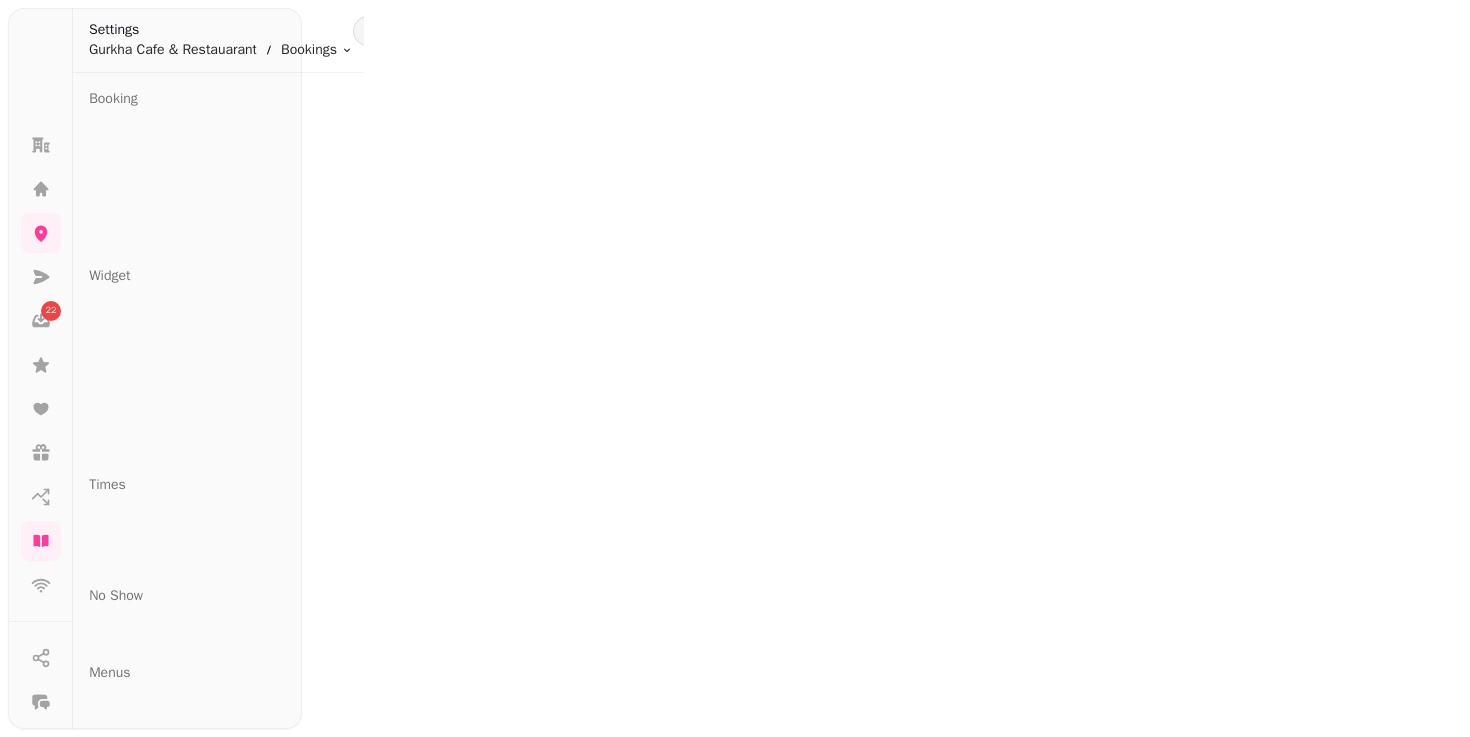 scroll, scrollTop: 0, scrollLeft: 0, axis: both 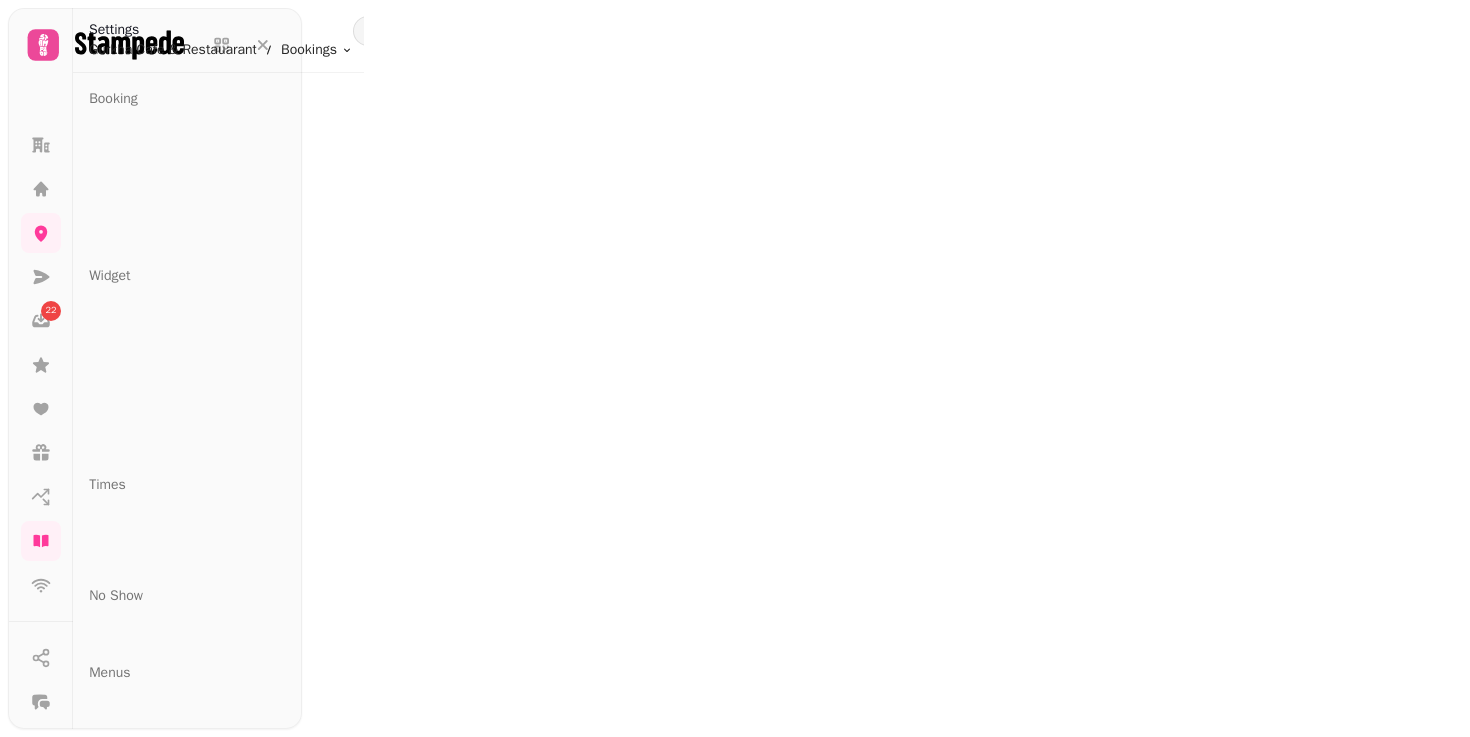 select on "*" 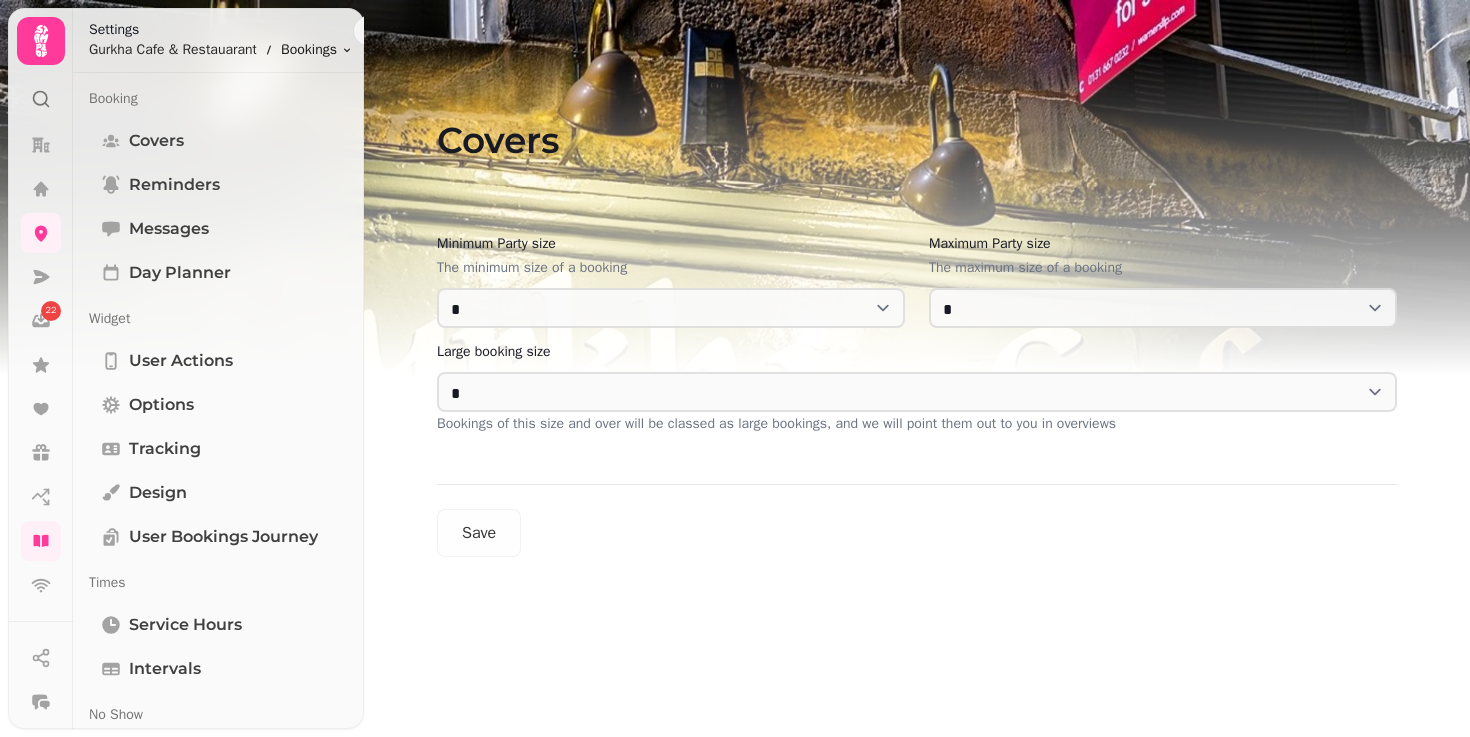 click on "22 Covers Minimum Party size The minimum size of a booking * * * * * * * * * ** ** ** ** ** ** ** ** ** ** ** ** ** ** ** ** ** ** ** ** ** ** ** ** ** ** ** ** ** ** ** ** ** ** ** ** ** ** ** ** ** ** ** ** ** ** ** ** ** ** ** ** ** ** ** ** ** ** ** ** ** ** ** ** ** ** ** ** ** ** ** ** ** ** ** ** ** ** ** ** ** ** ** ** ** ** ** ** ** ** *** *** *** *** *** *** *** *** *** *** *** *** *** *** *** *** *** *** *** *** *** *** *** *** *** *** *** *** *** *** *** *** *** *** *** *** *** *** *** *** *** *** *** *** *** *** *** *** *** *** *** *** *** *** *** *** *** *** *** *** *** *** *** *** *** *** *** *** *** *** *** *** *** *** *** *** *** *** *** *** *** *** *** *** *** *** *** *** *** *** *** *** *** *** *** *** *** *** *** *** *** *** *** *** *** *** *** *** *** *** *** *** *** *** *** *** *** *** *** *** *** *** *** *** *** *** *** *** *** *** *** *** *** *** *** *** *** *** *** *** *** *** *** *** *** *** *** *** *** *** *** *** *** *** *** *** *** *** *** *** *** *** *** *** ***" at bounding box center (735, 368) 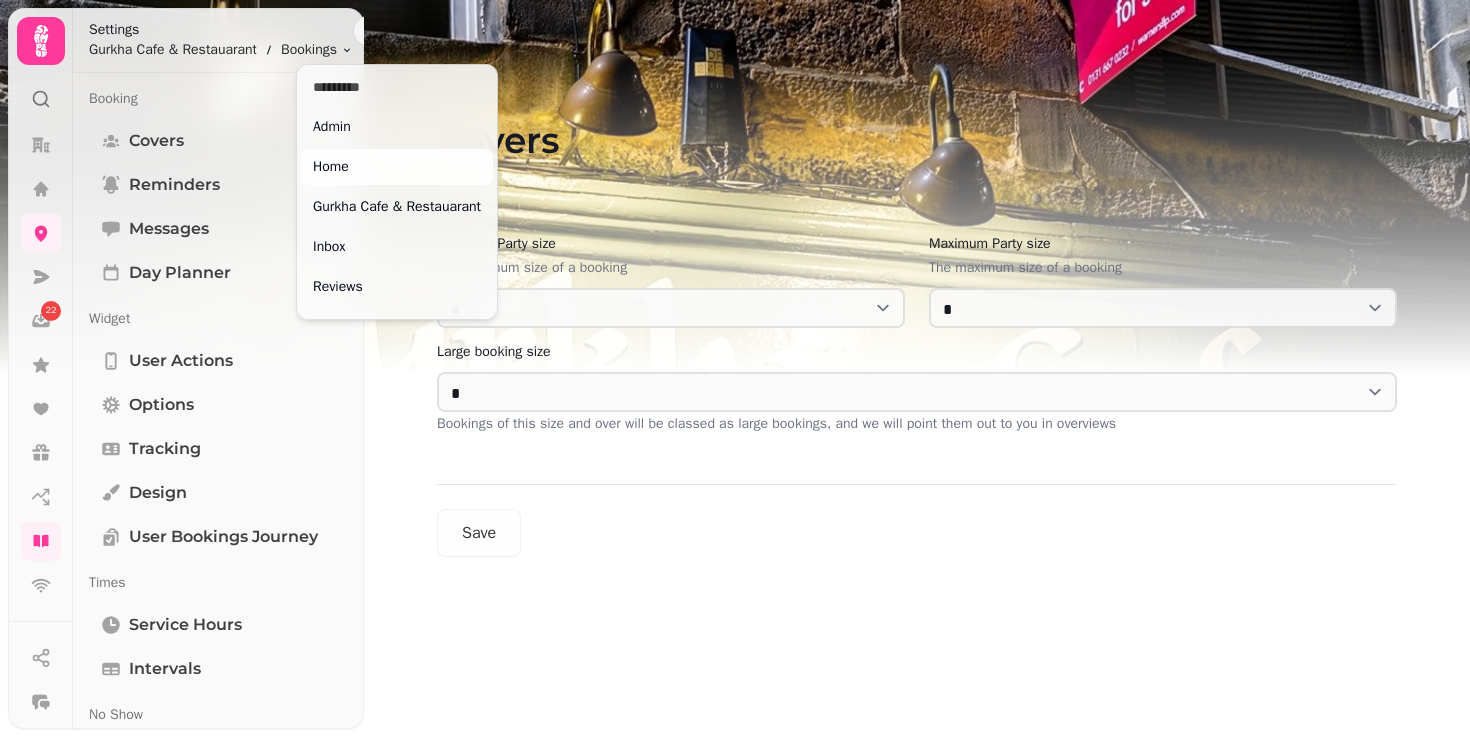 click on "22 Covers Minimum Party size The minimum size of a booking * * * * * * * * * ** ** ** ** ** ** ** ** ** ** ** ** ** ** ** ** ** ** ** ** ** ** ** ** ** ** ** ** ** ** ** ** ** ** ** ** ** ** ** ** ** ** ** ** ** ** ** ** ** ** ** ** ** ** ** ** ** ** ** ** ** ** ** ** ** ** ** ** ** ** ** ** ** ** ** ** ** ** ** ** ** ** ** ** ** ** ** ** ** ** *** *** *** *** *** *** *** *** *** *** *** *** *** *** *** *** *** *** *** *** *** *** *** *** *** *** *** *** *** *** *** *** *** *** *** *** *** *** *** *** *** *** *** *** *** *** *** *** *** *** *** *** *** *** *** *** *** *** *** *** *** *** *** *** *** *** *** *** *** *** *** *** *** *** *** *** *** *** *** *** *** *** *** *** *** *** *** *** *** *** *** *** *** *** *** *** *** *** *** *** *** *** *** *** *** *** *** *** *** *** *** *** *** *** *** *** *** *** *** *** *** *** *** *** *** *** *** *** *** *** *** *** *** *** *** *** *** *** *** *** *** *** *** *** *** *** *** *** *** *** *** *** *** *** *** *** *** *** *** *** *** *** *** *** ***" at bounding box center (735, 368) 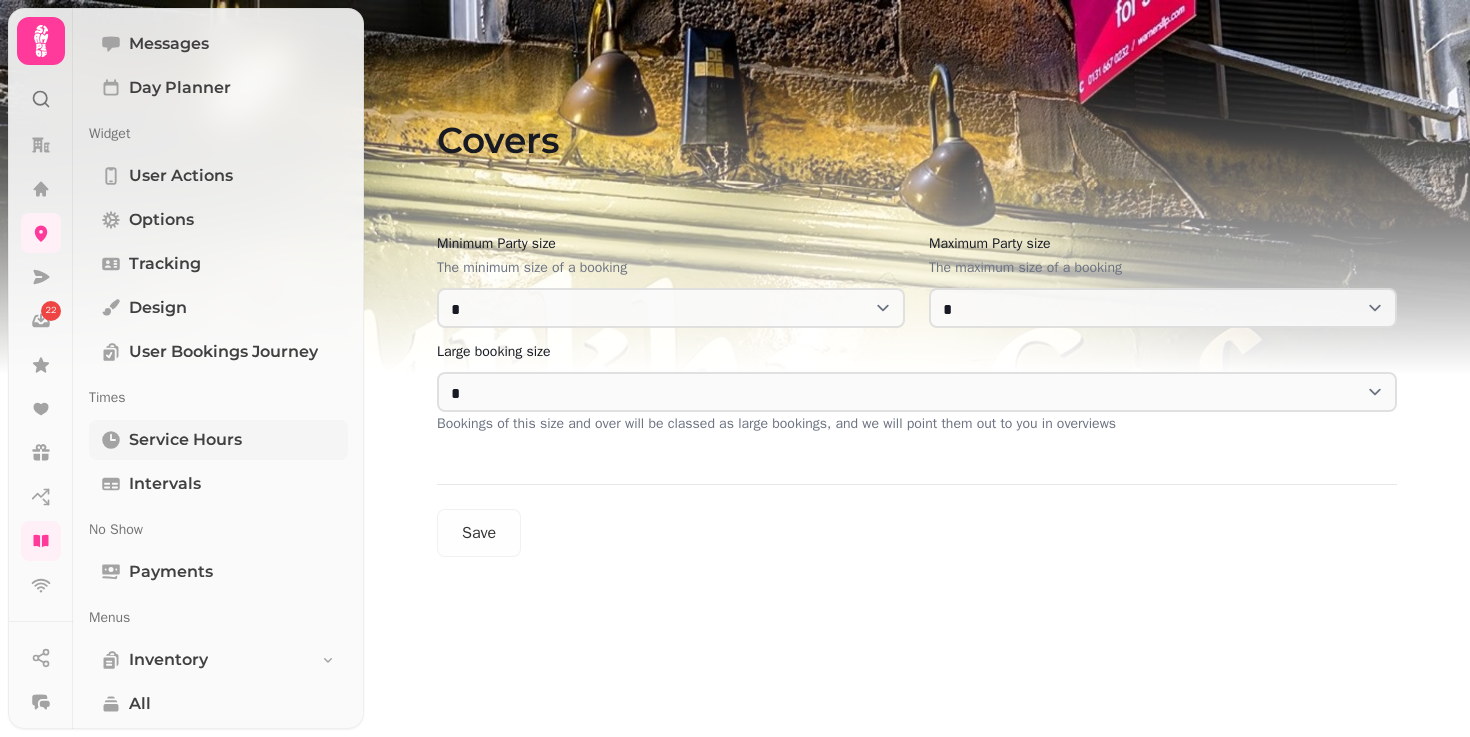 scroll, scrollTop: 188, scrollLeft: 0, axis: vertical 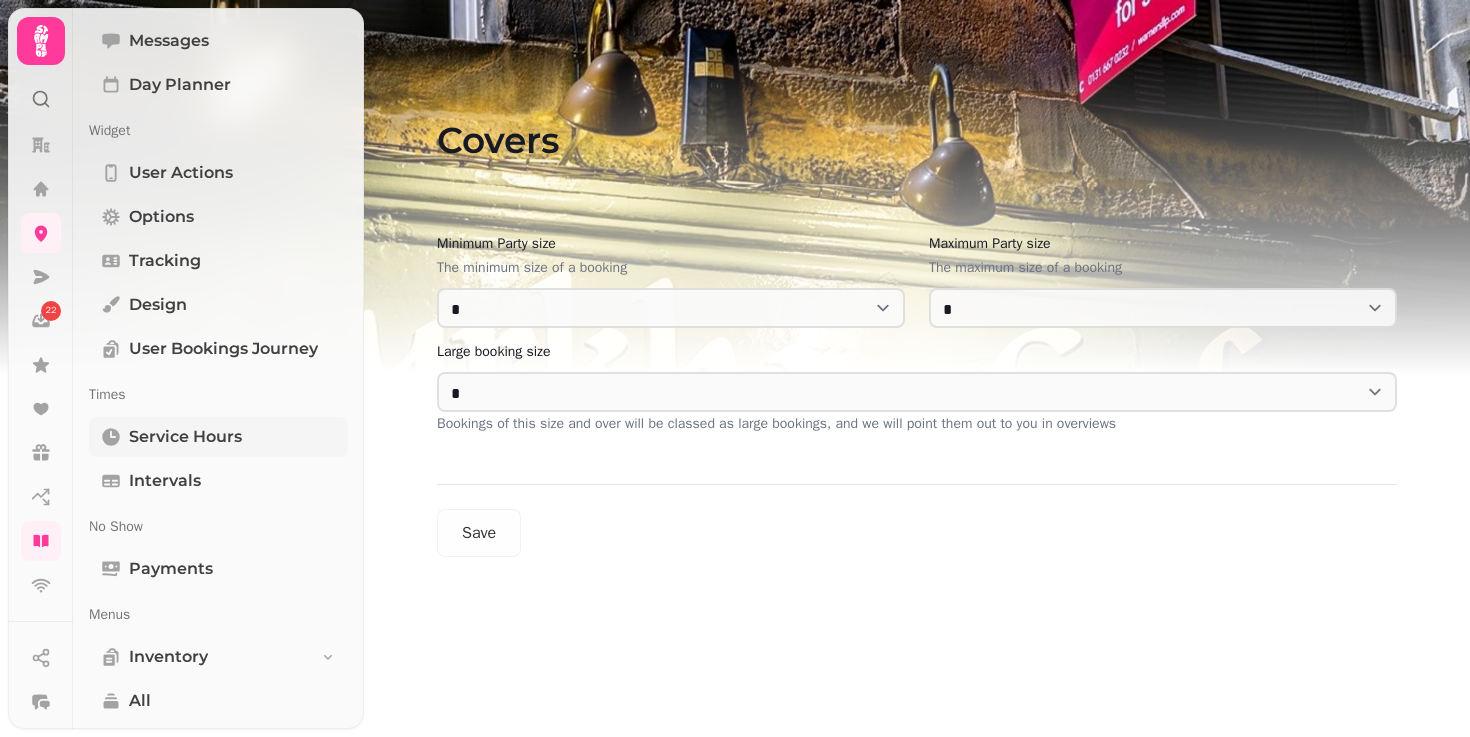 click on "Service Hours" at bounding box center (185, 437) 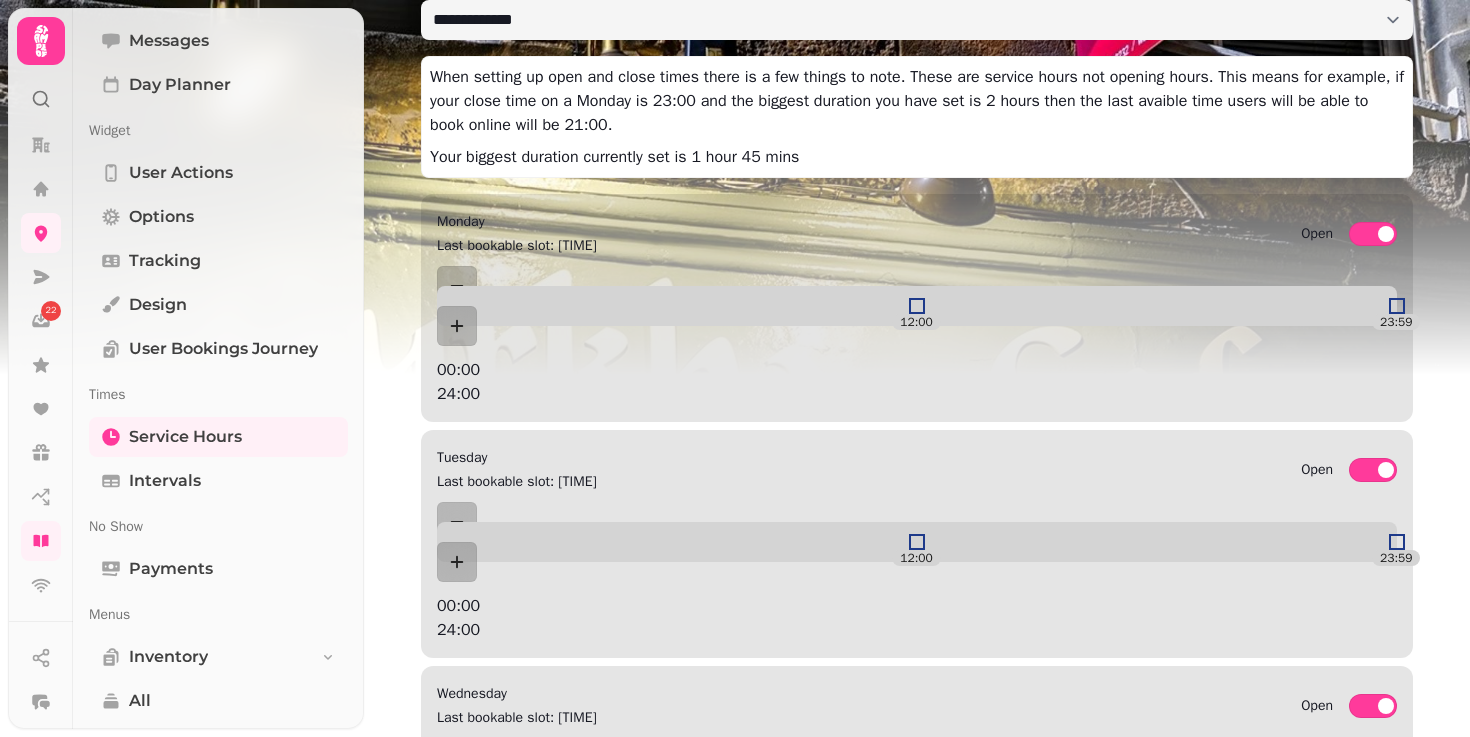scroll, scrollTop: 277, scrollLeft: 0, axis: vertical 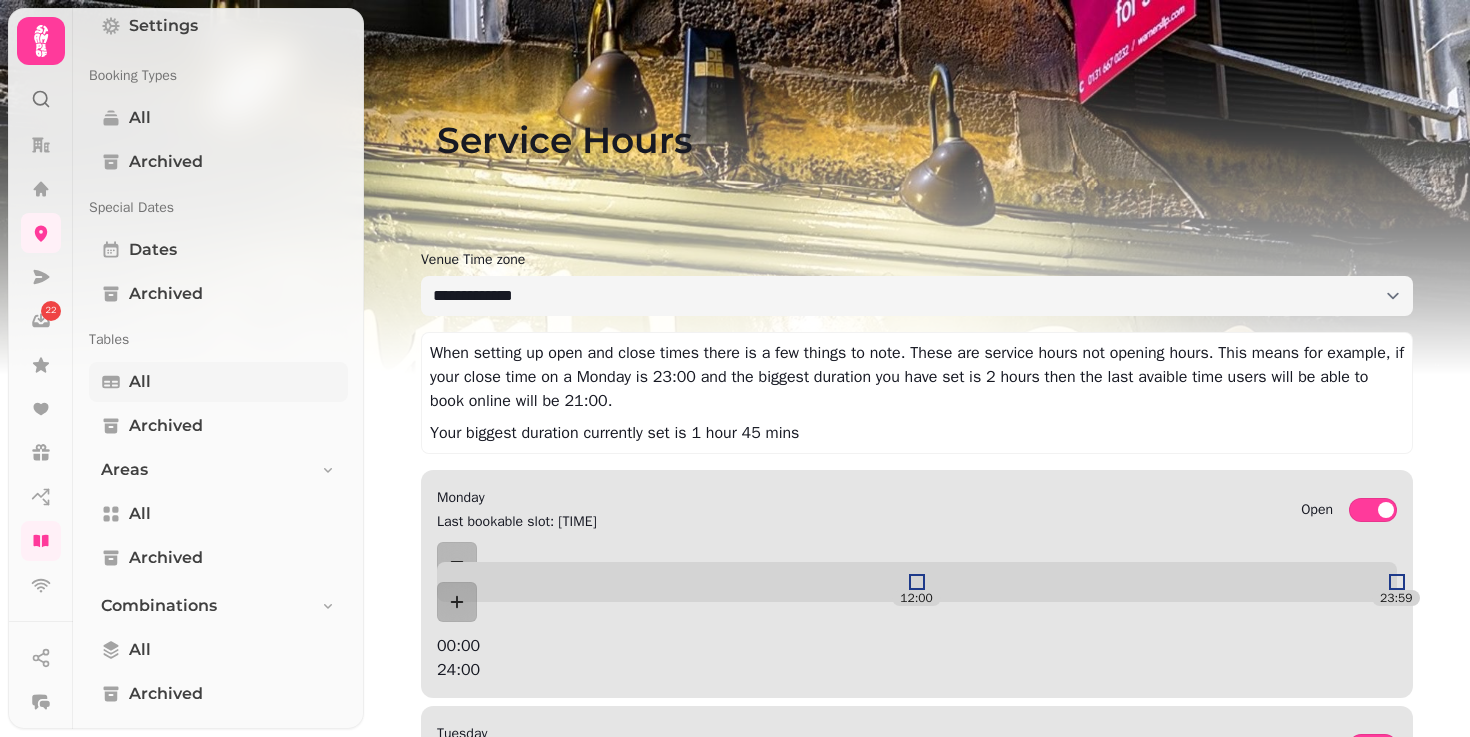 click on "All" at bounding box center [218, 382] 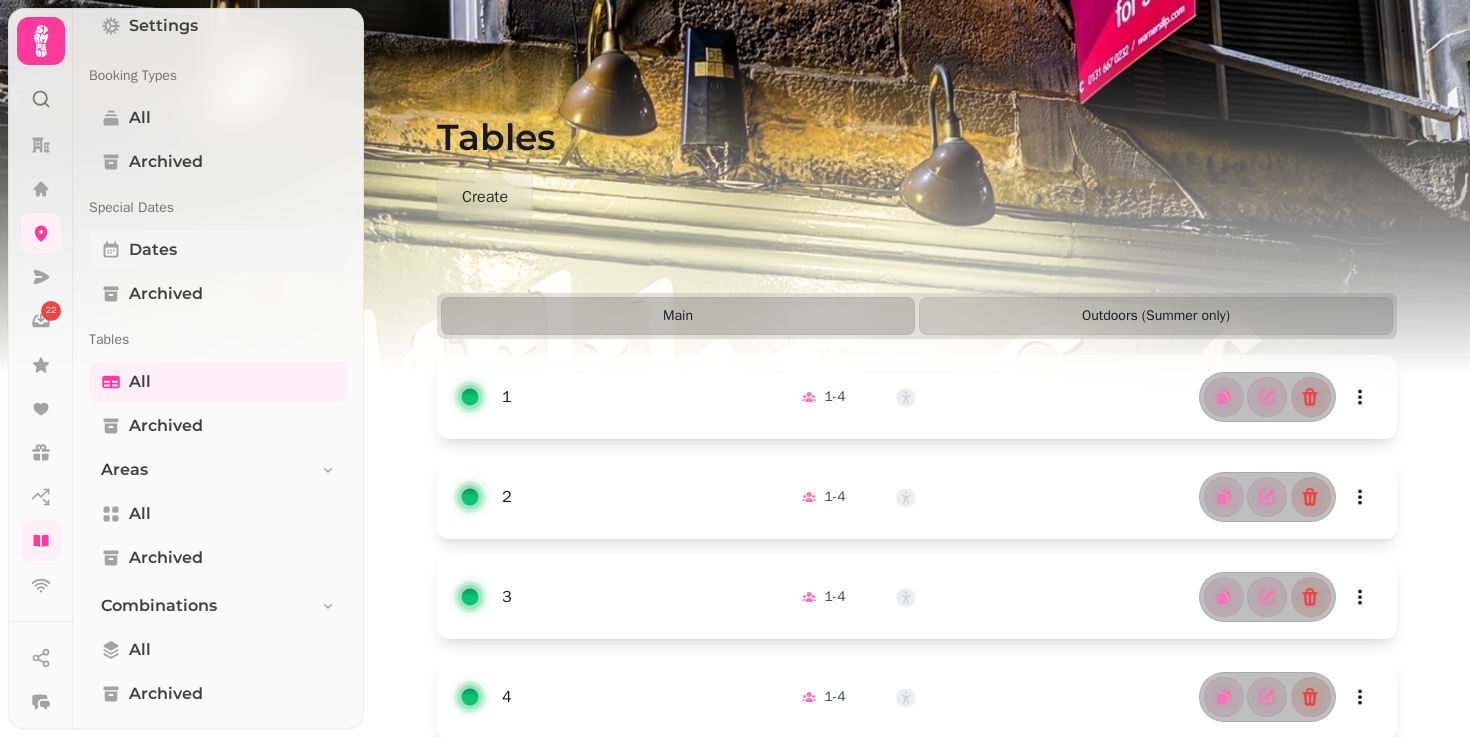 scroll, scrollTop: 0, scrollLeft: 0, axis: both 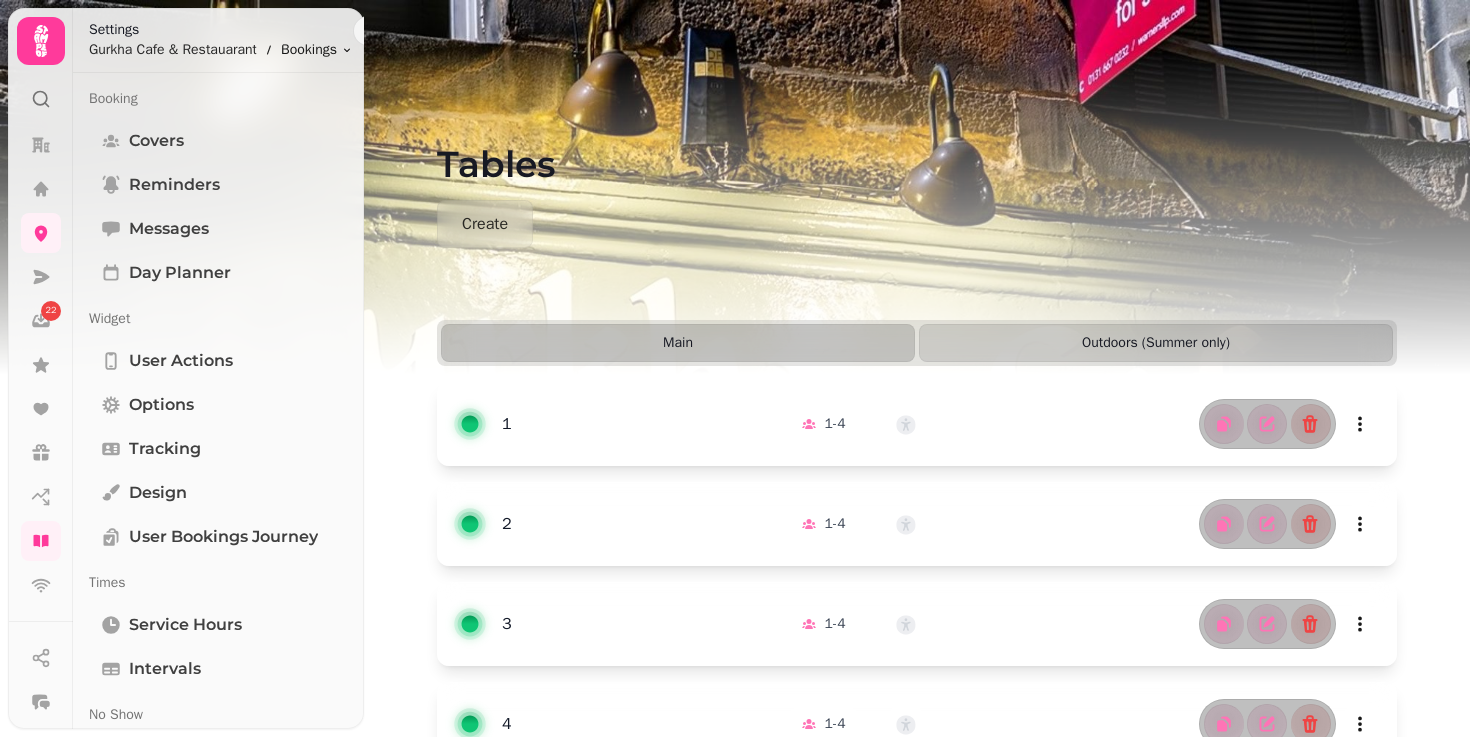 click on "22 Tables Create Main Outdoors (Summer only) 1 1  -  4 2 1  -  4 3 1  -  4 4 1  -  4 5 1  -  2 6 1  -  2 7 1  -  2 8 1  -  2 9 1  -  4 10 1  -  4 11 1  -  4 12 1  -  2 14 1  -  4 15 1  -  4 16 1  -  4 17 1  -  4 18 1  -  4 19 1  -  4 20 1  -  2 21 1  -  2 22 1  -  4 24 1  -  4 25 1  -  2 20 2  -  4
8 Settings Gurkha Cafe & Restauarant Bookings Toggle menu Booking Covers Reminders Messages Day Planner Widget User actions Options Tracking Design User Bookings Journey Times Service Hours Intervals No Show Payments Menus Inventory All Modifiers Modifier Categories Settings Booking Types All Archived Special Dates Dates Archived Tables All Archived Areas All Archived Combinations All Archived Automations Settings Stats Integrations Google Embed Links Link Builder Standalone booking page Embedabble widget Tablet mode" at bounding box center [735, 368] 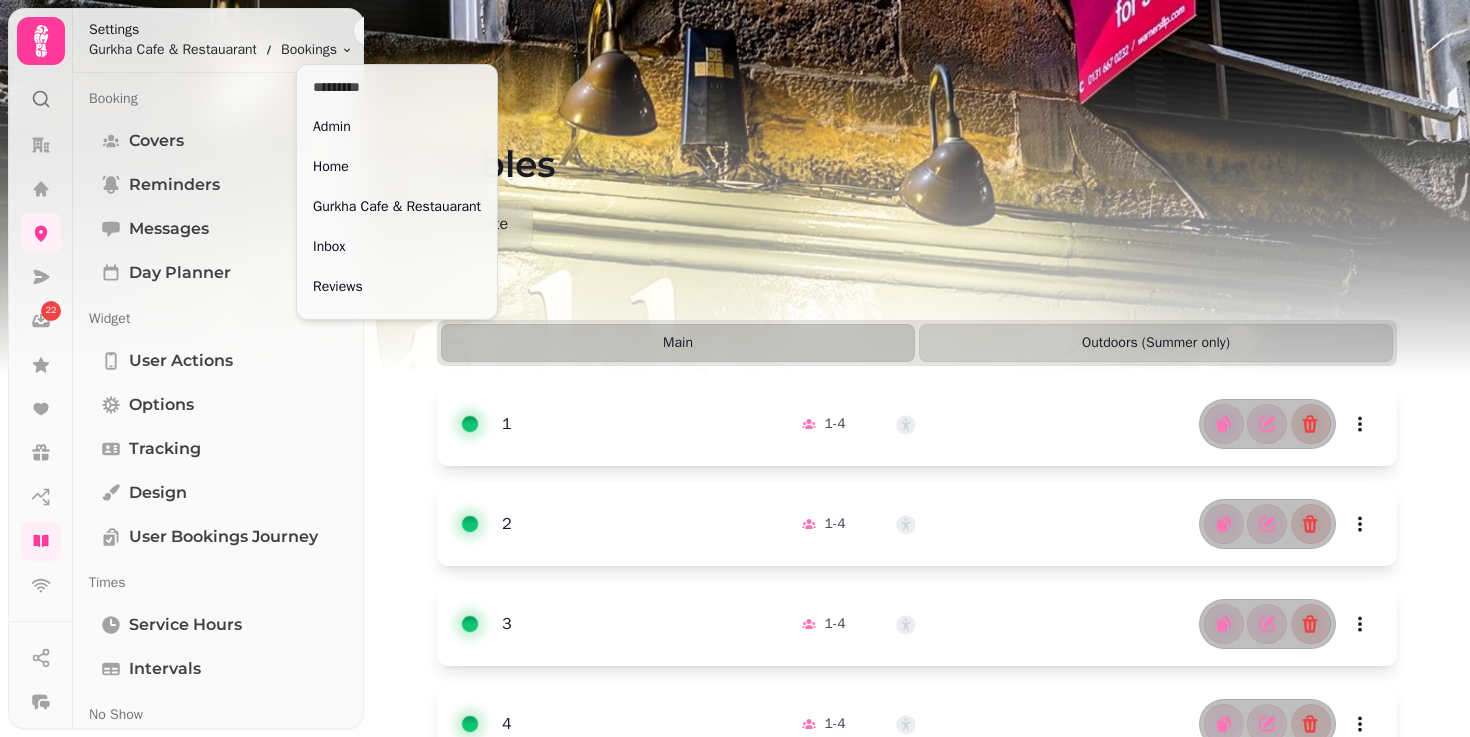 click on "22 Tables Create Main Outdoors (Summer only) 1 1  -  4 2 1  -  4 3 1  -  4 4 1  -  4 5 1  -  2 6 1  -  2 7 1  -  2 8 1  -  2 9 1  -  4 10 1  -  4 11 1  -  4 12 1  -  2 14 1  -  4 15 1  -  4 16 1  -  4 17 1  -  4 18 1  -  4 19 1  -  4 20 1  -  2 21 1  -  2 22 1  -  4 24 1  -  4 25 1  -  2 20 2  -  4
8 Settings Gurkha Cafe & Restauarant Bookings Toggle menu Booking Covers Reminders Messages Day Planner Widget User actions Options Tracking Design User Bookings Journey Times Service Hours Intervals No Show Payments Menus Inventory All Modifiers Modifier Categories Settings Booking Types All Archived Special Dates Dates Archived Tables All Archived Areas All Archived Combinations All Archived Automations Settings Stats Integrations Google Embed Links Link Builder Standalone booking page Embedabble widget Tablet mode Admin Home Gurkha Cafe & Restauarant Inbox Reviews Loyalty Venue Snapshot Bookings Wi-Fi Brand" at bounding box center (735, 368) 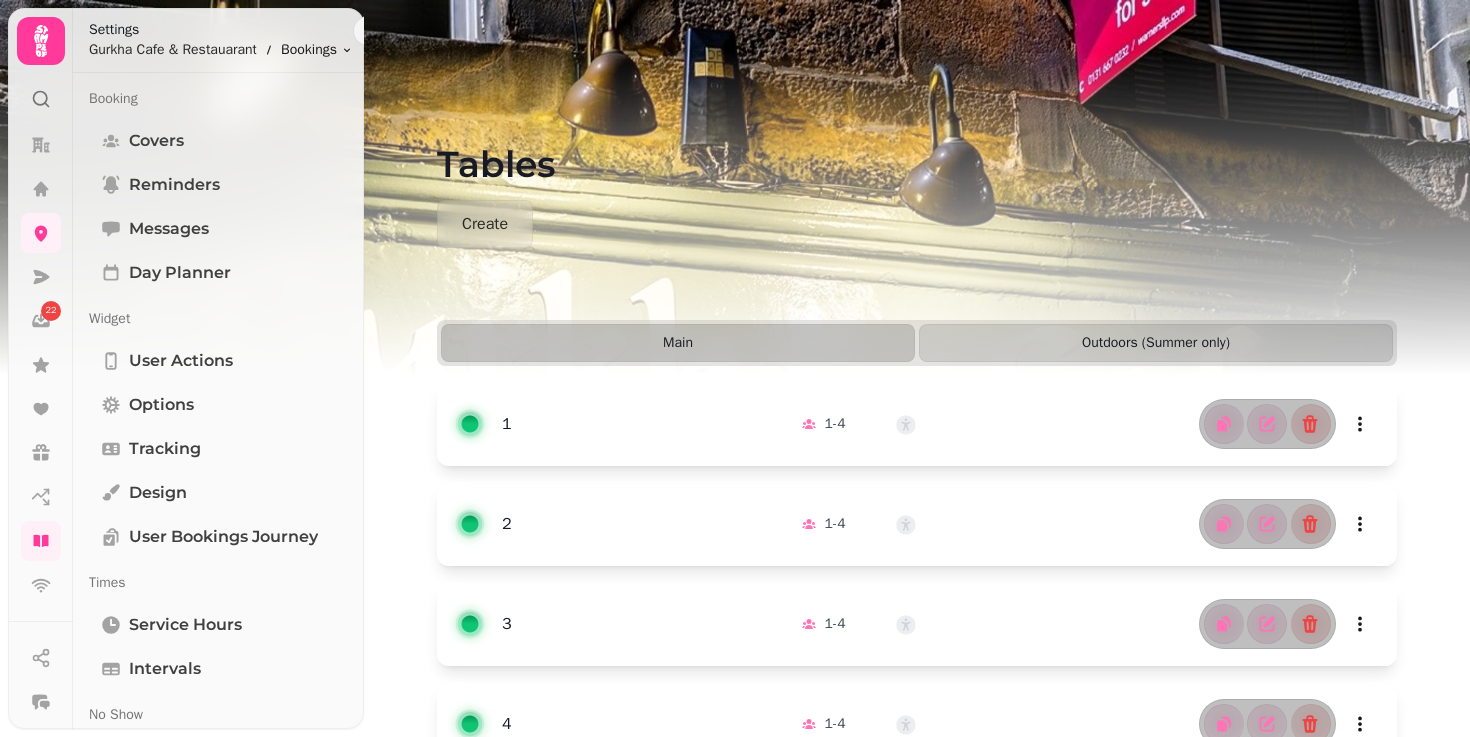 click on "22 Tables Create Main Outdoors (Summer only) 1 1  -  4 2 1  -  4 3 1  -  4 4 1  -  4 5 1  -  2 6 1  -  2 7 1  -  2 8 1  -  2 9 1  -  4 10 1  -  4 11 1  -  4 12 1  -  2 14 1  -  4 15 1  -  4 16 1  -  4 17 1  -  4 18 1  -  4 19 1  -  4 20 1  -  2 21 1  -  2 22 1  -  4 24 1  -  4 25 1  -  2 20 2  -  4
8 Settings Gurkha Cafe & Restauarant Bookings Toggle menu Booking Covers Reminders Messages Day Planner Widget User actions Options Tracking Design User Bookings Journey Times Service Hours Intervals No Show Payments Menus Inventory All Modifiers Modifier Categories Settings Booking Types All Archived Special Dates Dates Archived Tables All Archived Areas All Archived Combinations All Archived Automations Settings Stats Integrations Google Embed Links Link Builder Standalone booking page Embedabble widget Tablet mode" at bounding box center [735, 368] 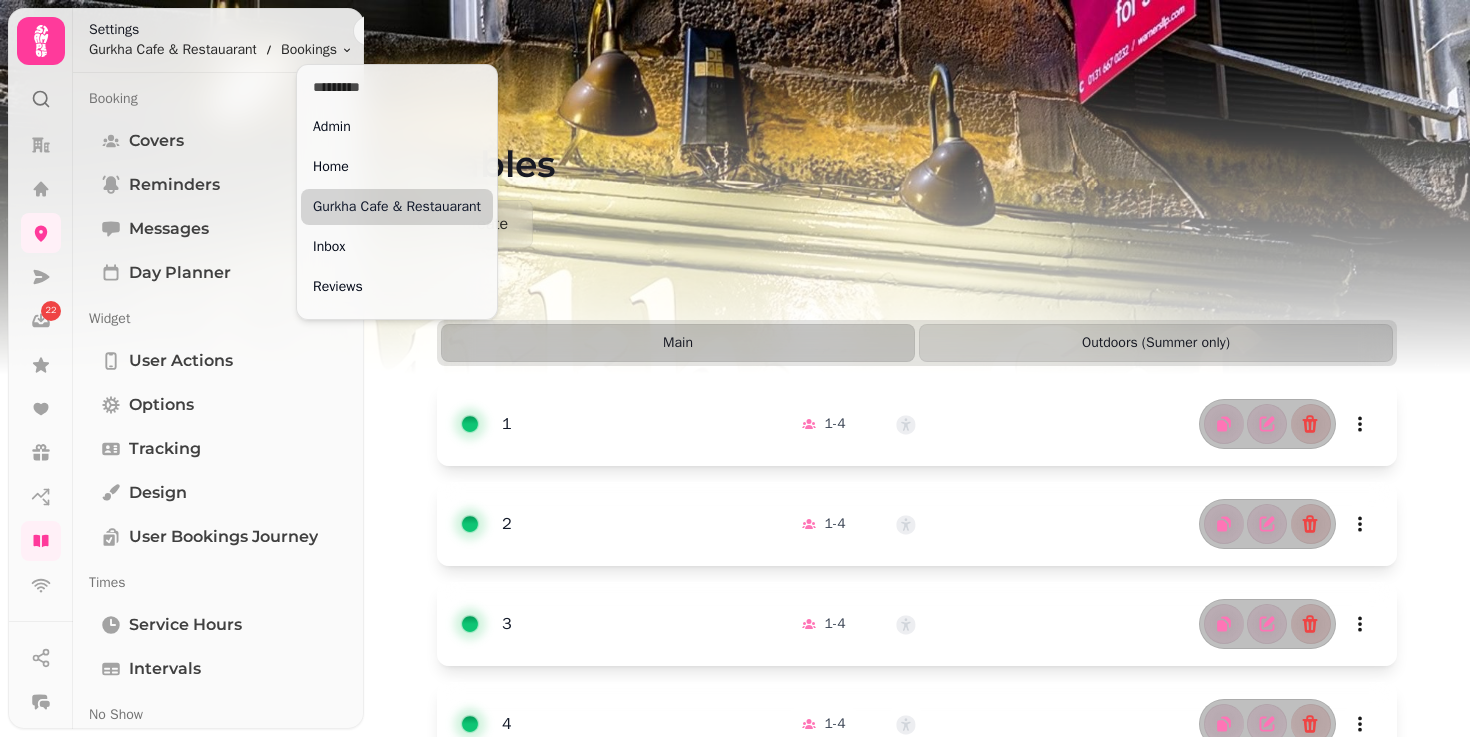 click on "Gurkha Cafe & Restauarant" at bounding box center (397, 207) 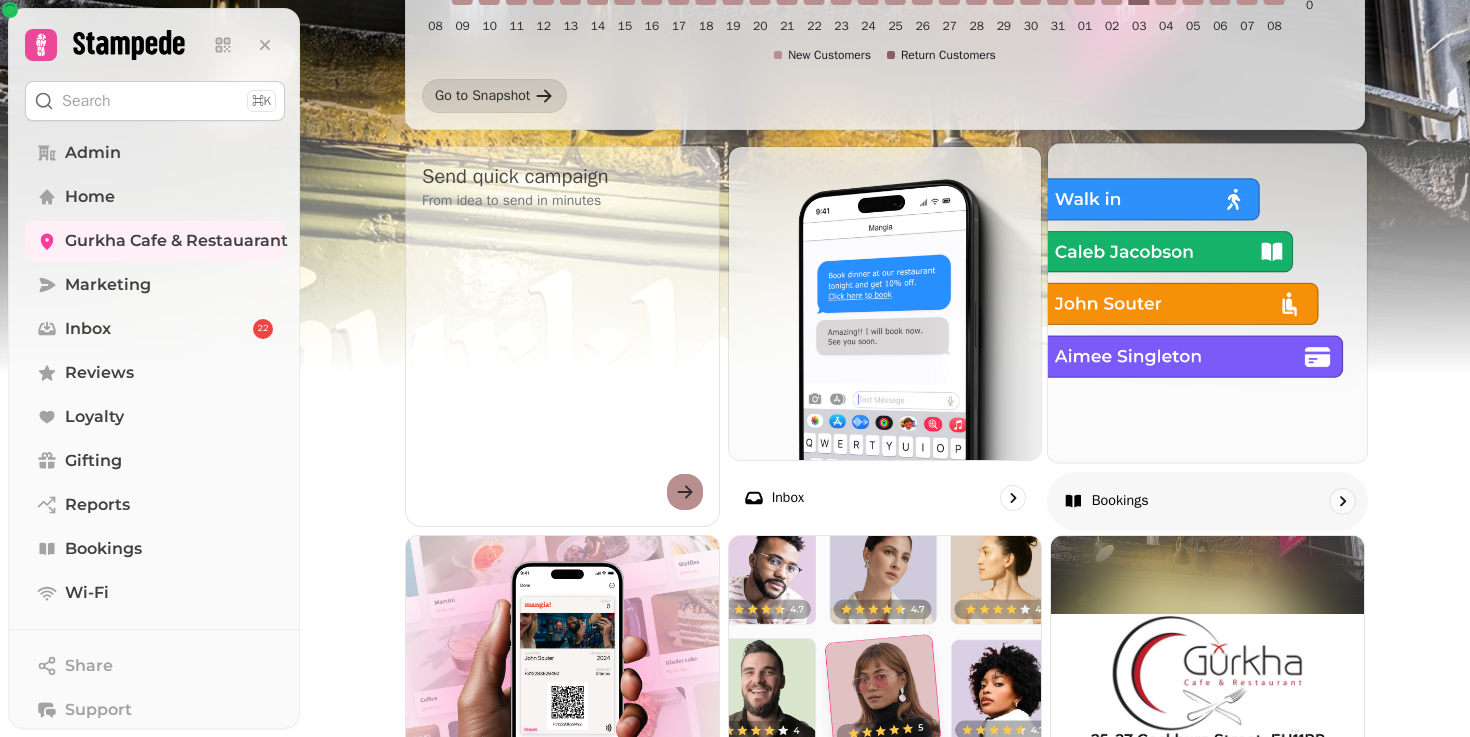 scroll, scrollTop: 607, scrollLeft: 0, axis: vertical 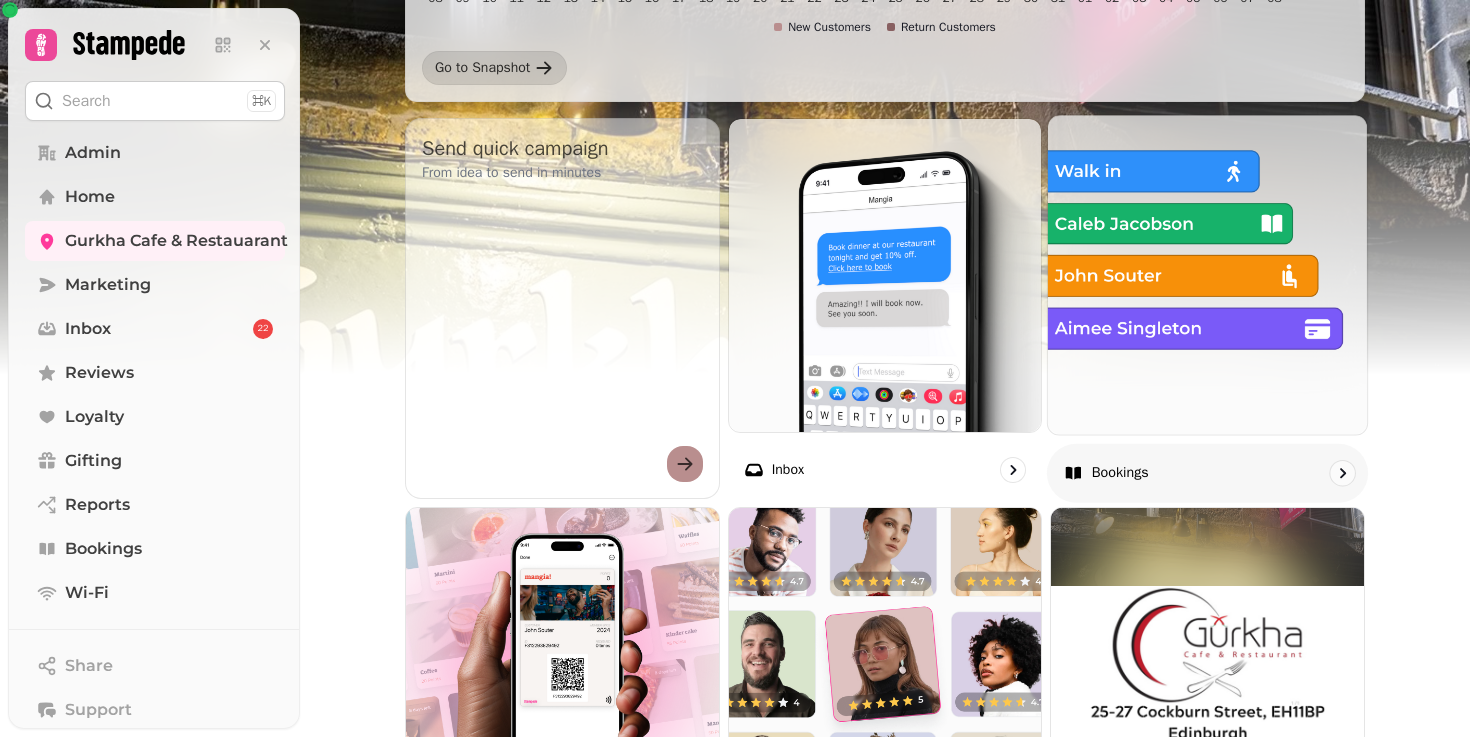click at bounding box center (1207, 274) 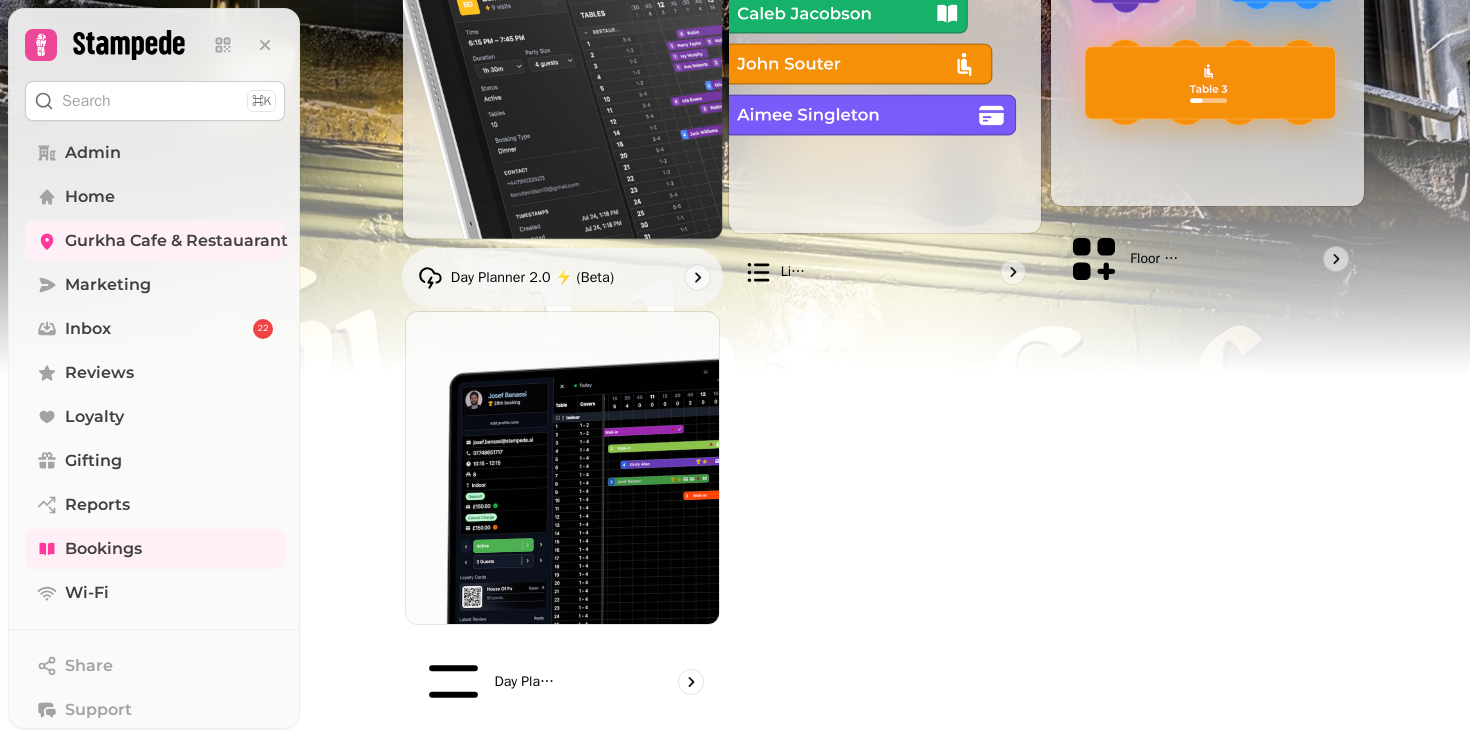 scroll, scrollTop: 374, scrollLeft: 0, axis: vertical 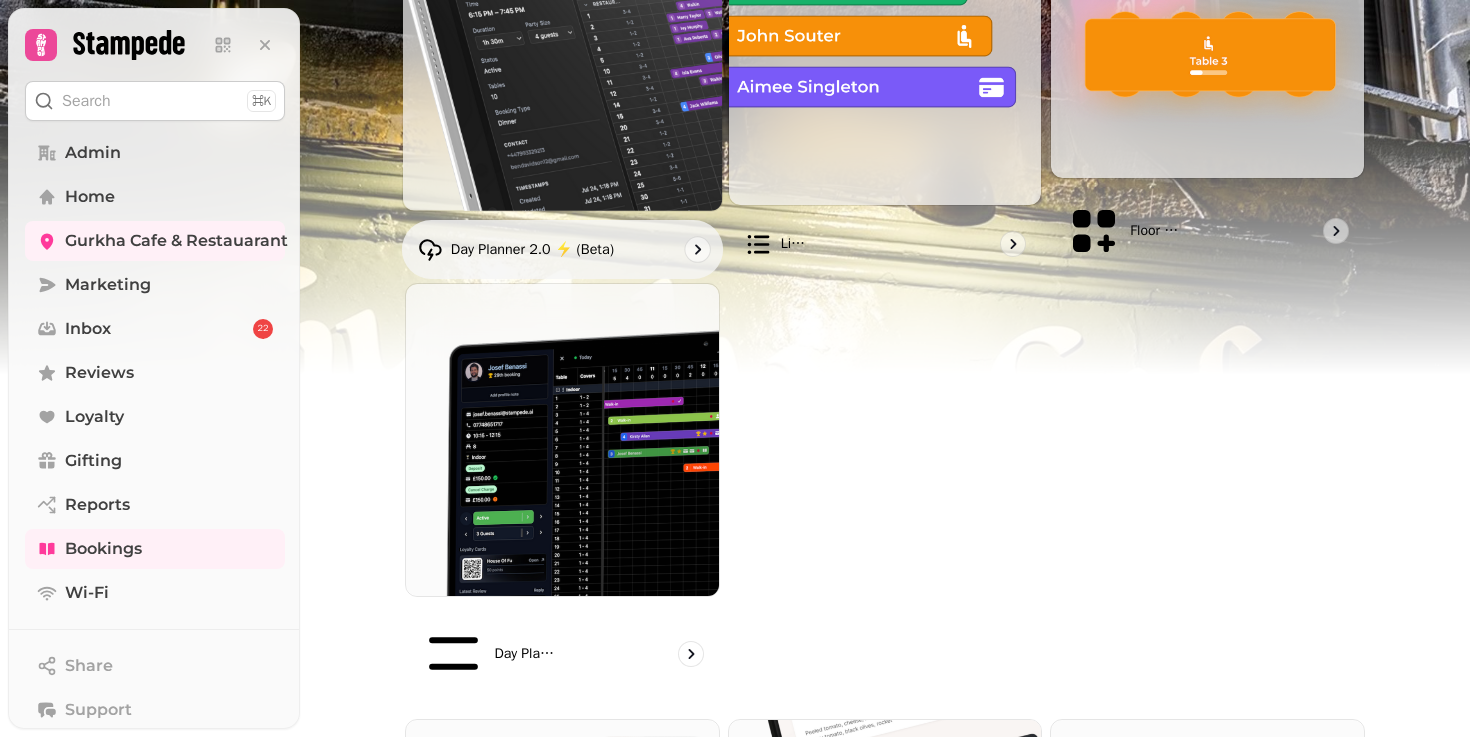 click at bounding box center (562, 35) 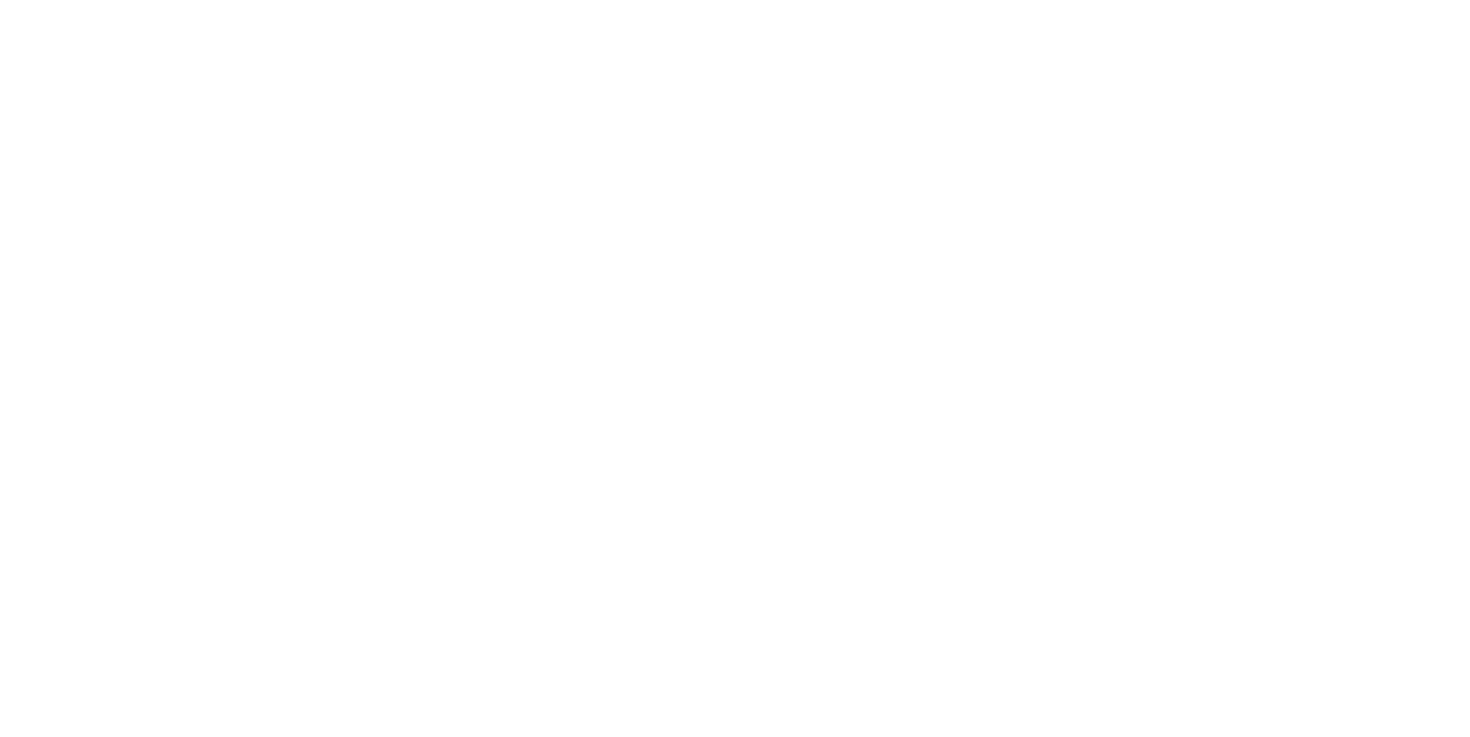 scroll, scrollTop: 0, scrollLeft: 0, axis: both 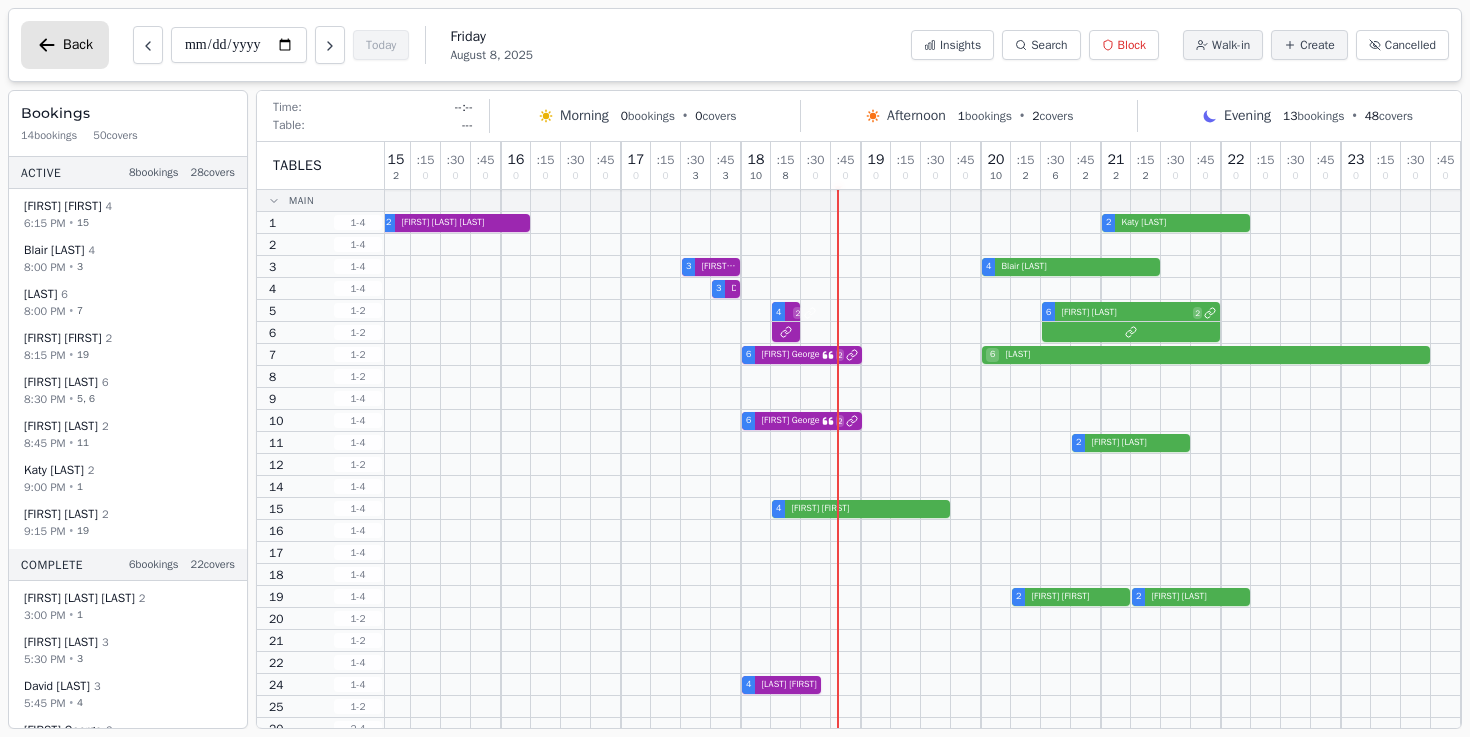 click on "Back" at bounding box center [78, 45] 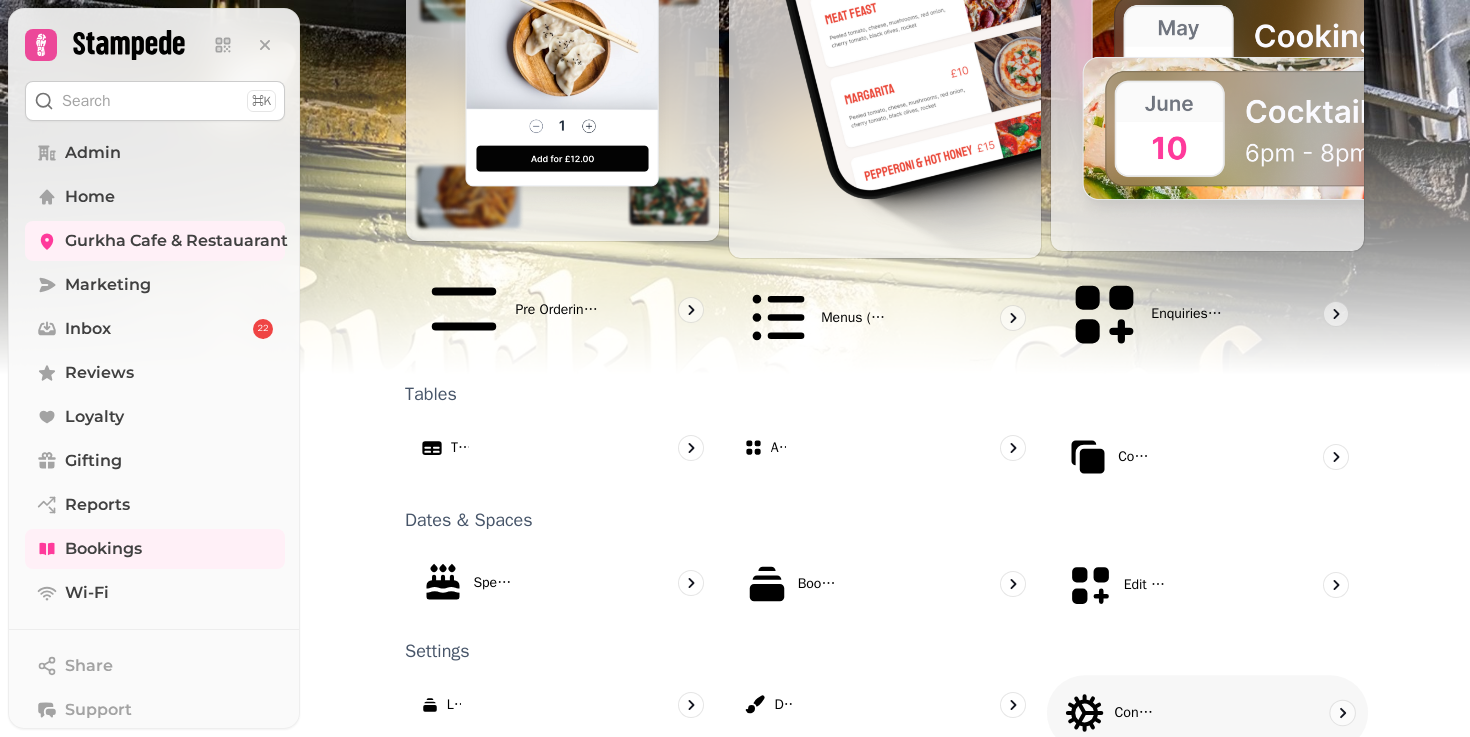 scroll, scrollTop: 1181, scrollLeft: 0, axis: vertical 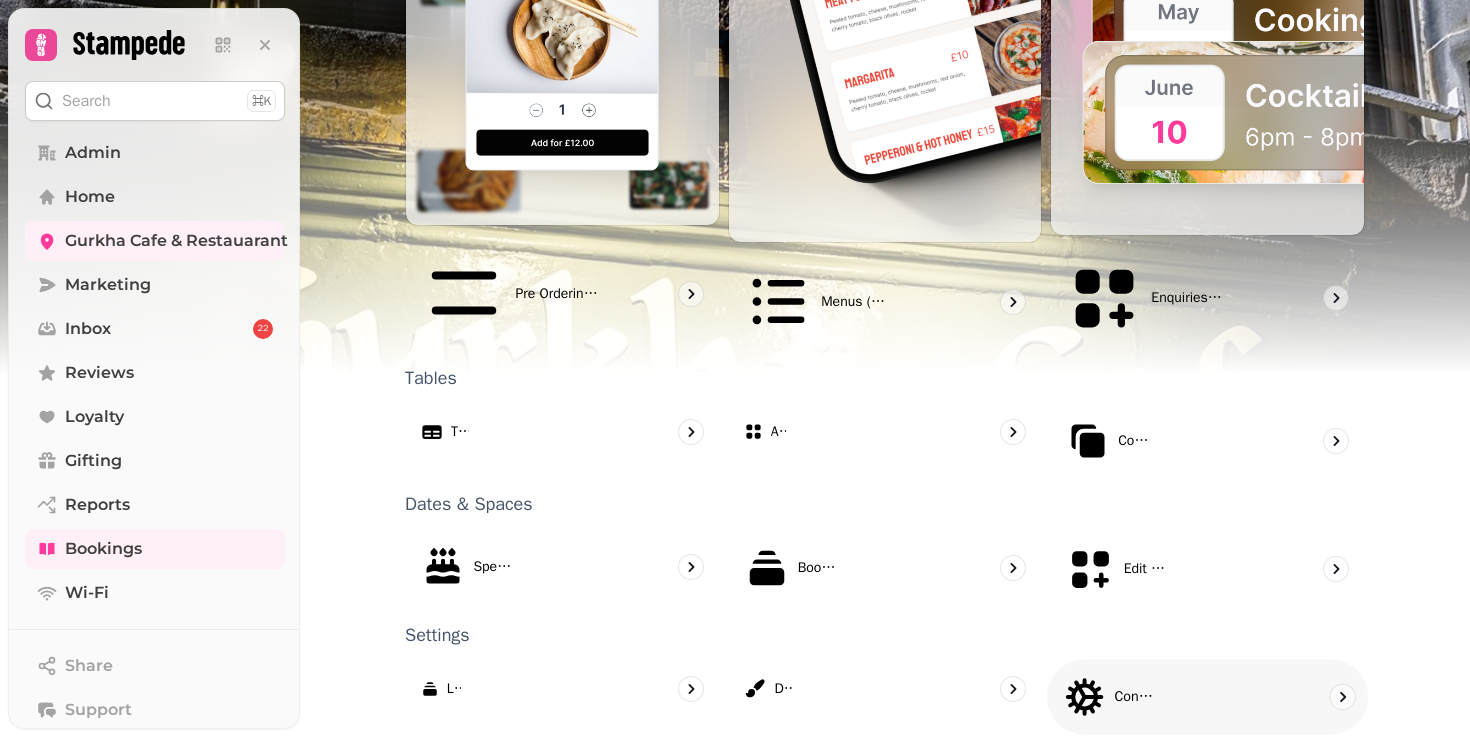 click on "Configuration" at bounding box center [1109, 697] 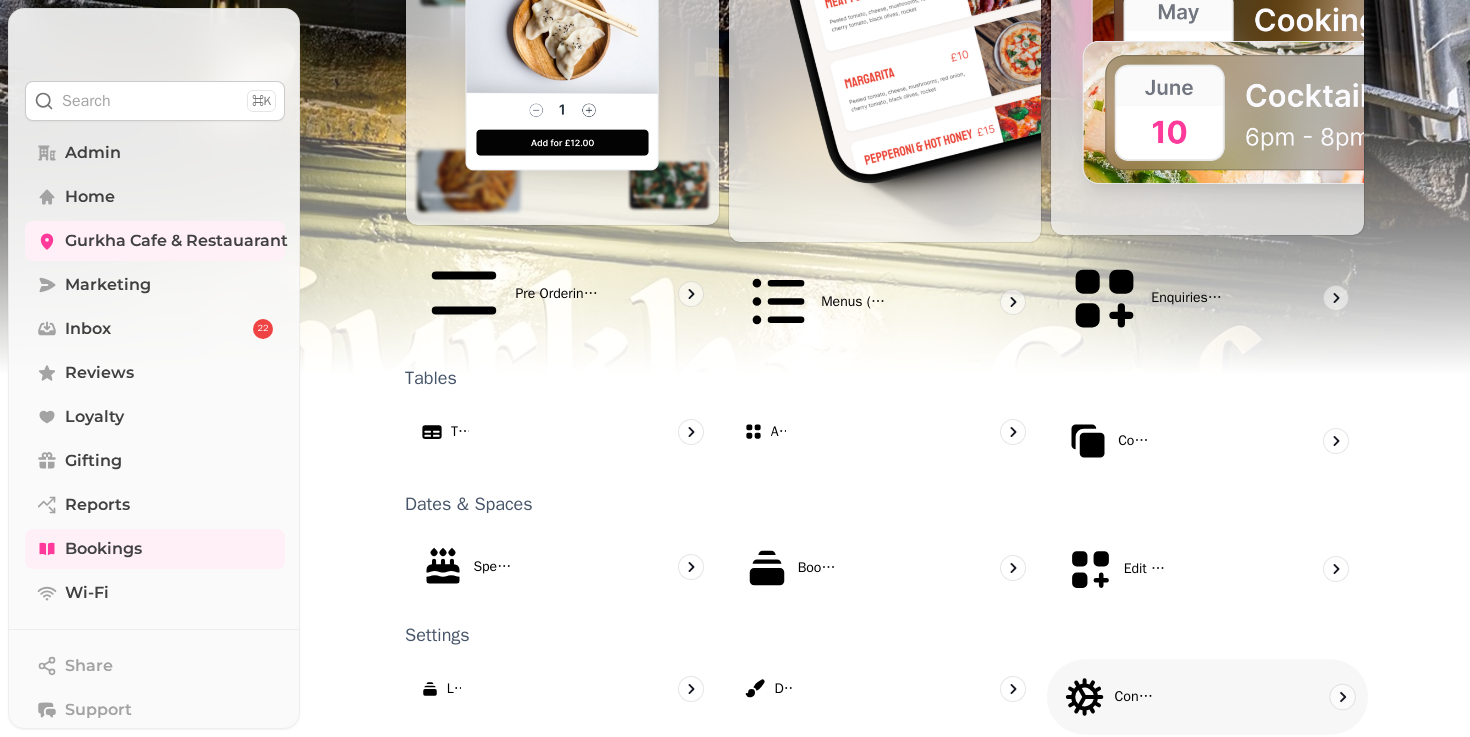 select on "*" 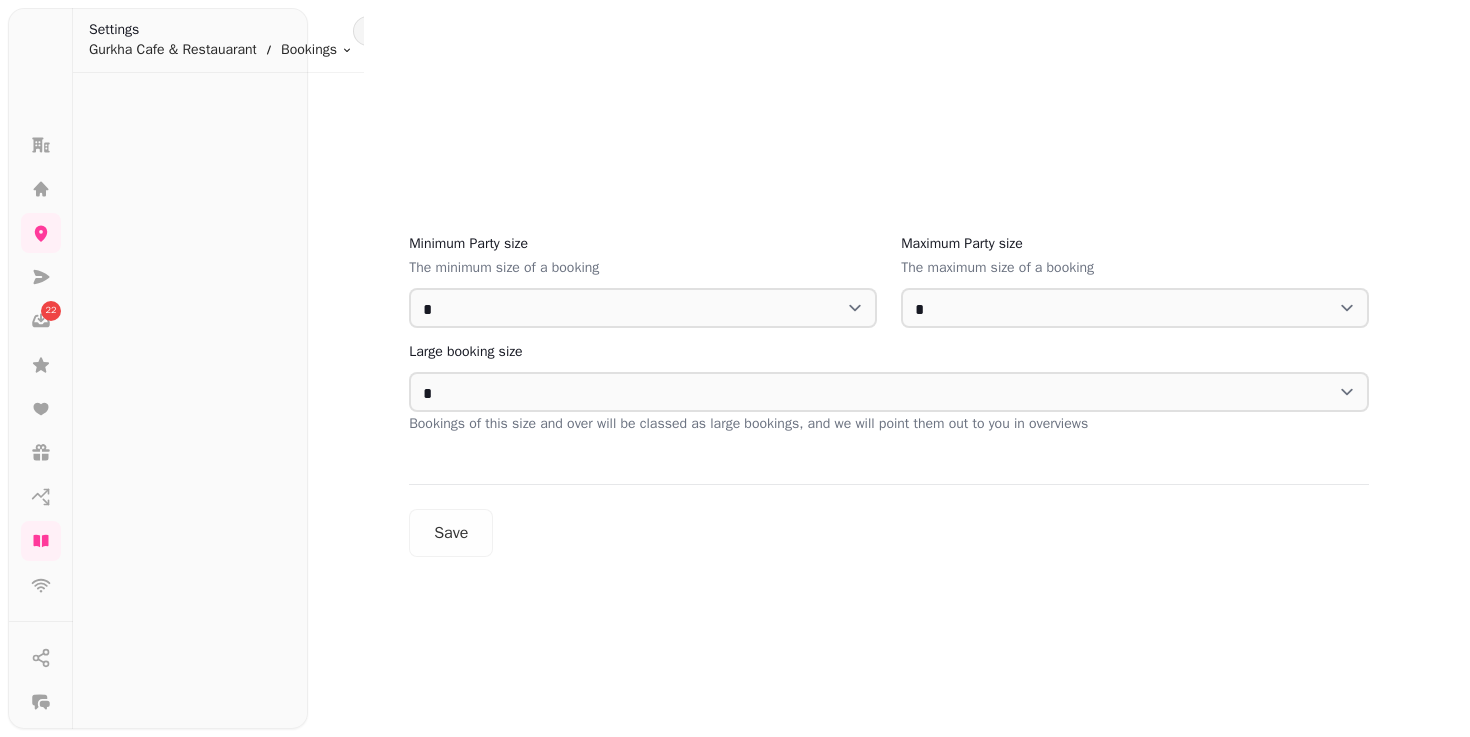 scroll, scrollTop: 0, scrollLeft: 0, axis: both 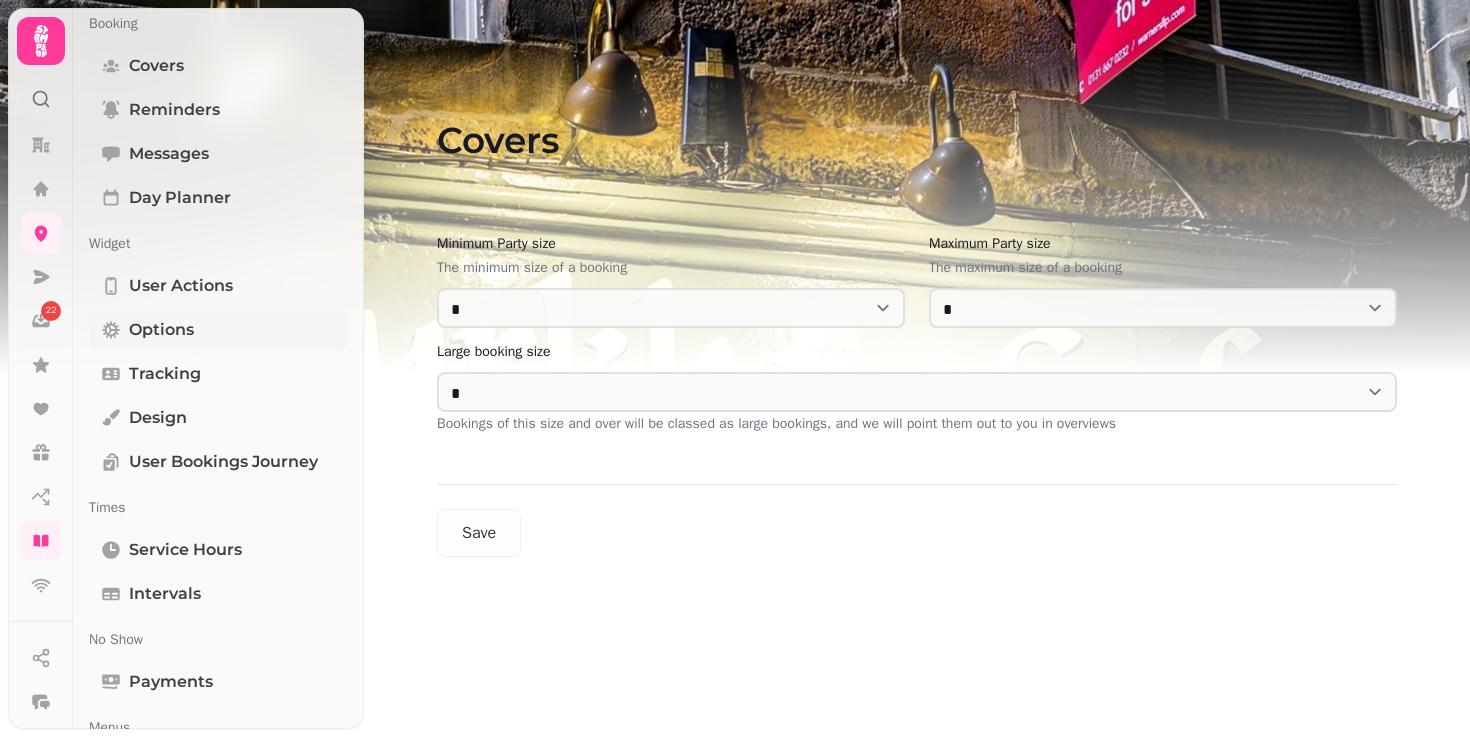 click on "Options" at bounding box center (218, 330) 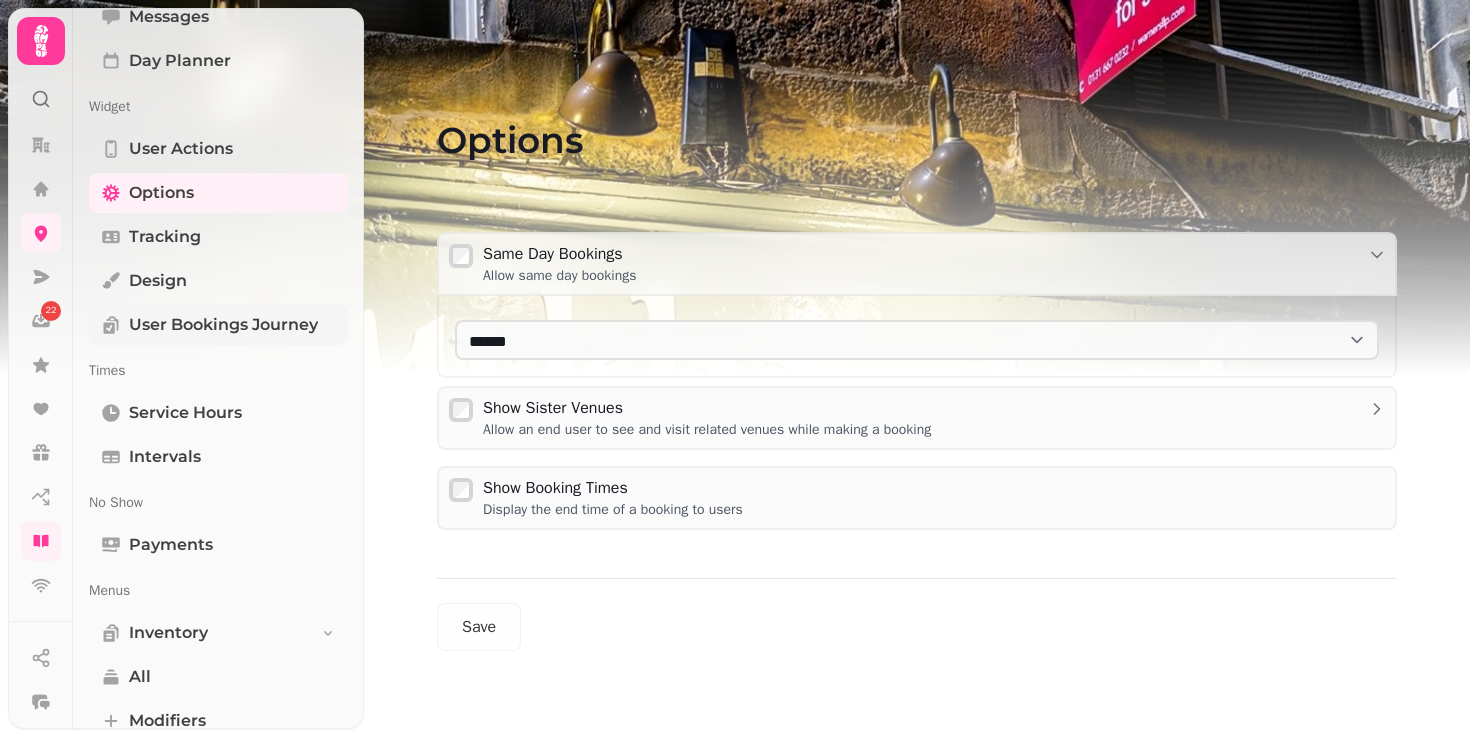 scroll, scrollTop: 226, scrollLeft: 0, axis: vertical 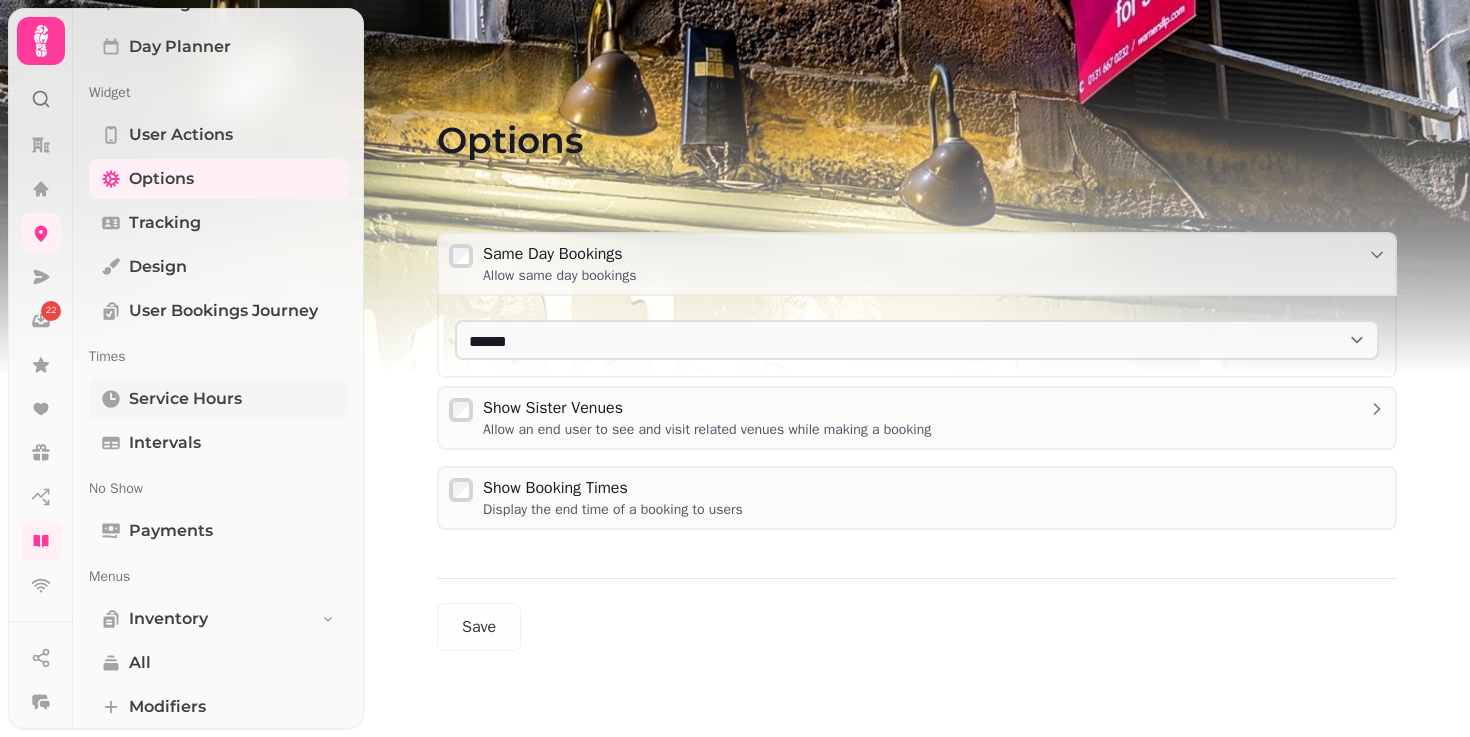 click on "Service Hours" at bounding box center [185, 399] 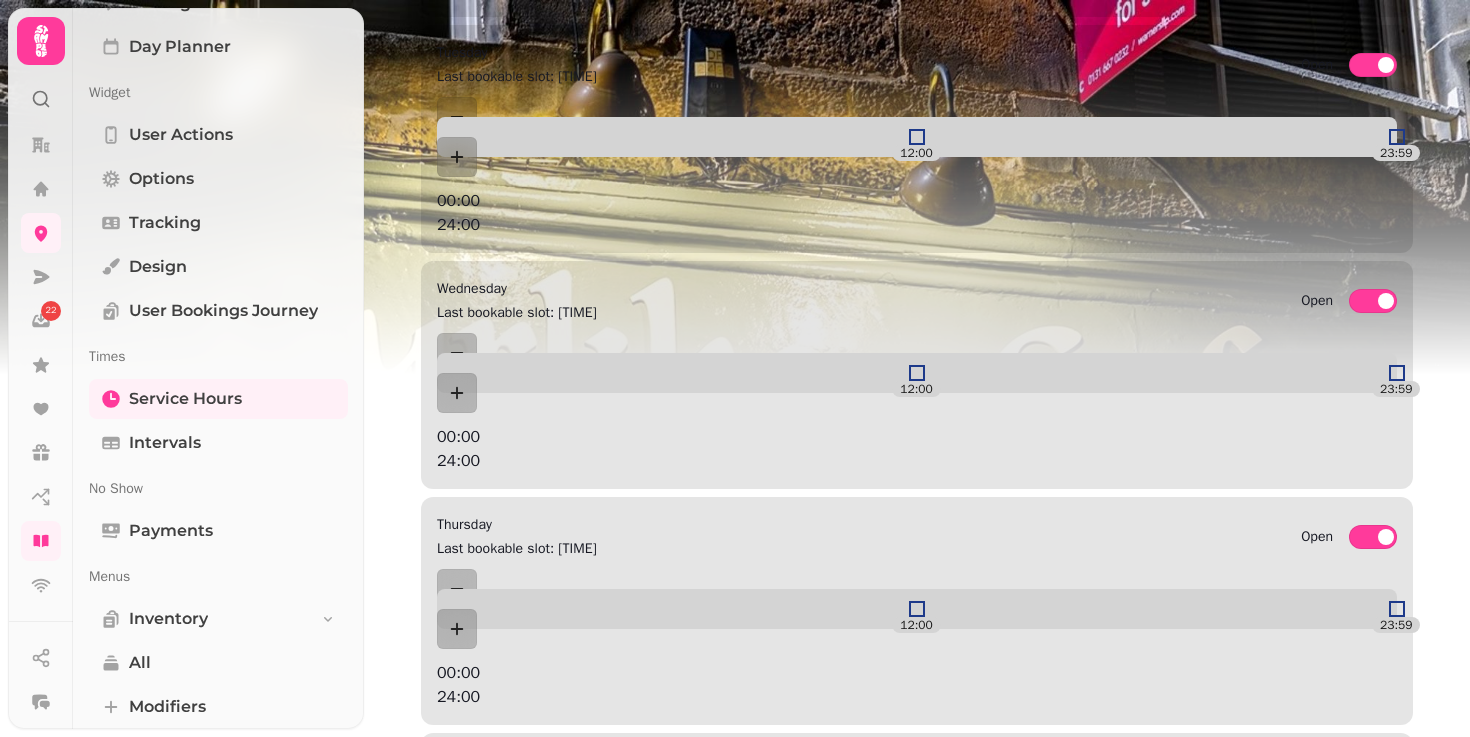 scroll, scrollTop: 1128, scrollLeft: 0, axis: vertical 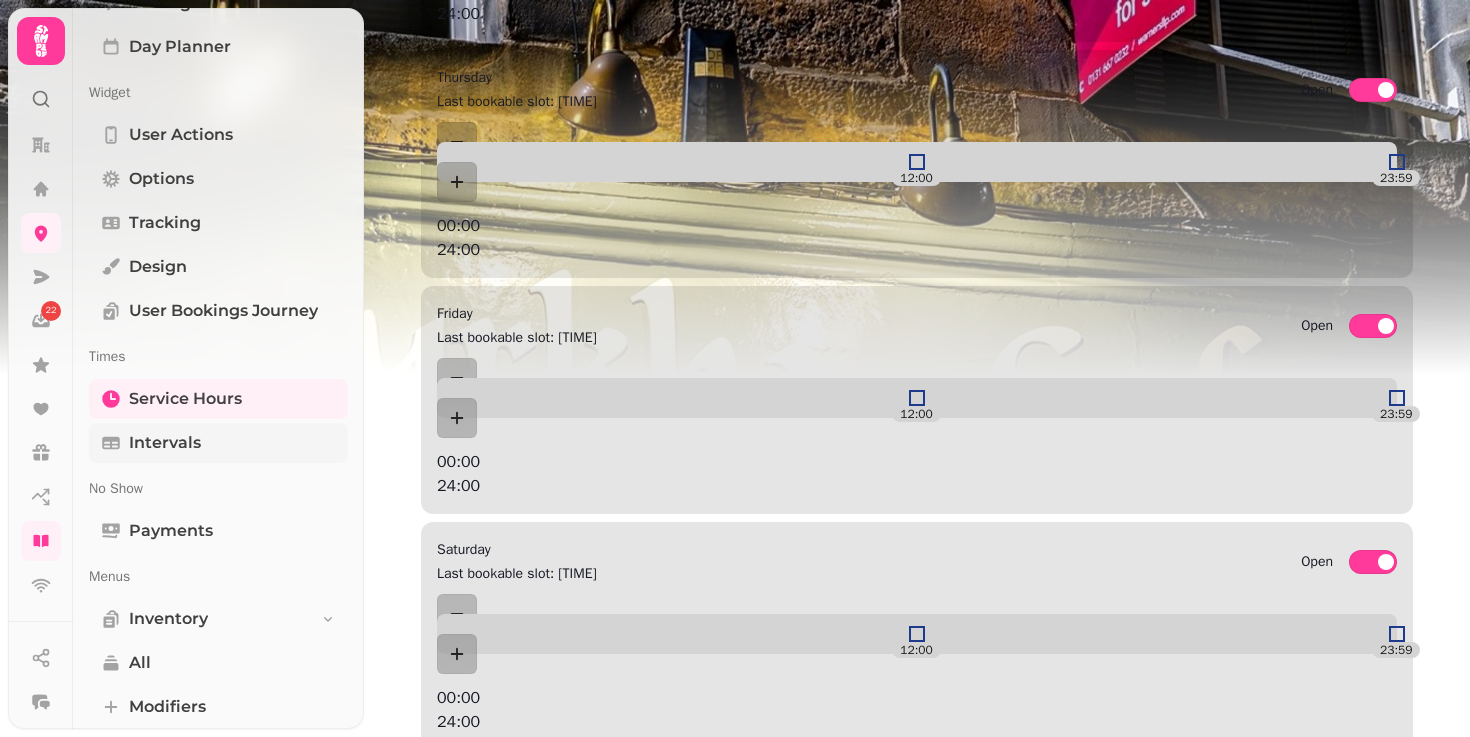 click on "Intervals" at bounding box center [165, 443] 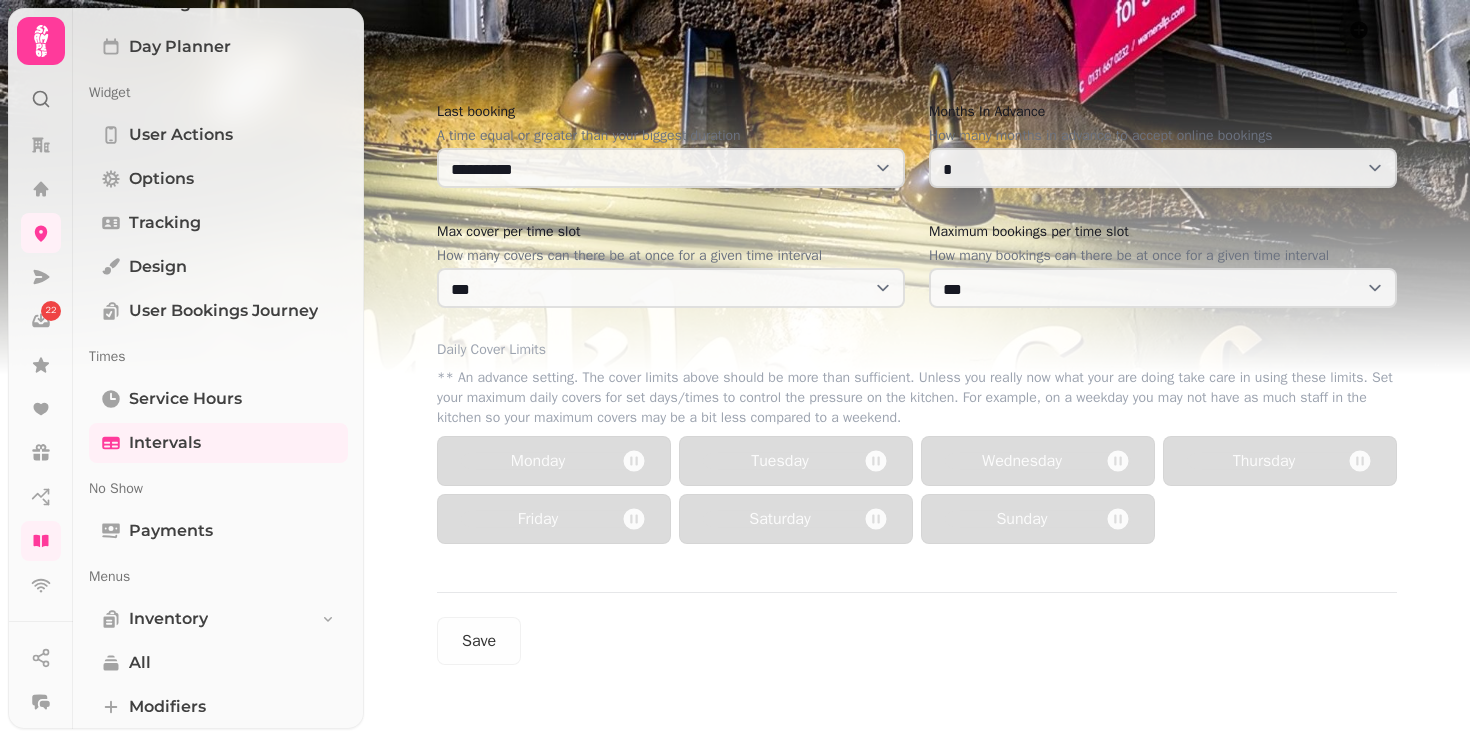scroll, scrollTop: 1050, scrollLeft: 0, axis: vertical 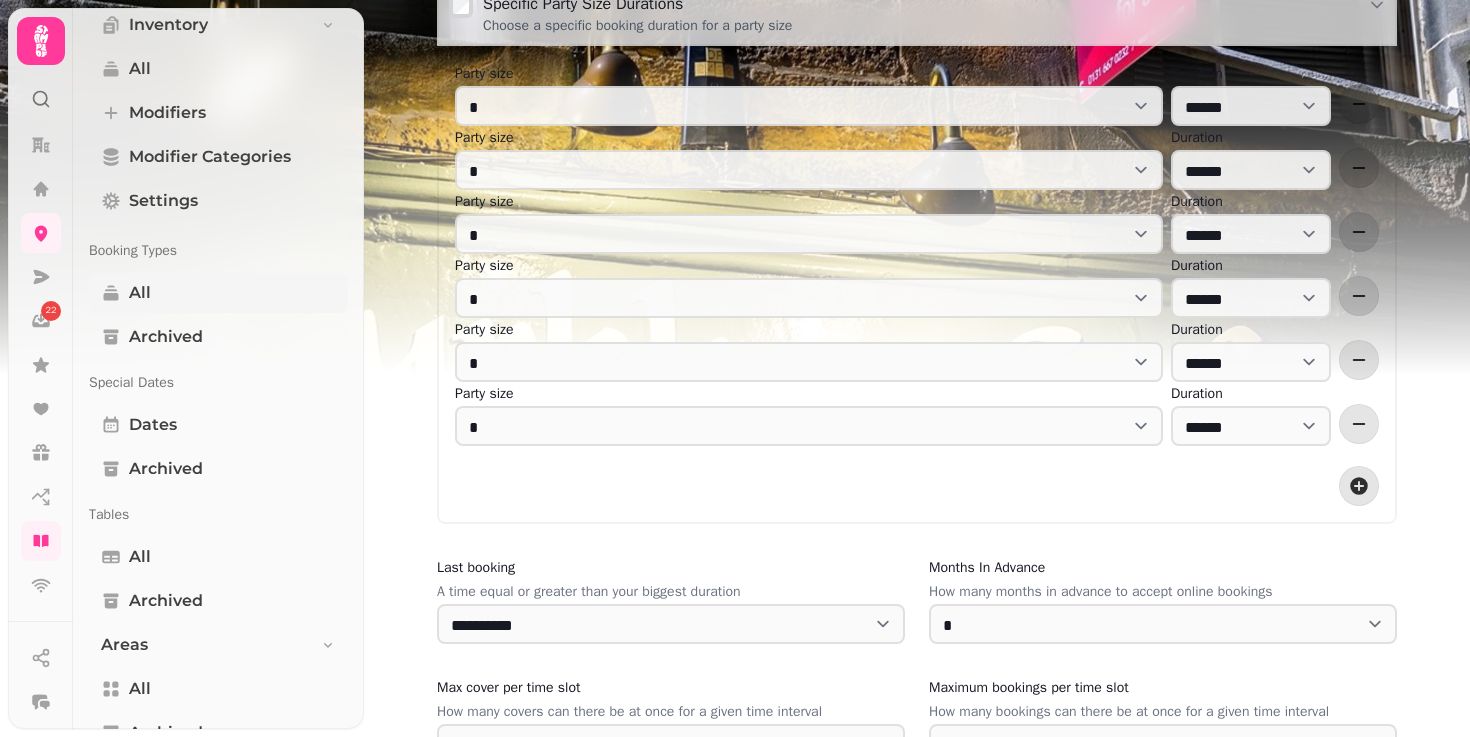 click on "All" at bounding box center [218, 293] 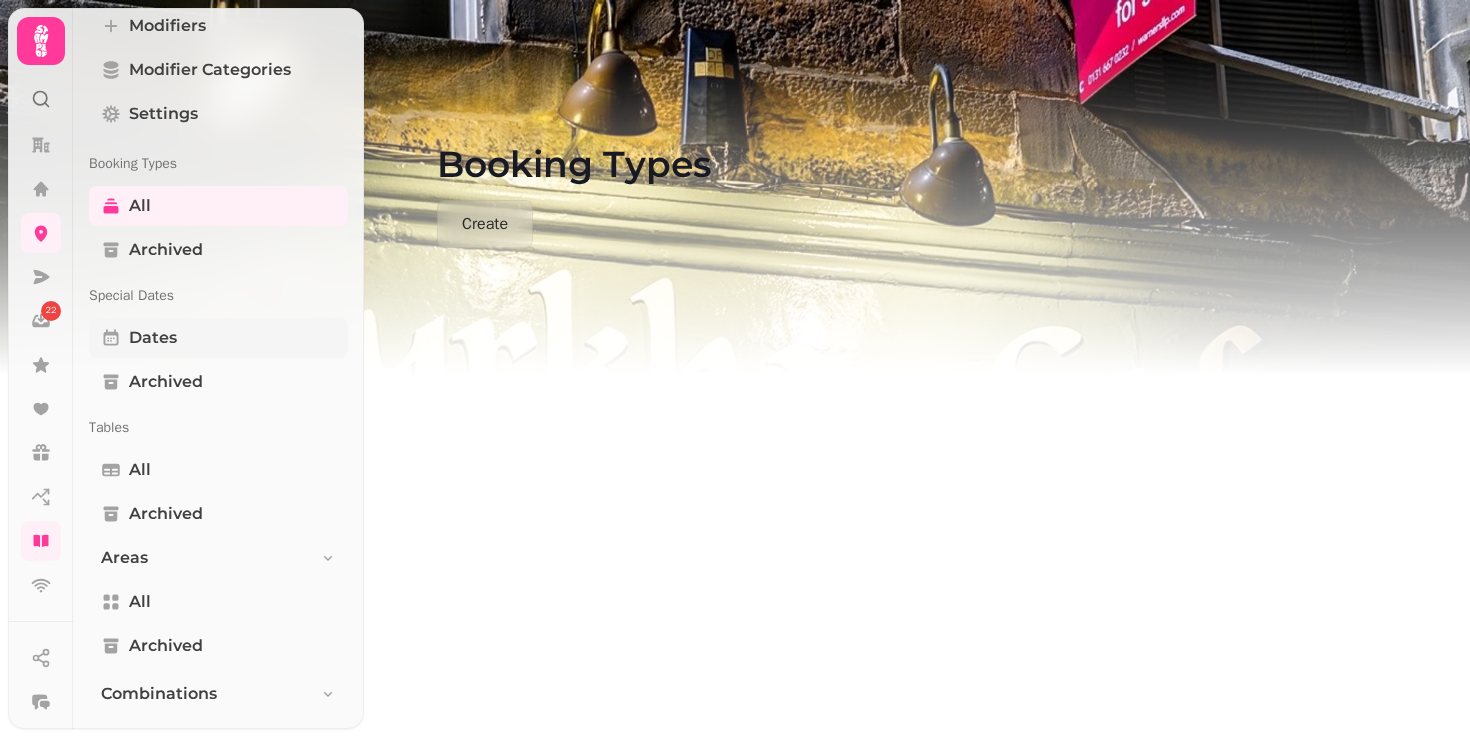 scroll, scrollTop: 911, scrollLeft: 0, axis: vertical 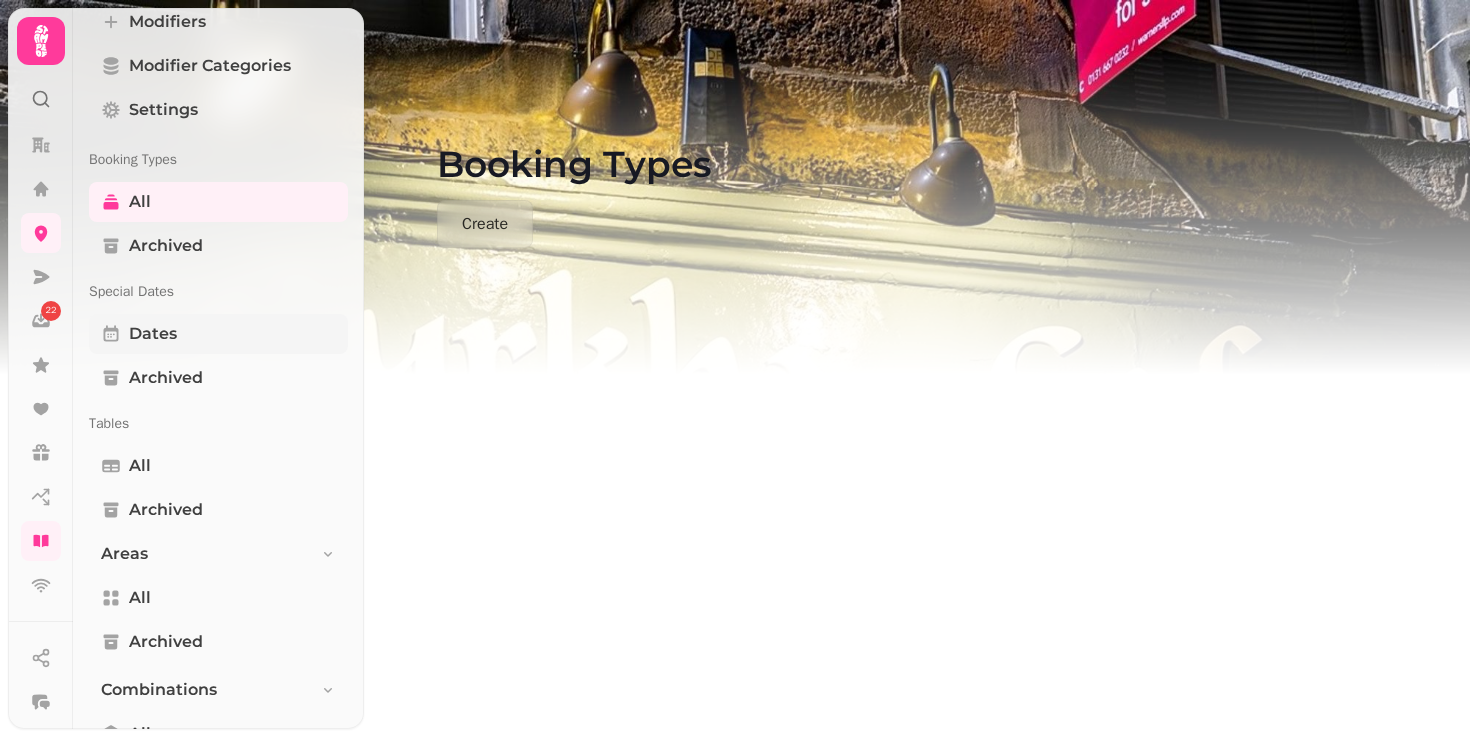 click on "Dates" at bounding box center [218, 334] 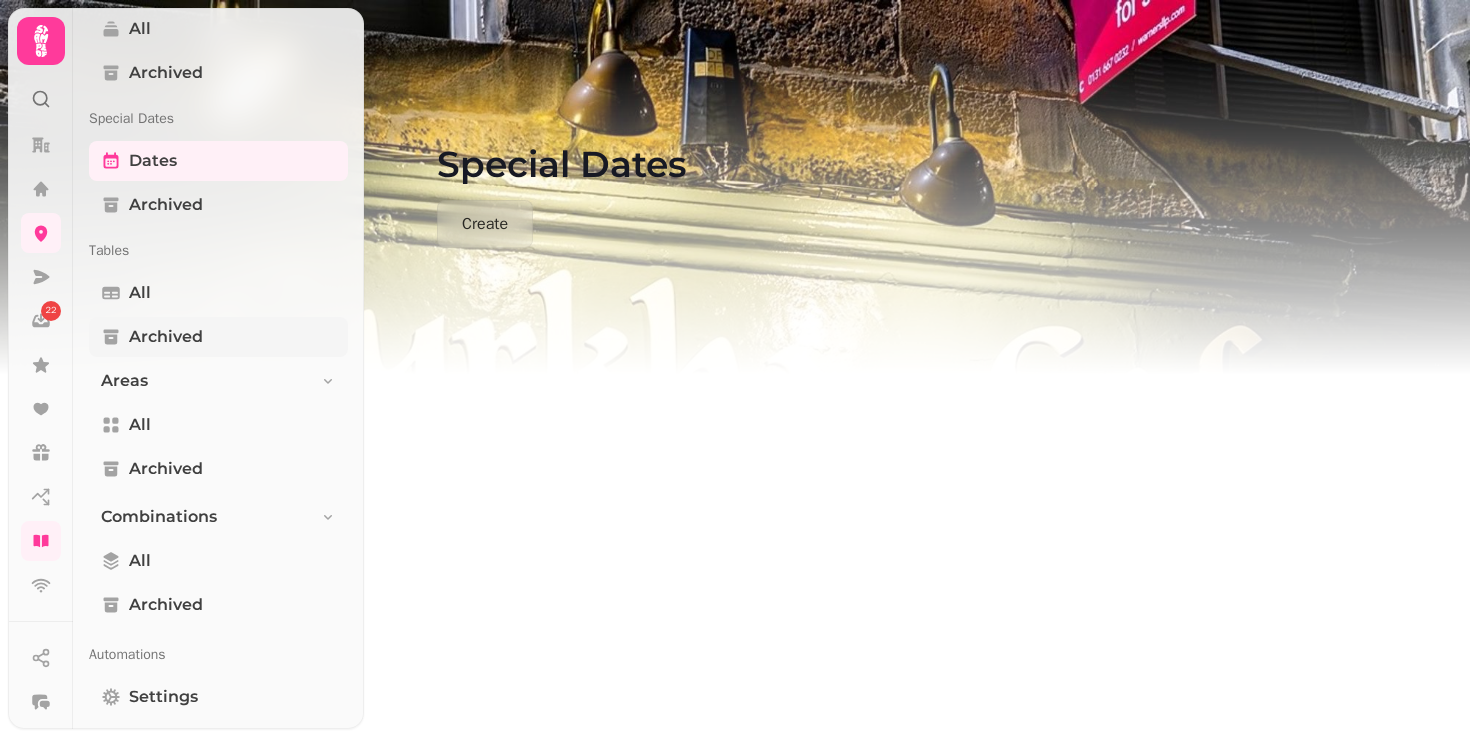 scroll, scrollTop: 1086, scrollLeft: 0, axis: vertical 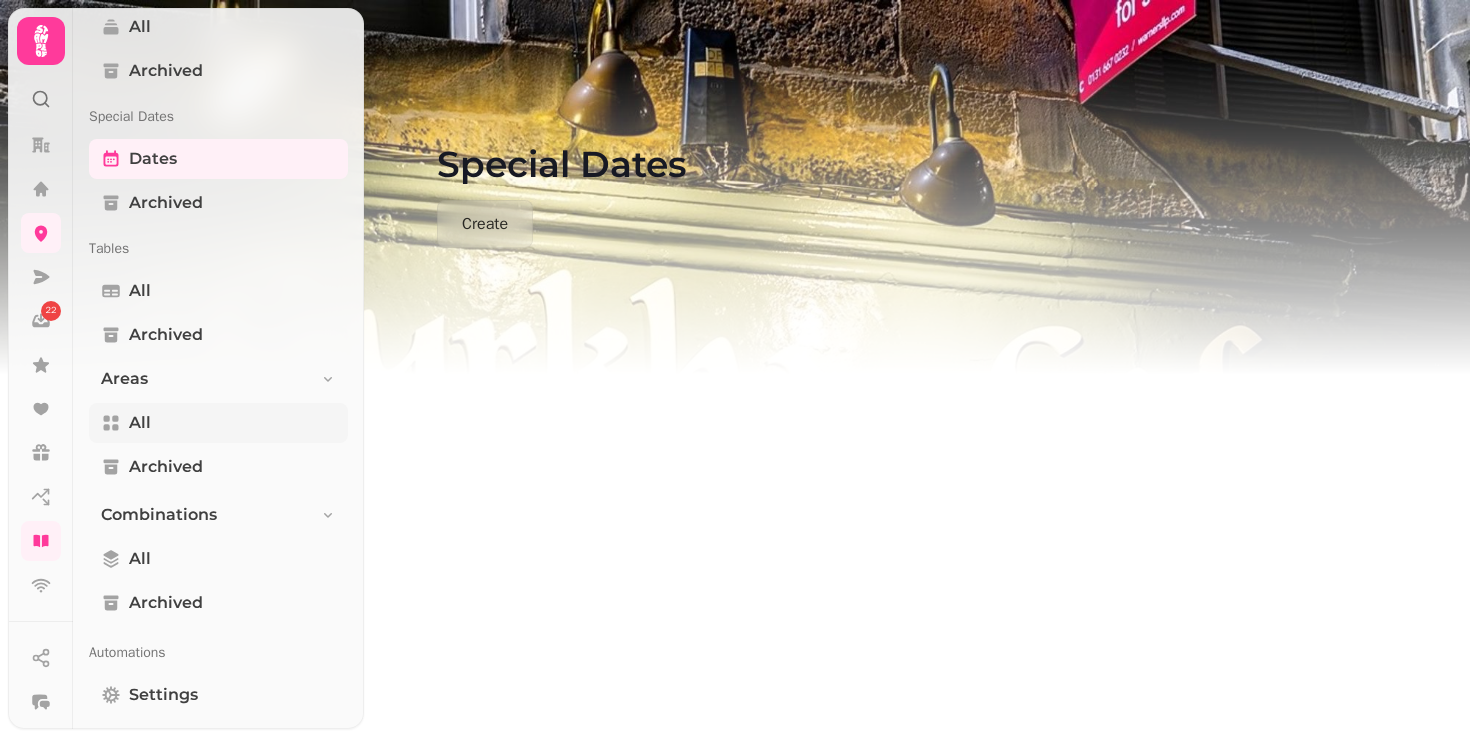 click on "All" at bounding box center (218, 423) 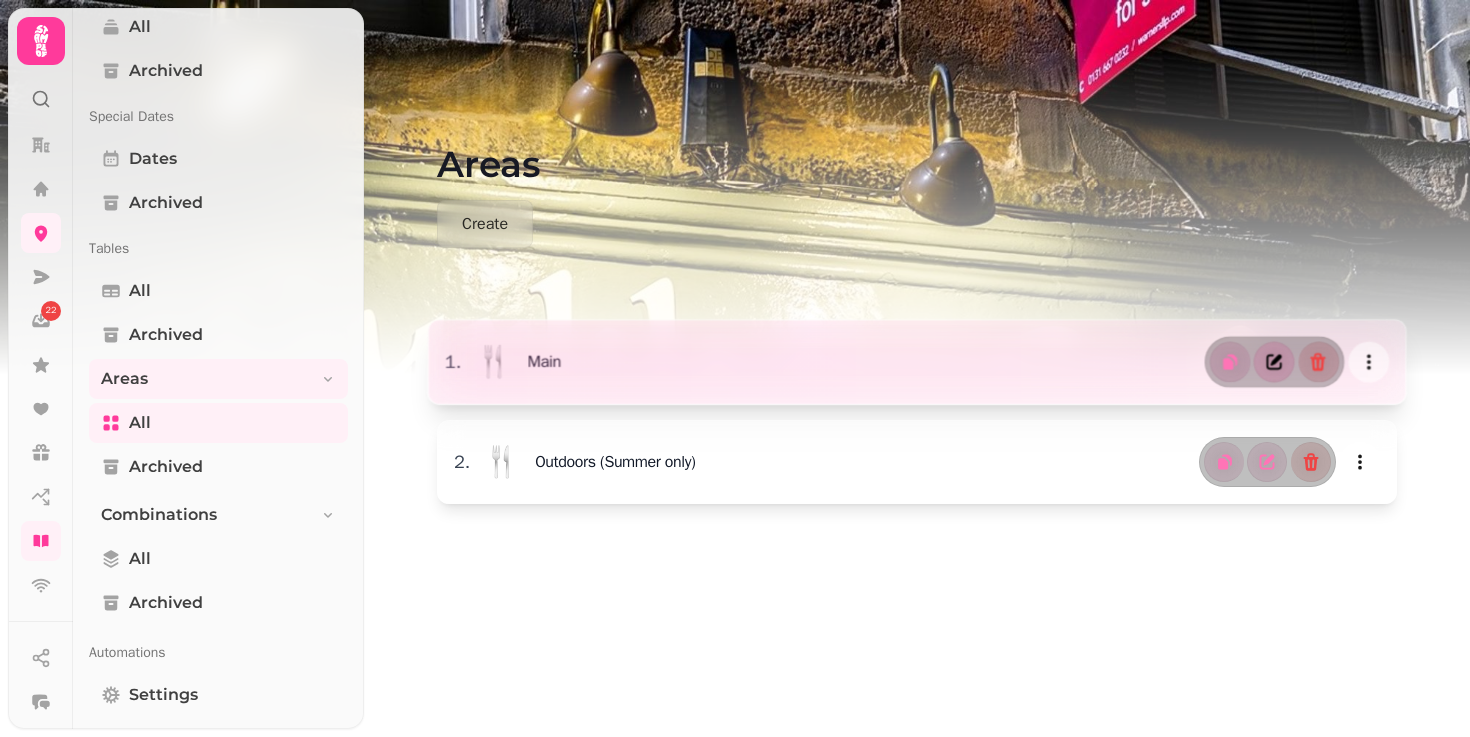 click 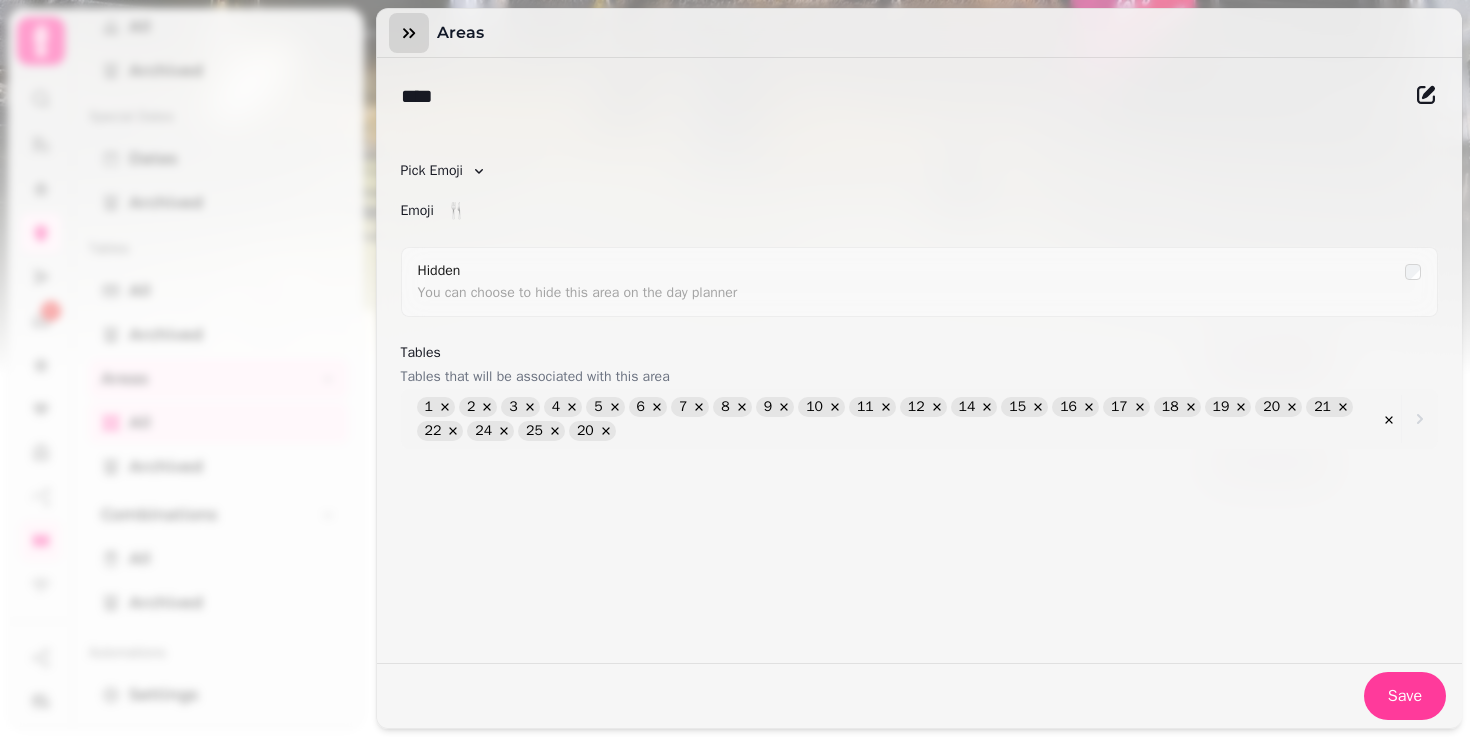 click at bounding box center [409, 33] 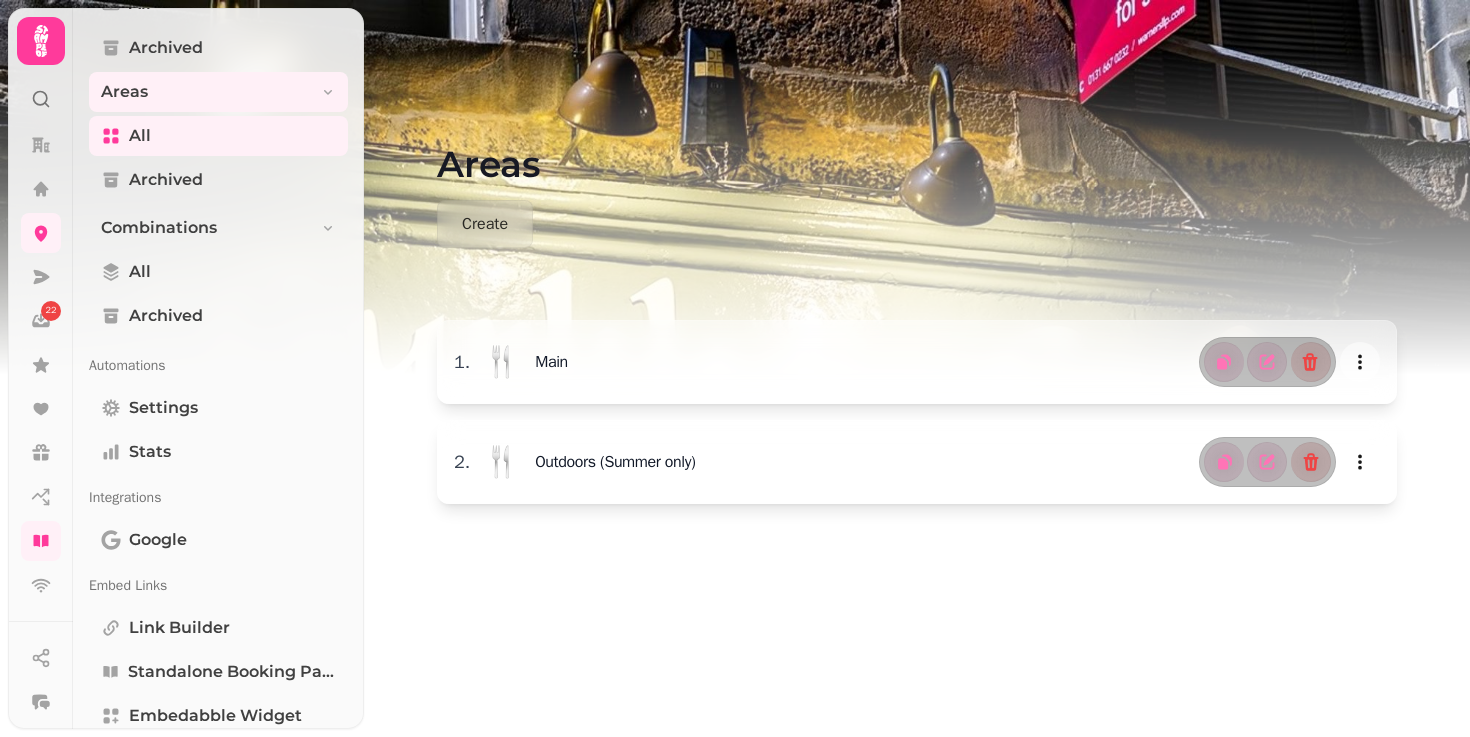 scroll, scrollTop: 1414, scrollLeft: 0, axis: vertical 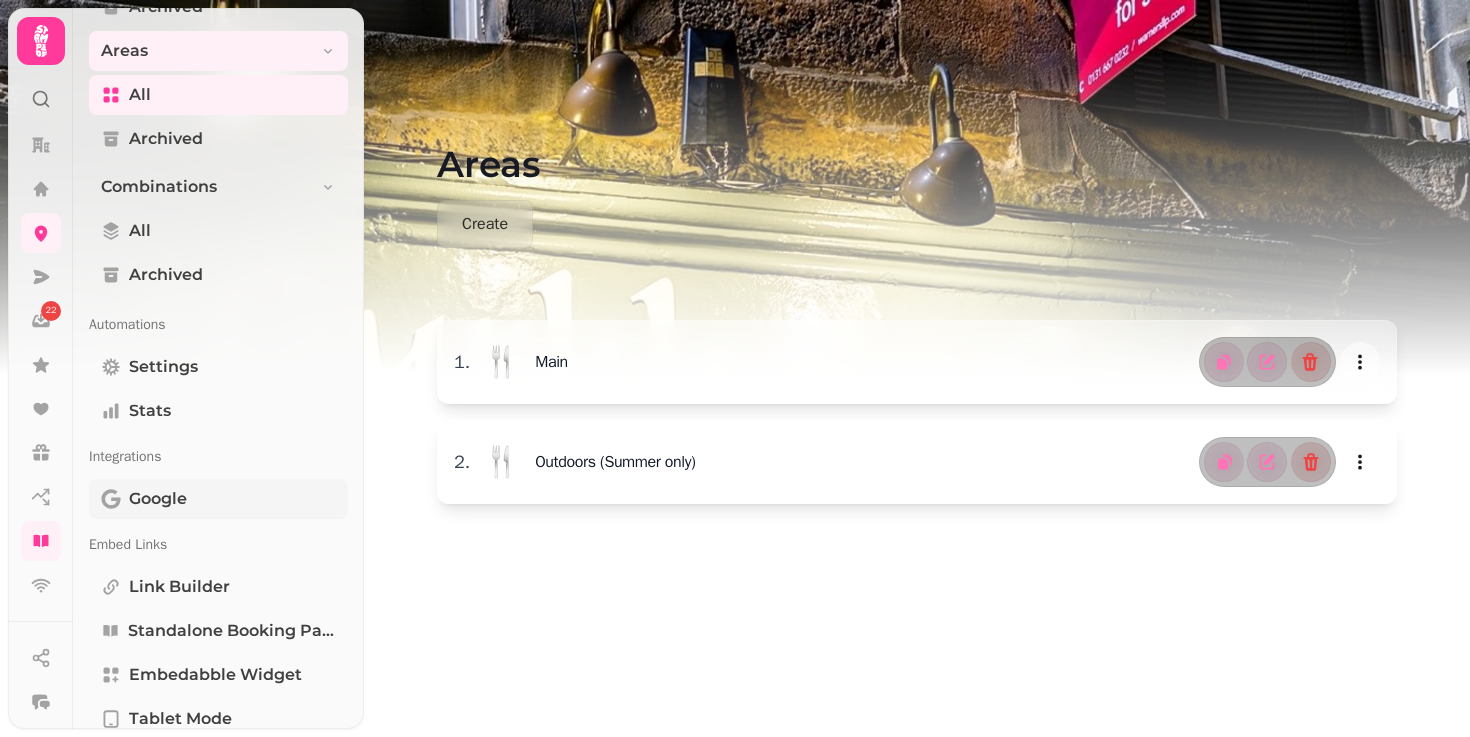 click on "Google" at bounding box center (158, 499) 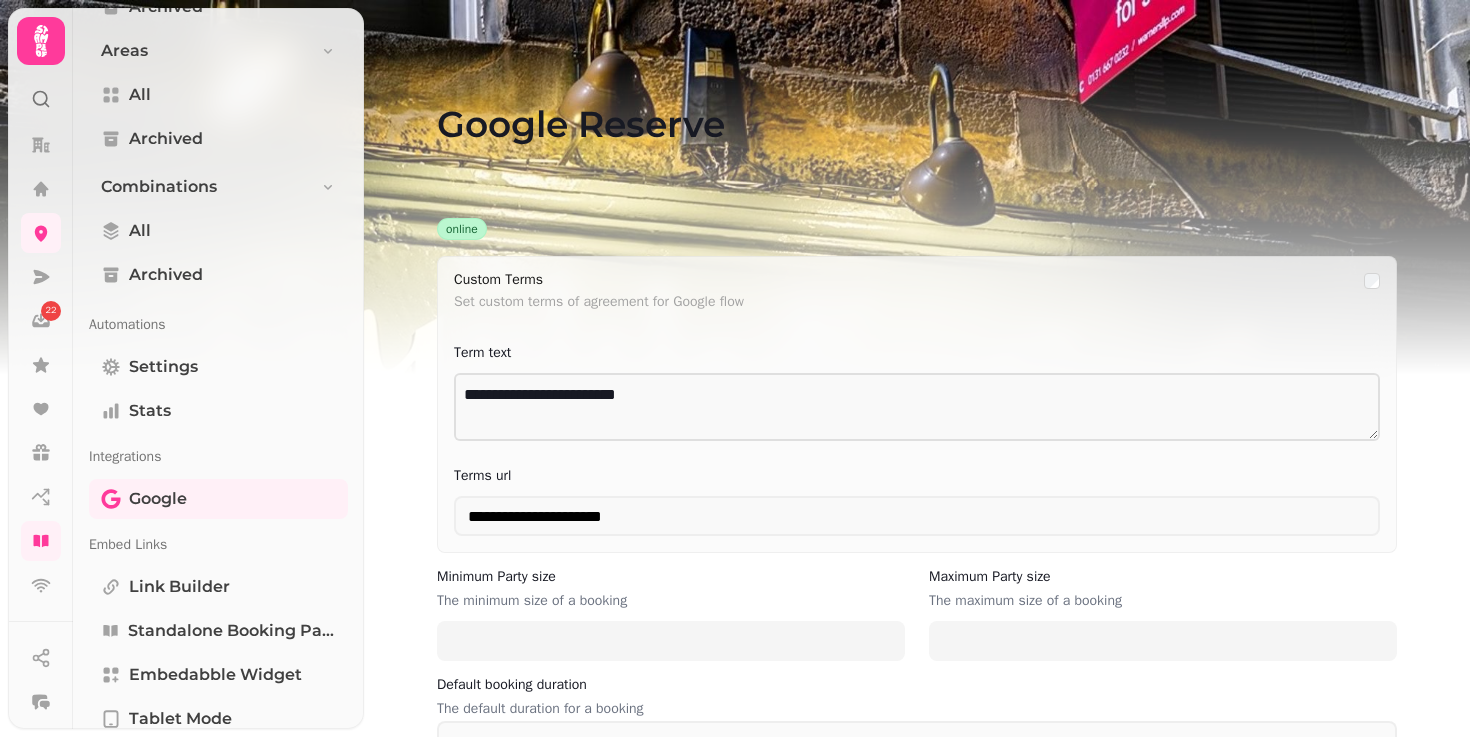 scroll, scrollTop: 0, scrollLeft: 0, axis: both 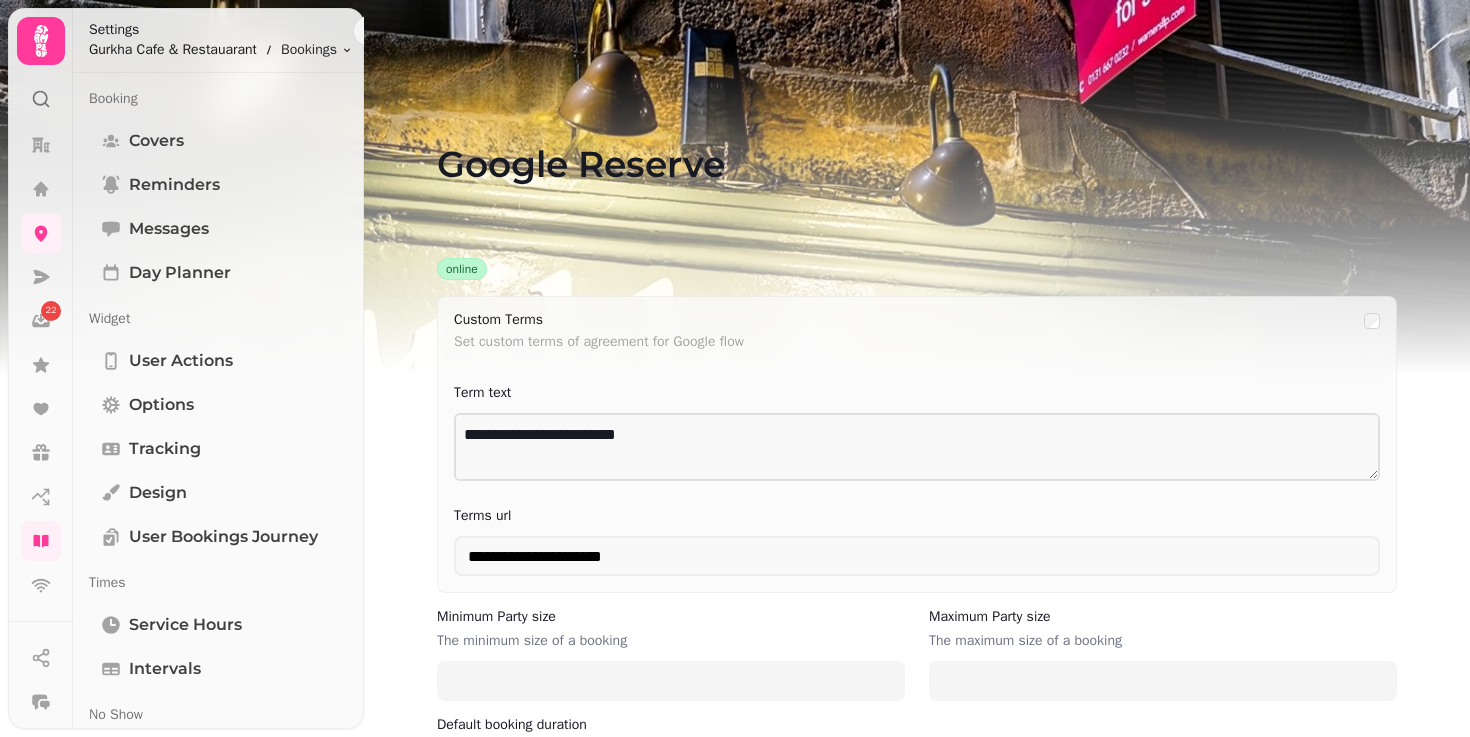 click on "Gurkha Cafe & Restauarant" at bounding box center (173, 50) 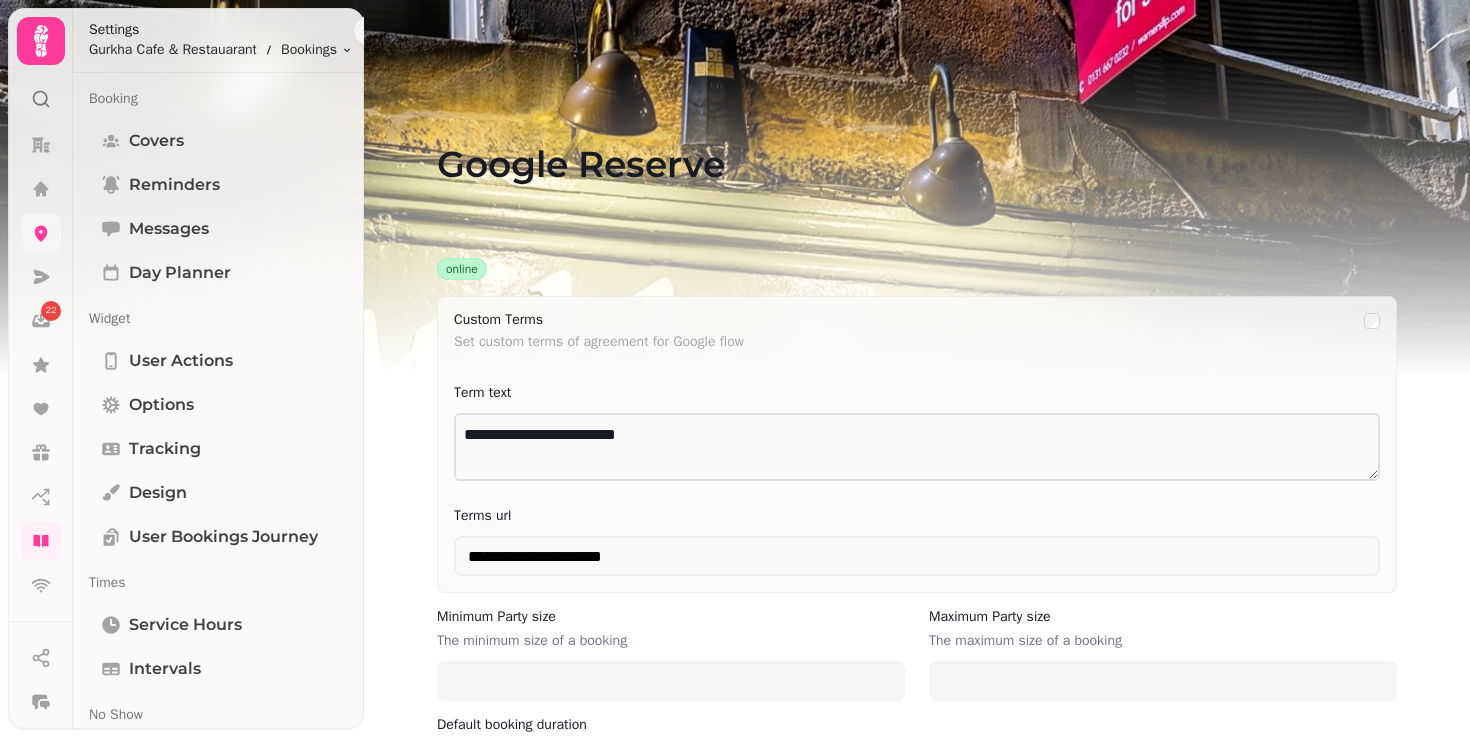 click at bounding box center [41, 233] 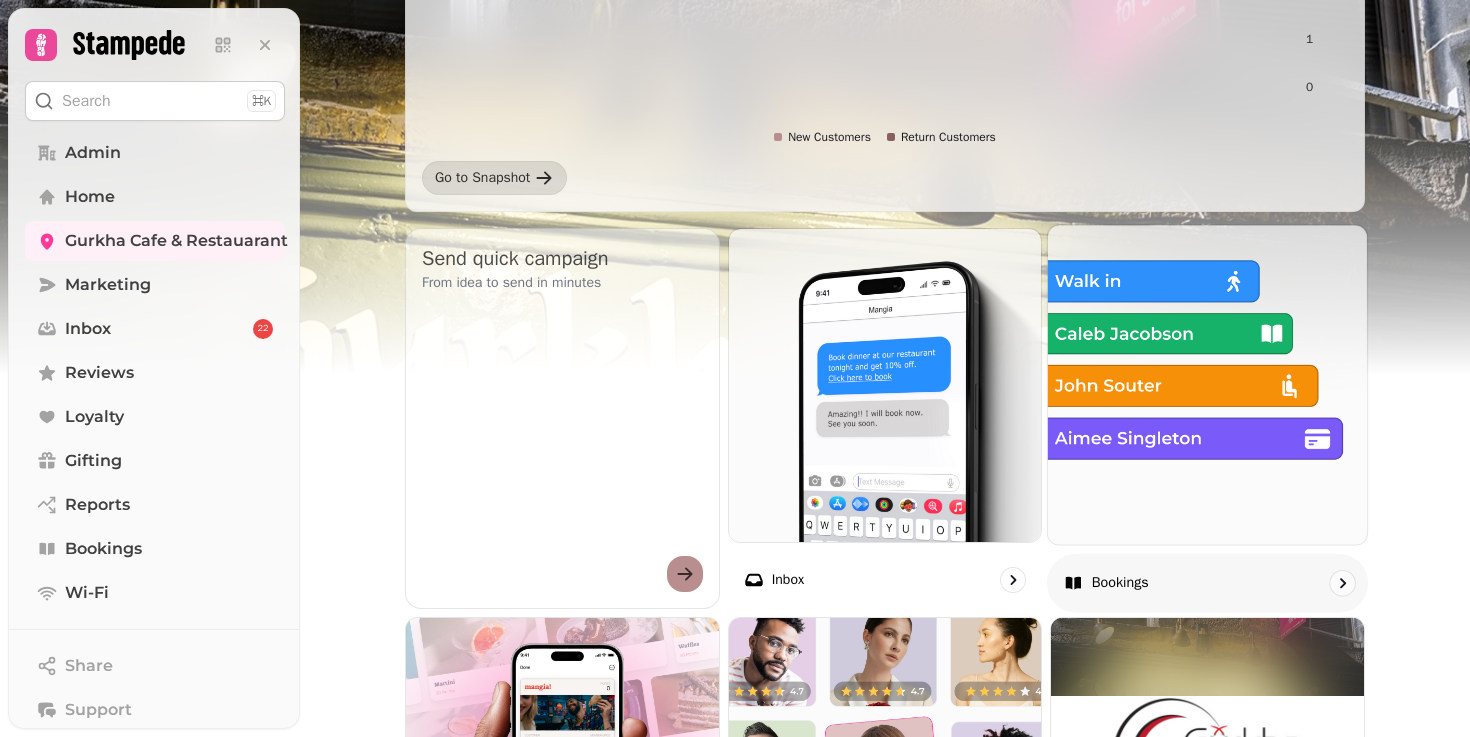 scroll, scrollTop: 697, scrollLeft: 0, axis: vertical 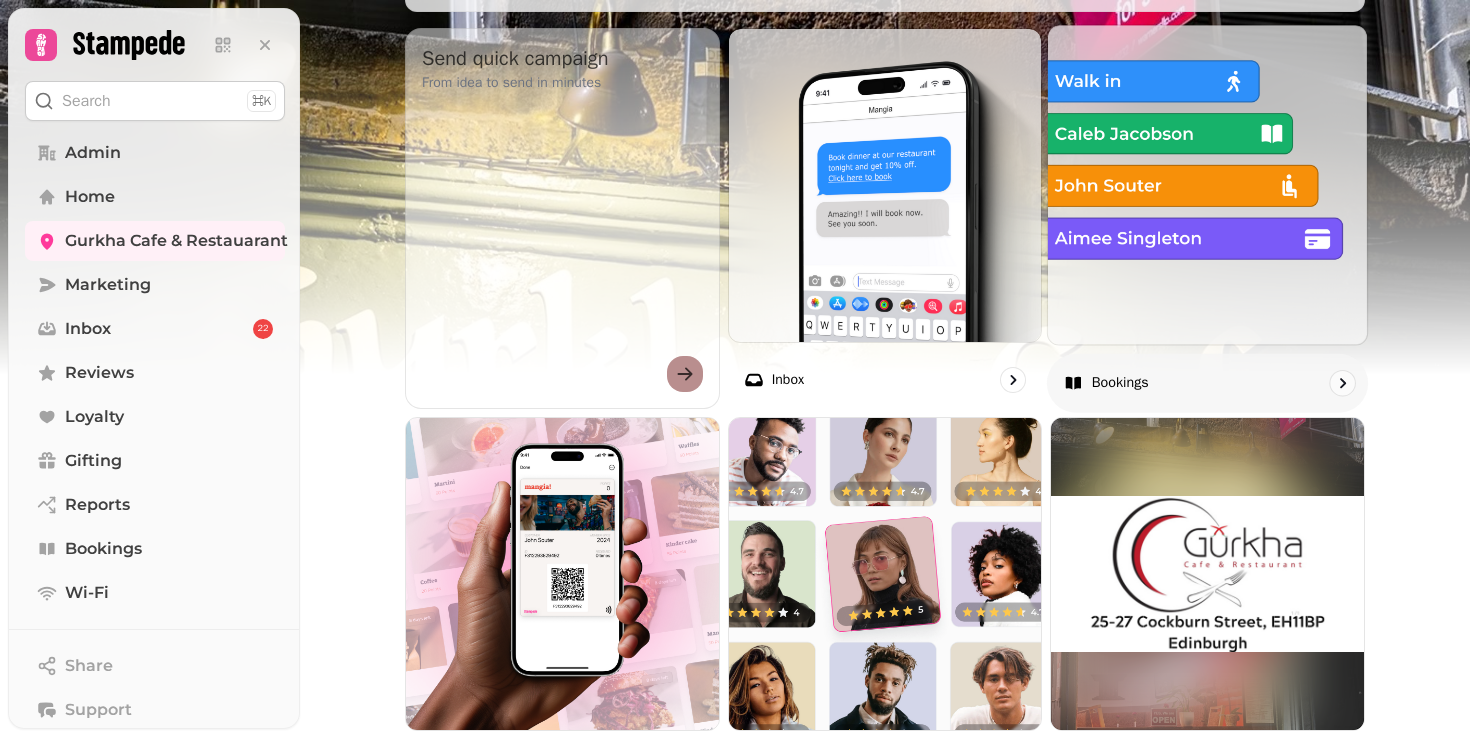 click at bounding box center [1207, 184] 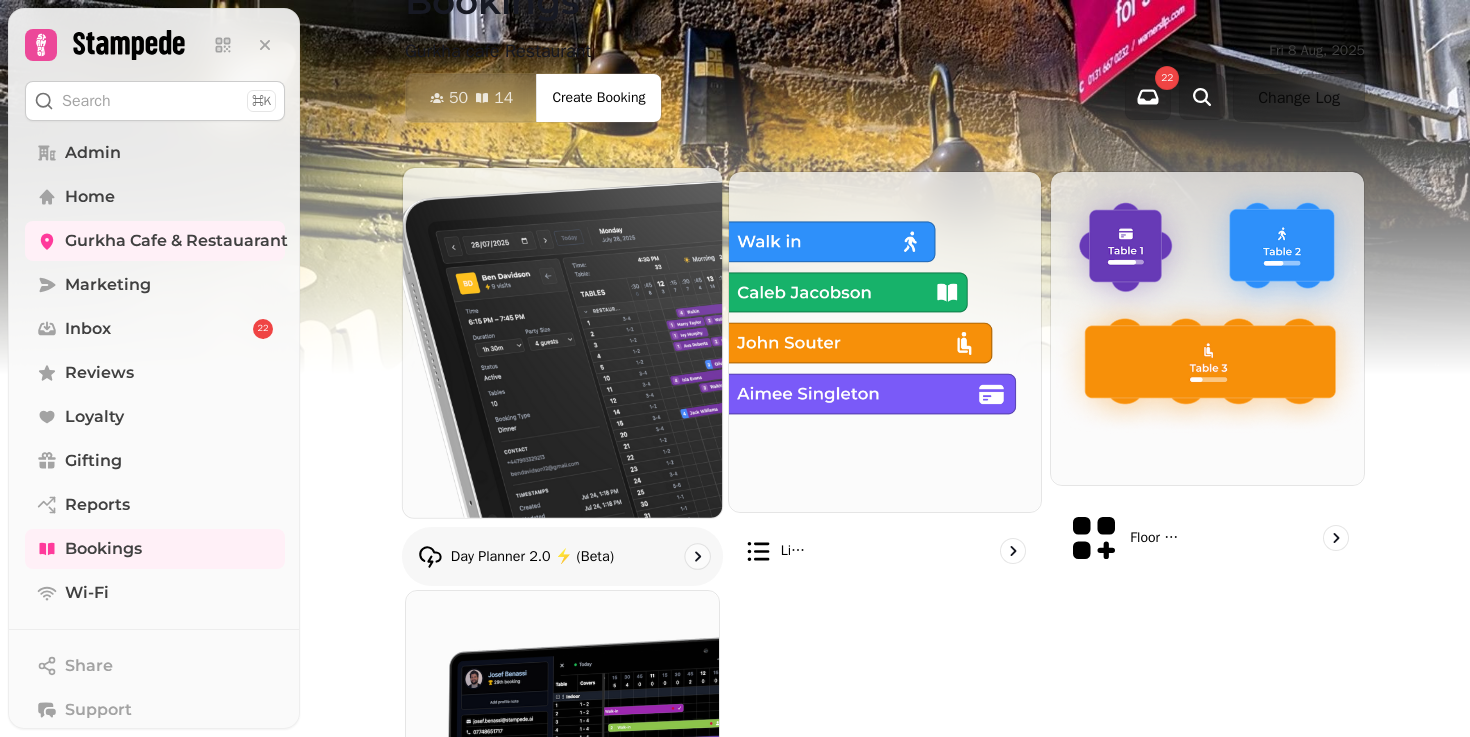 scroll, scrollTop: 91, scrollLeft: 0, axis: vertical 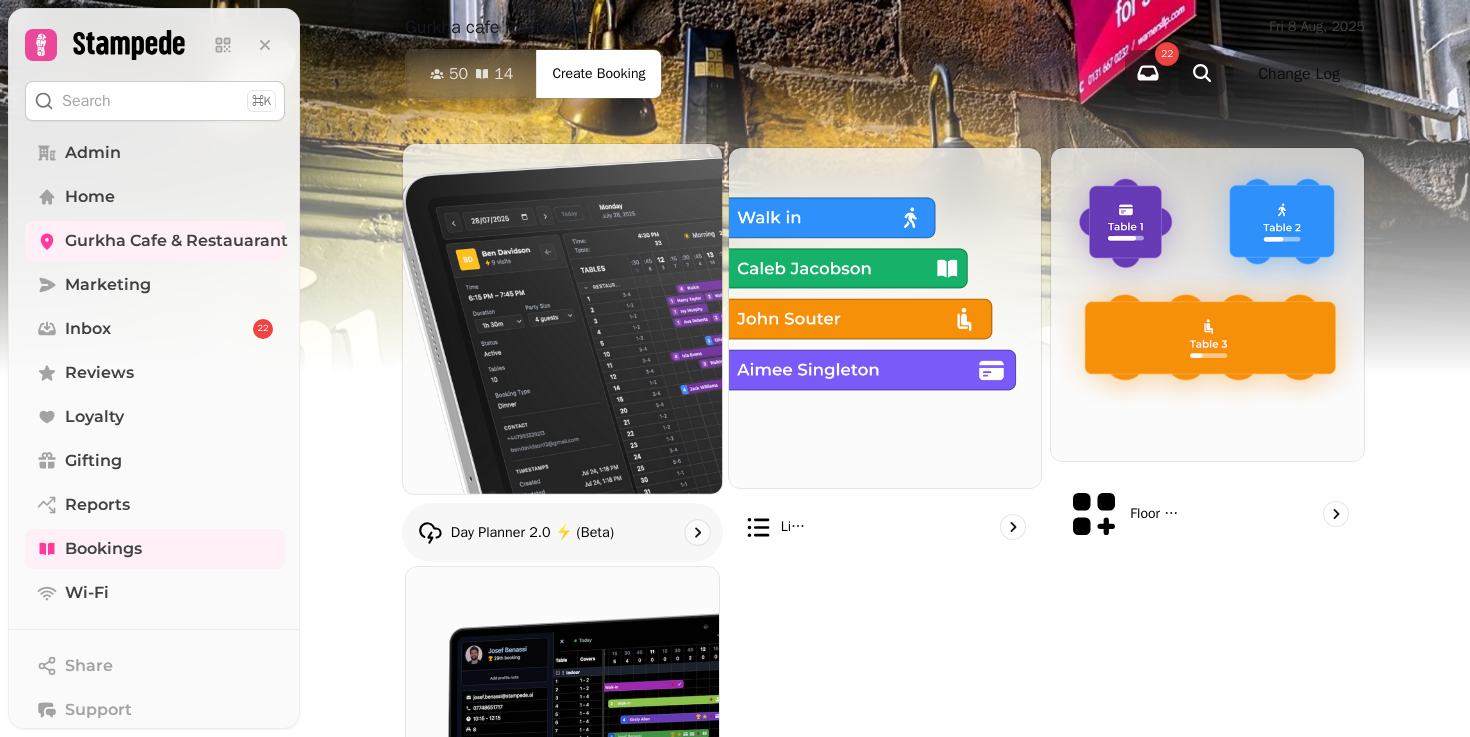 click at bounding box center [562, 318] 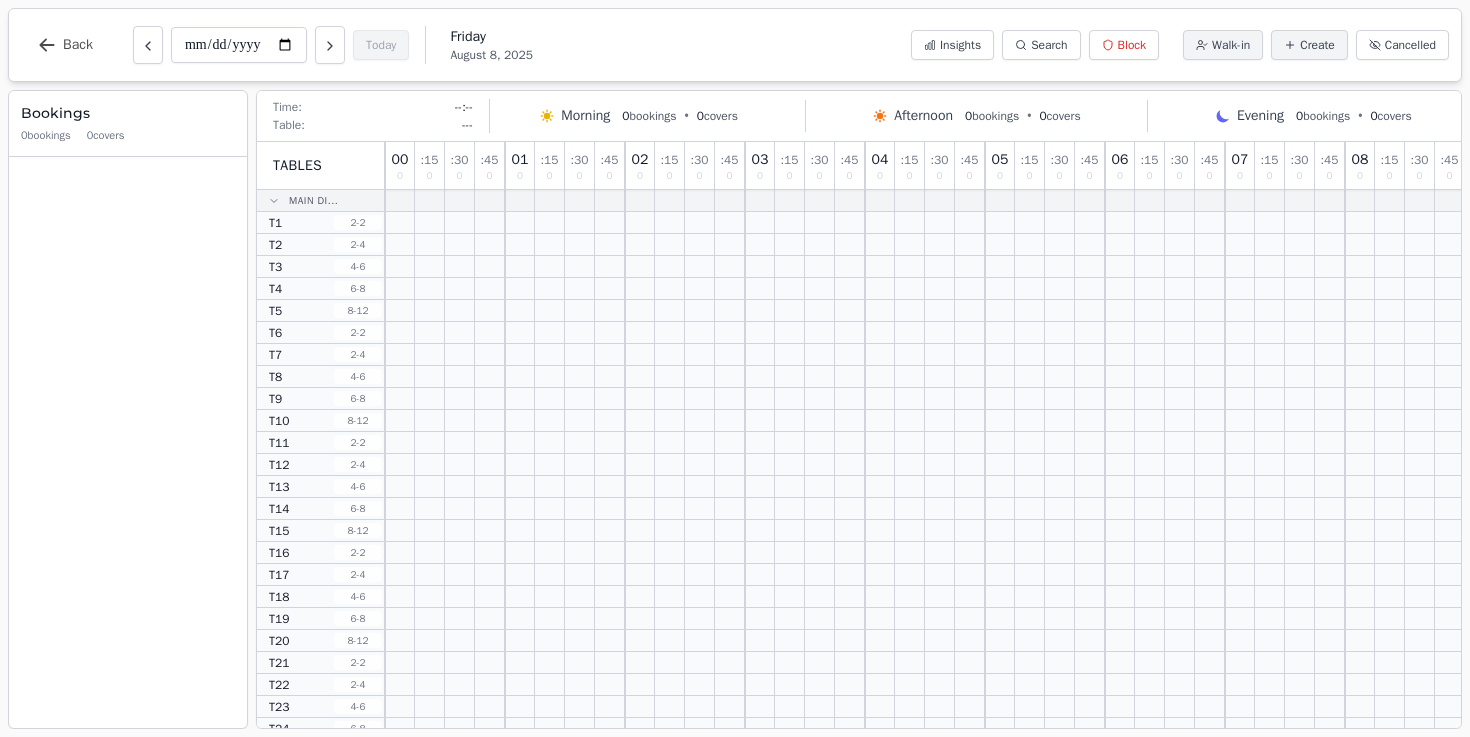 scroll, scrollTop: 0, scrollLeft: 0, axis: both 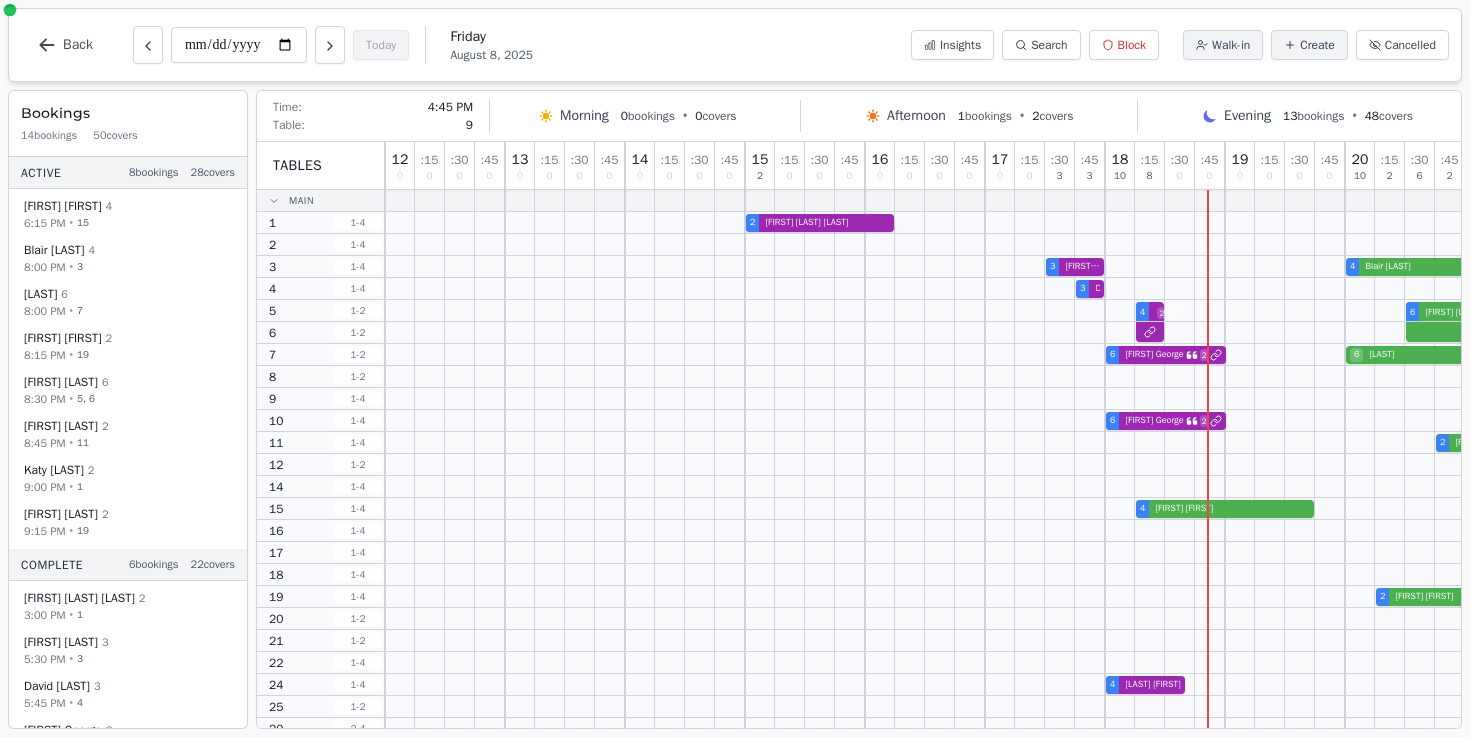 drag, startPoint x: 884, startPoint y: 396, endPoint x: 955, endPoint y: 395, distance: 71.00704 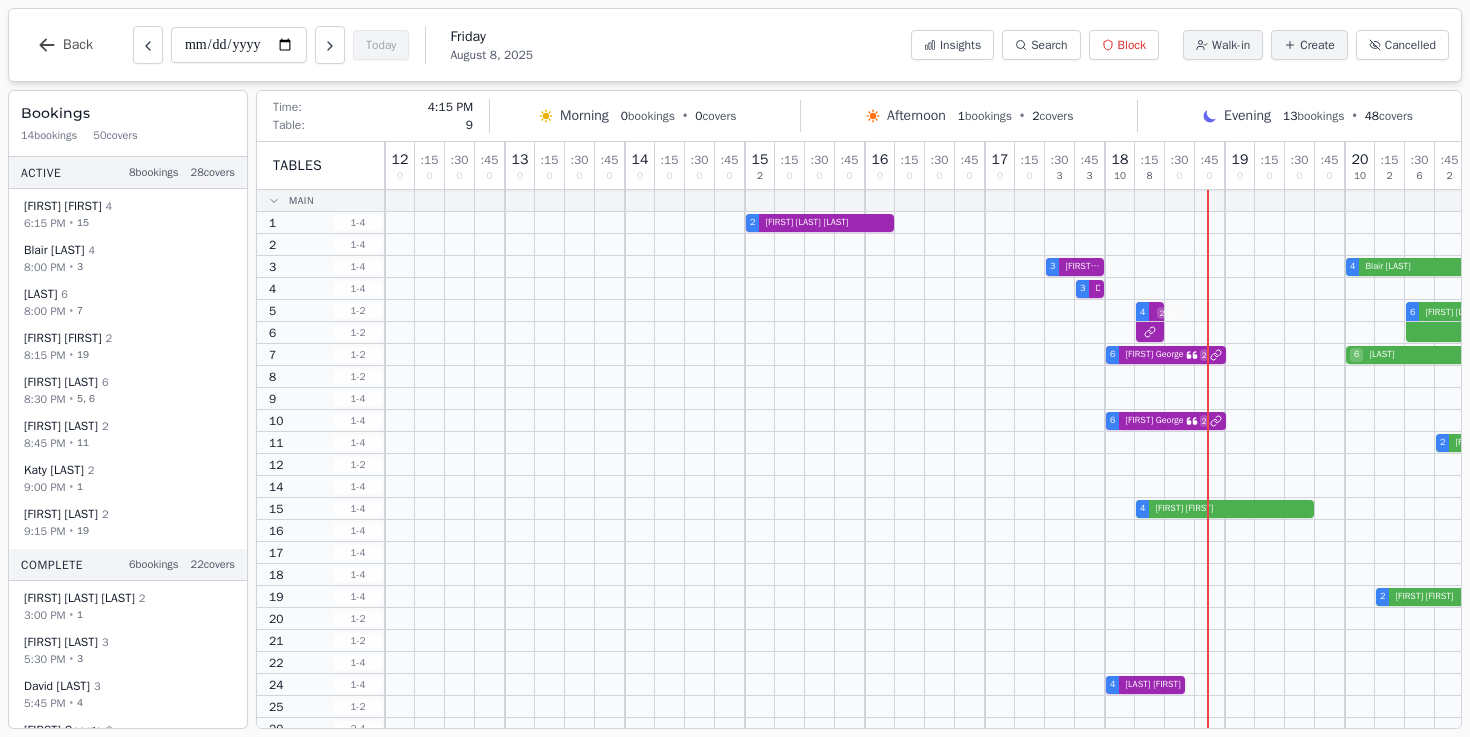 drag, startPoint x: 915, startPoint y: 398, endPoint x: 978, endPoint y: 398, distance: 63 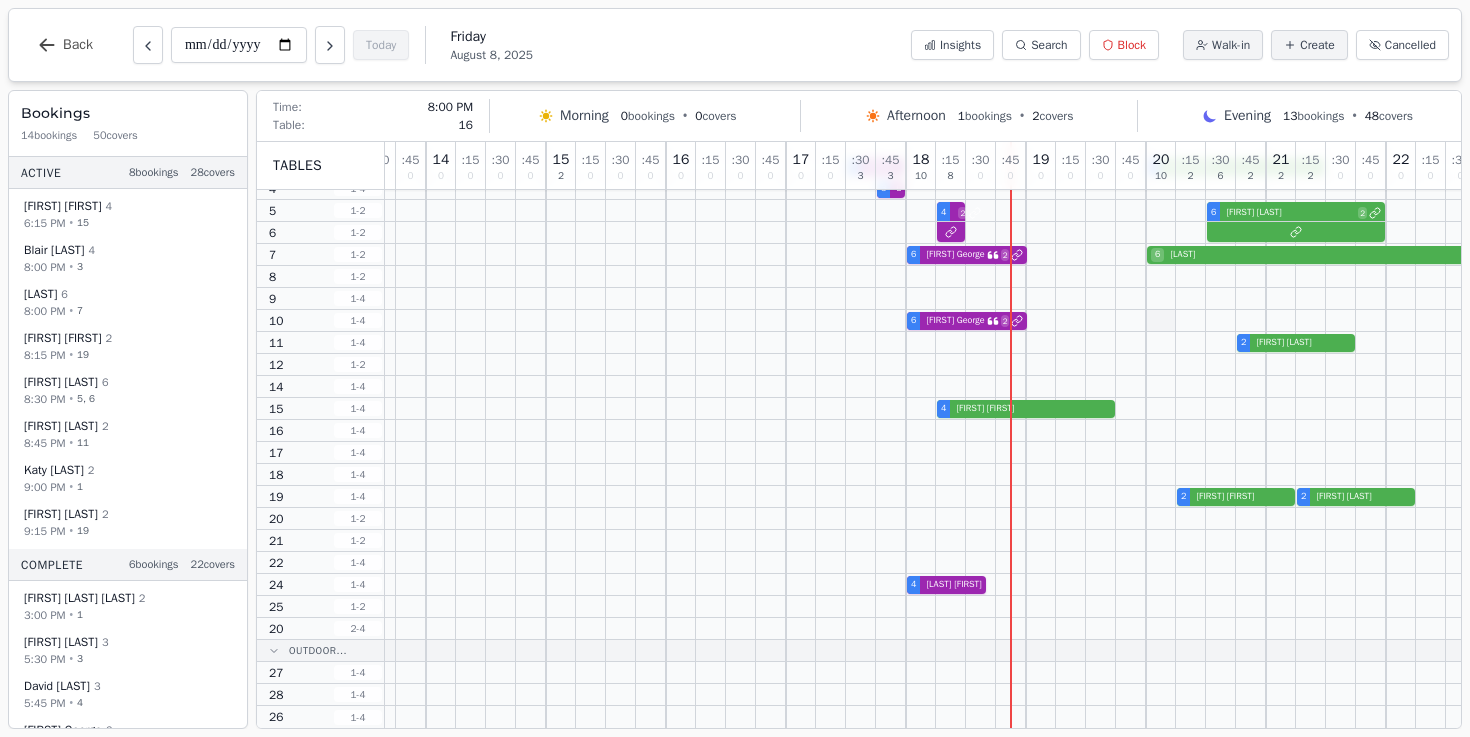 scroll, scrollTop: 0, scrollLeft: 199, axis: horizontal 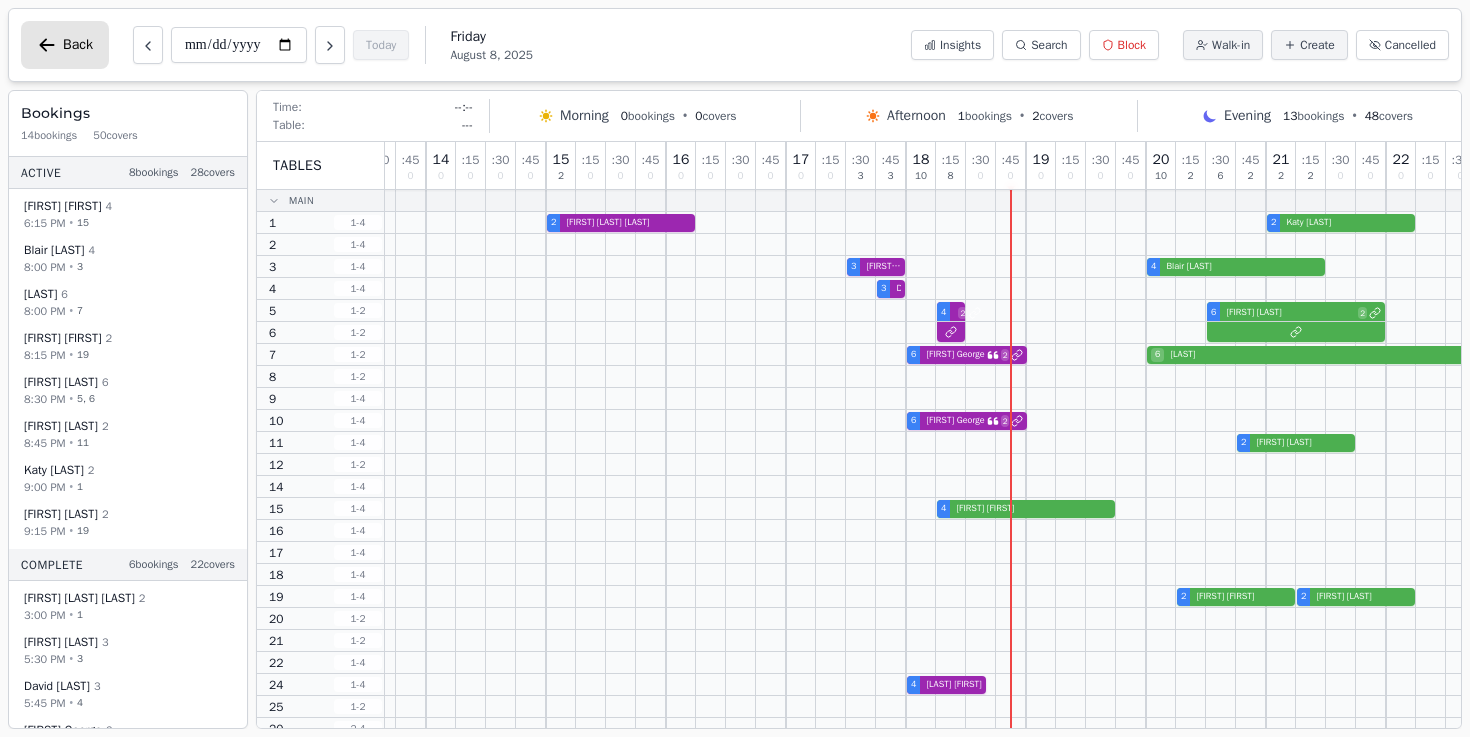 click on "Back" at bounding box center (65, 45) 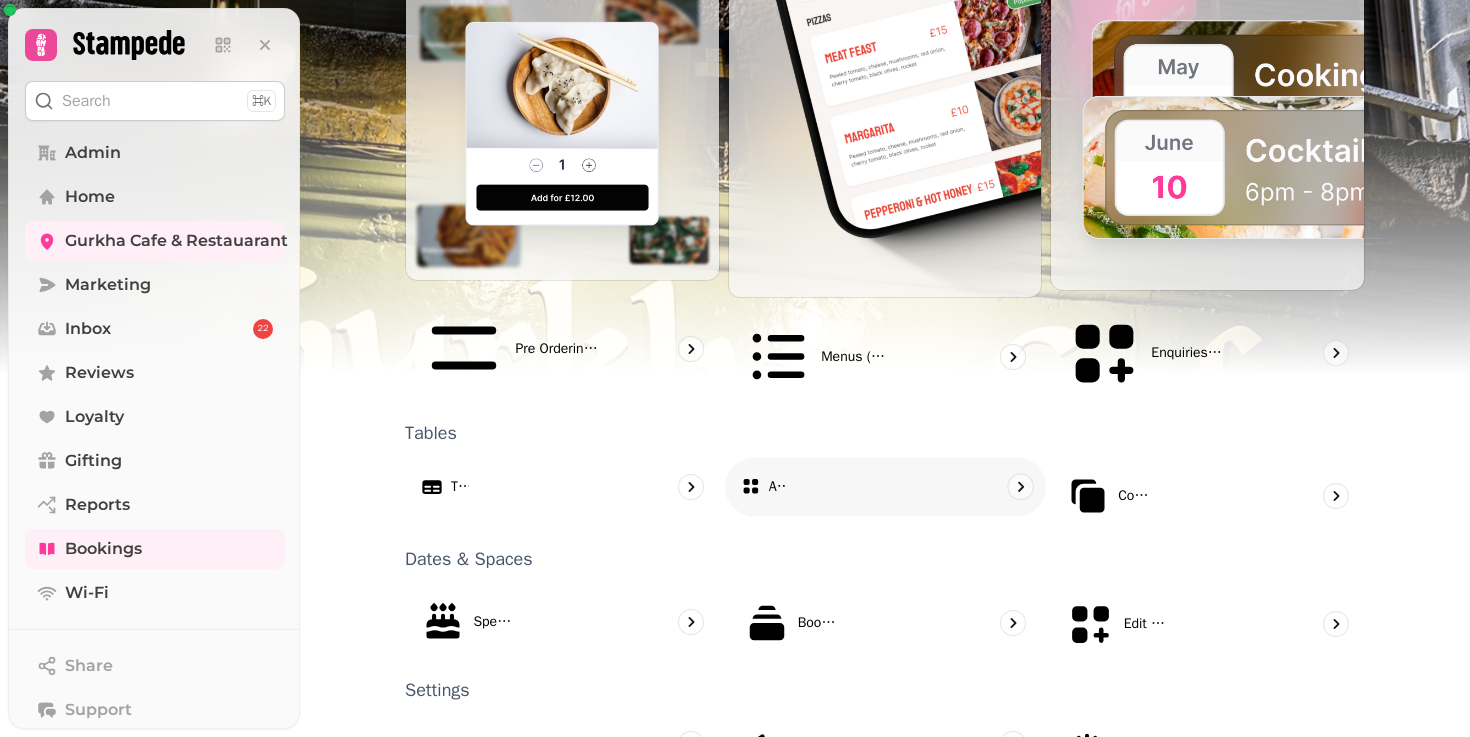 scroll, scrollTop: 1181, scrollLeft: 0, axis: vertical 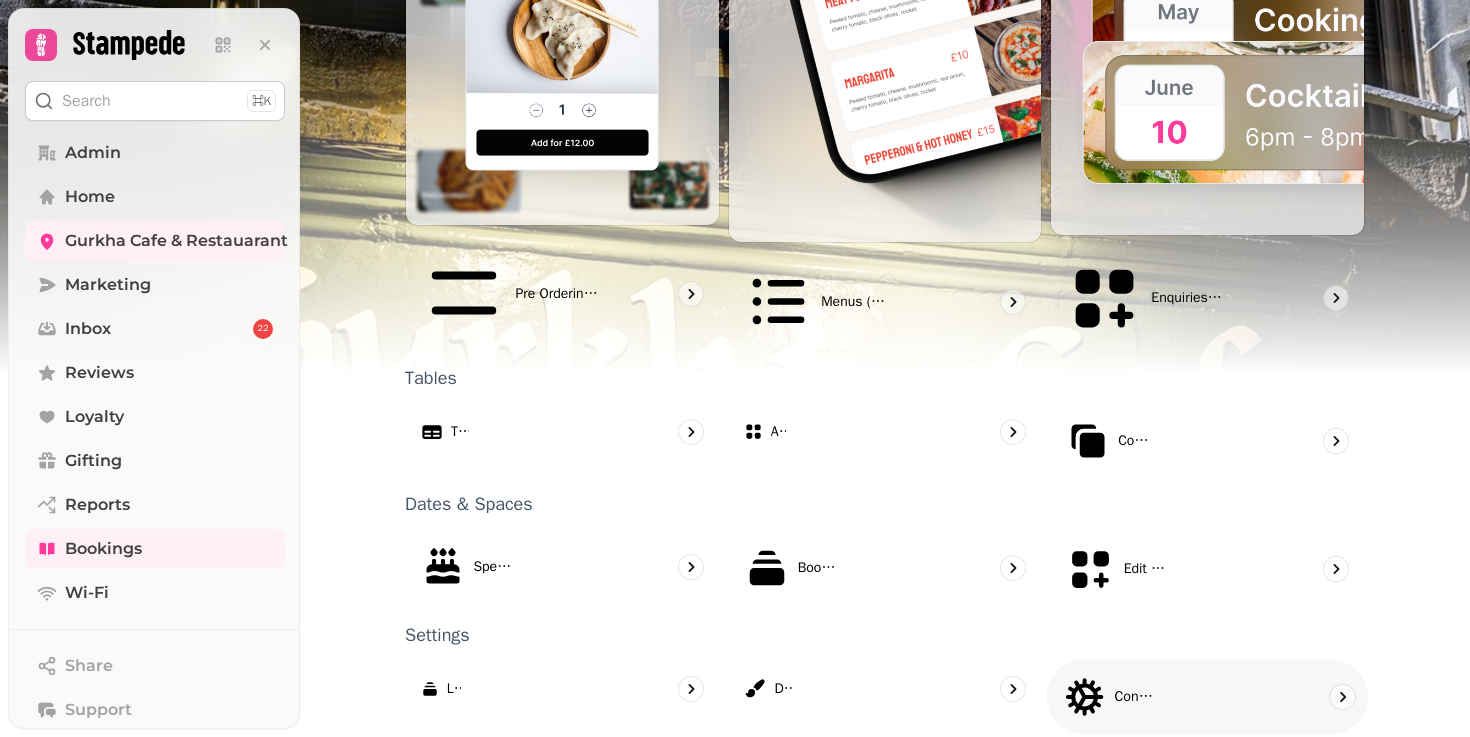 click on "Configuration" at bounding box center [1109, 697] 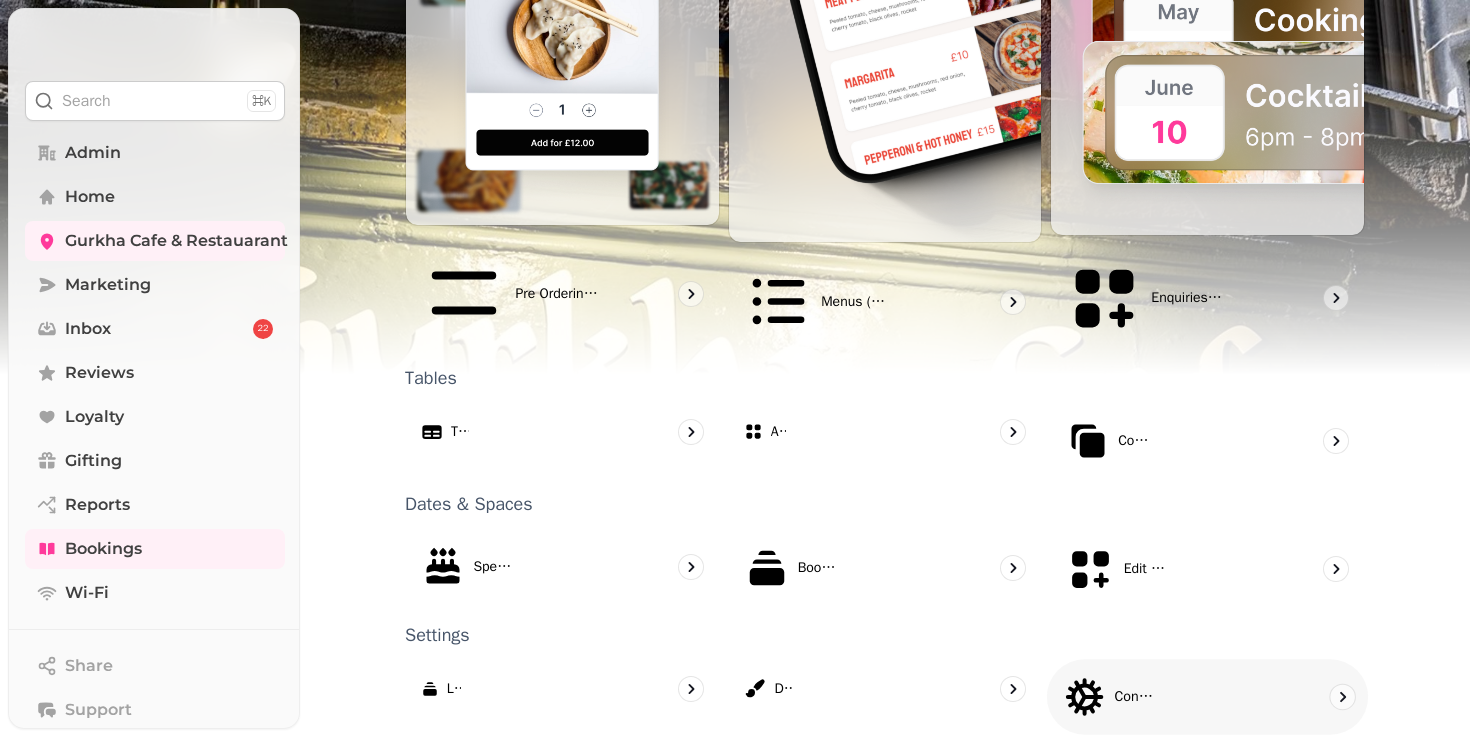 select on "*" 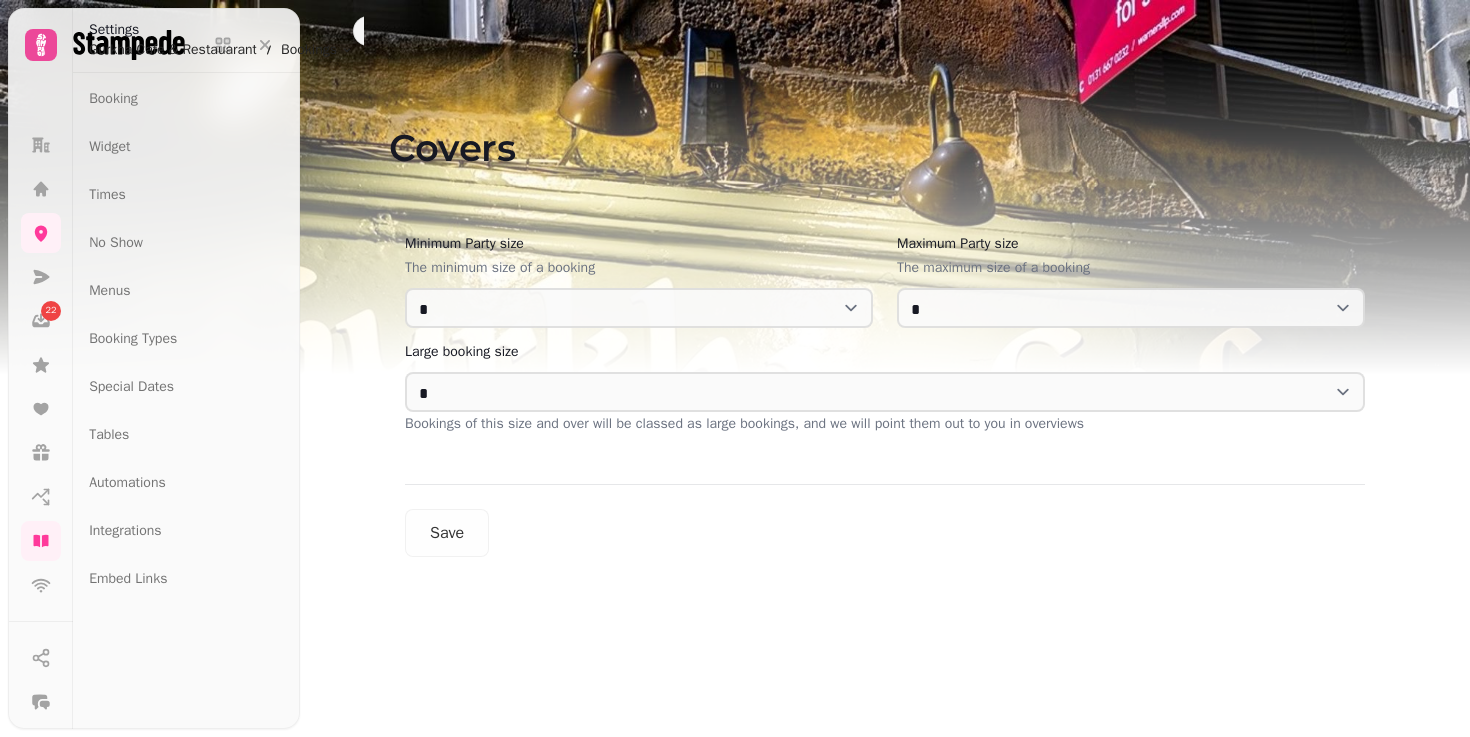 scroll, scrollTop: 0, scrollLeft: 0, axis: both 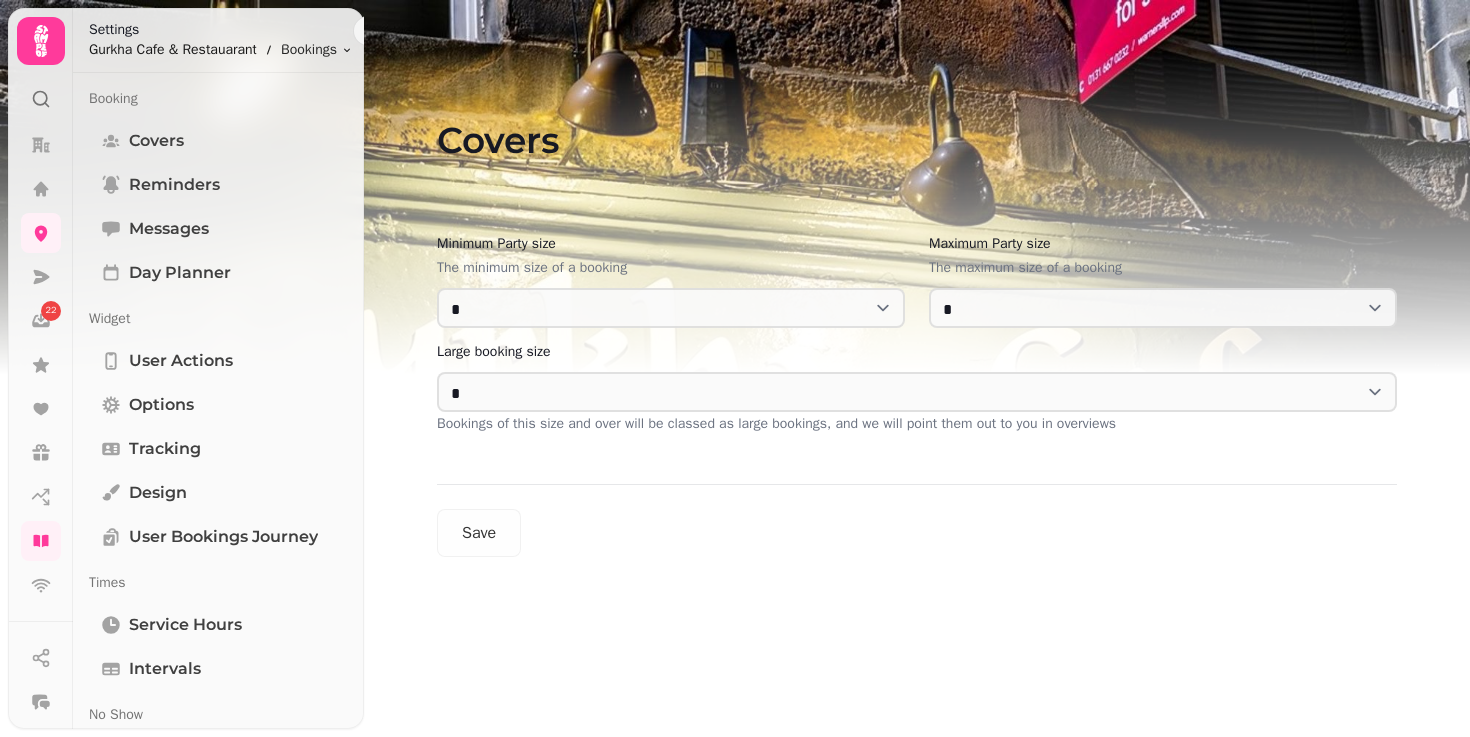 click on "Gurkha Cafe & Restauarant" at bounding box center [173, 50] 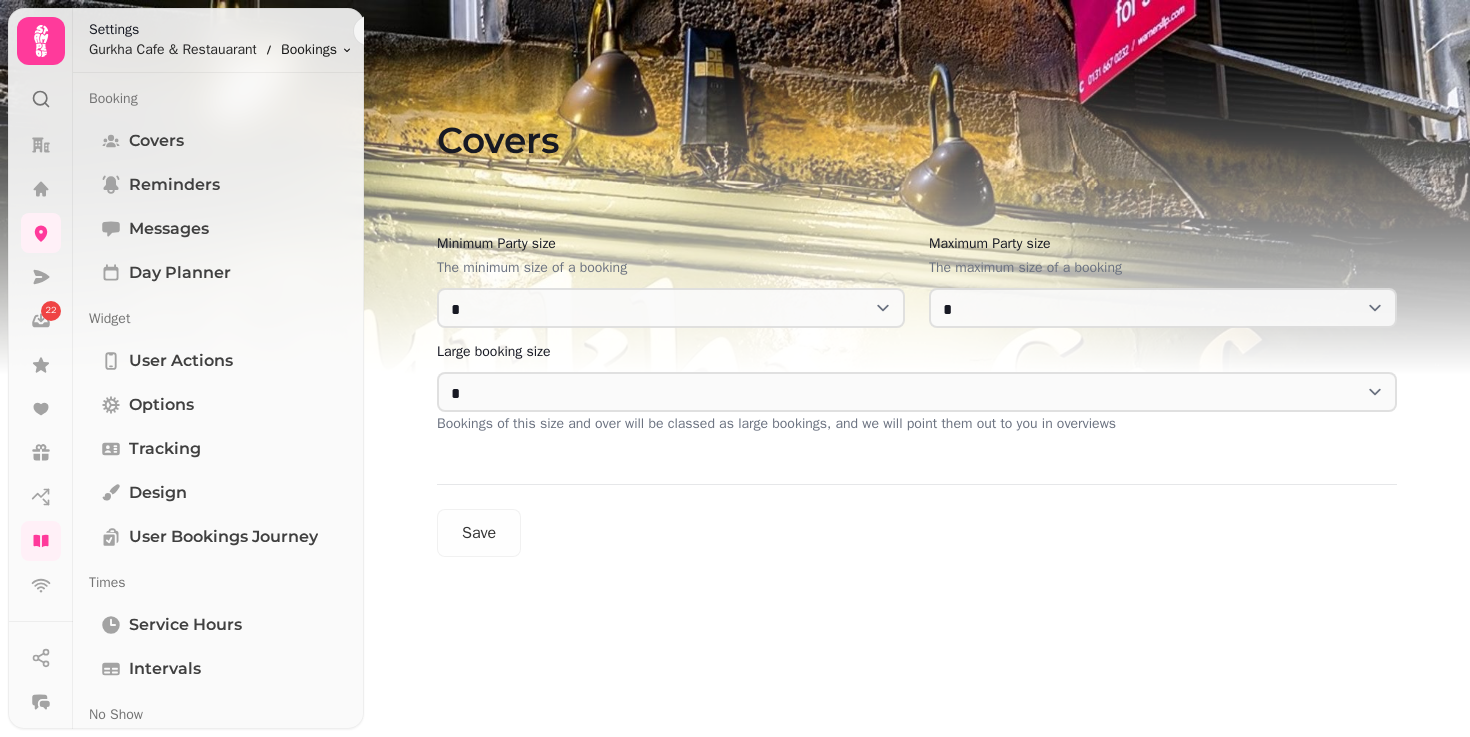 click on "22 Covers Minimum Party size The minimum size of a booking * * * * * * * * * ** ** ** ** ** ** ** ** ** ** ** ** ** ** ** ** ** ** ** ** ** ** ** ** ** ** ** ** ** ** ** ** ** ** ** ** ** ** ** ** ** ** ** ** ** ** ** ** ** ** ** ** ** ** ** ** ** ** ** ** ** ** ** ** ** ** ** ** ** ** ** ** ** ** ** ** ** ** ** ** ** ** ** ** ** ** ** ** ** ** *** *** *** *** *** *** *** *** *** *** *** *** *** *** *** *** *** *** *** *** *** *** *** *** *** *** *** *** *** *** *** *** *** *** *** *** *** *** *** *** *** *** *** *** *** *** *** *** *** *** *** *** *** *** *** *** *** *** *** *** *** *** *** *** *** *** *** *** *** *** *** *** *** *** *** *** *** *** *** *** *** *** *** *** *** *** *** *** *** *** *** *** *** *** *** *** *** *** *** *** *** *** *** *** *** *** *** *** *** *** *** *** *** *** *** *** *** *** *** *** *** *** *** *** *** *** *** *** *** *** *** *** *** *** *** *** *** *** *** *** *** *** *** *** *** *** *** *** *** *** *** *** *** *** *** *** *** *** *** *** *** *** *** *** ***" at bounding box center (735, 368) 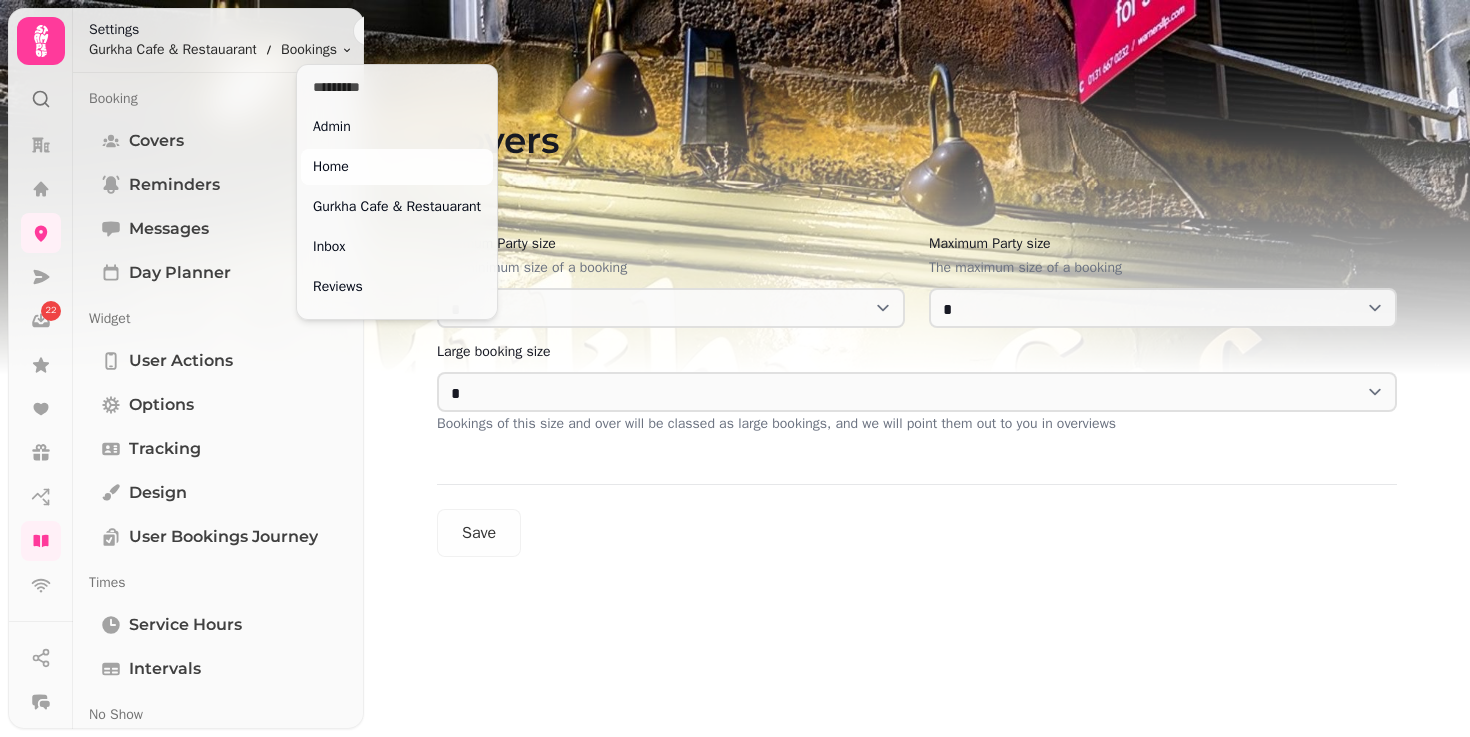 click on "22 Covers Minimum Party size The minimum size of a booking * * * * * * * * * ** ** ** ** ** ** ** ** ** ** ** ** ** ** ** ** ** ** ** ** ** ** ** ** ** ** ** ** ** ** ** ** ** ** ** ** ** ** ** ** ** ** ** ** ** ** ** ** ** ** ** ** ** ** ** ** ** ** ** ** ** ** ** ** ** ** ** ** ** ** ** ** ** ** ** ** ** ** ** ** ** ** ** ** ** ** ** ** ** ** *** *** *** *** *** *** *** *** *** *** *** *** *** *** *** *** *** *** *** *** *** *** *** *** *** *** *** *** *** *** *** *** *** *** *** *** *** *** *** *** *** *** *** *** *** *** *** *** *** *** *** *** *** *** *** *** *** *** *** *** *** *** *** *** *** *** *** *** *** *** *** *** *** *** *** *** *** *** *** *** *** *** *** *** *** *** *** *** *** *** *** *** *** *** *** *** *** *** *** *** *** *** *** *** *** *** *** *** *** *** *** *** *** *** *** *** *** *** *** *** *** *** *** *** *** *** *** *** *** *** *** *** *** *** *** *** *** *** *** *** *** *** *** *** *** *** *** *** *** *** *** *** *** *** *** *** *** *** *** *** *** *** *** *** ***" at bounding box center [735, 368] 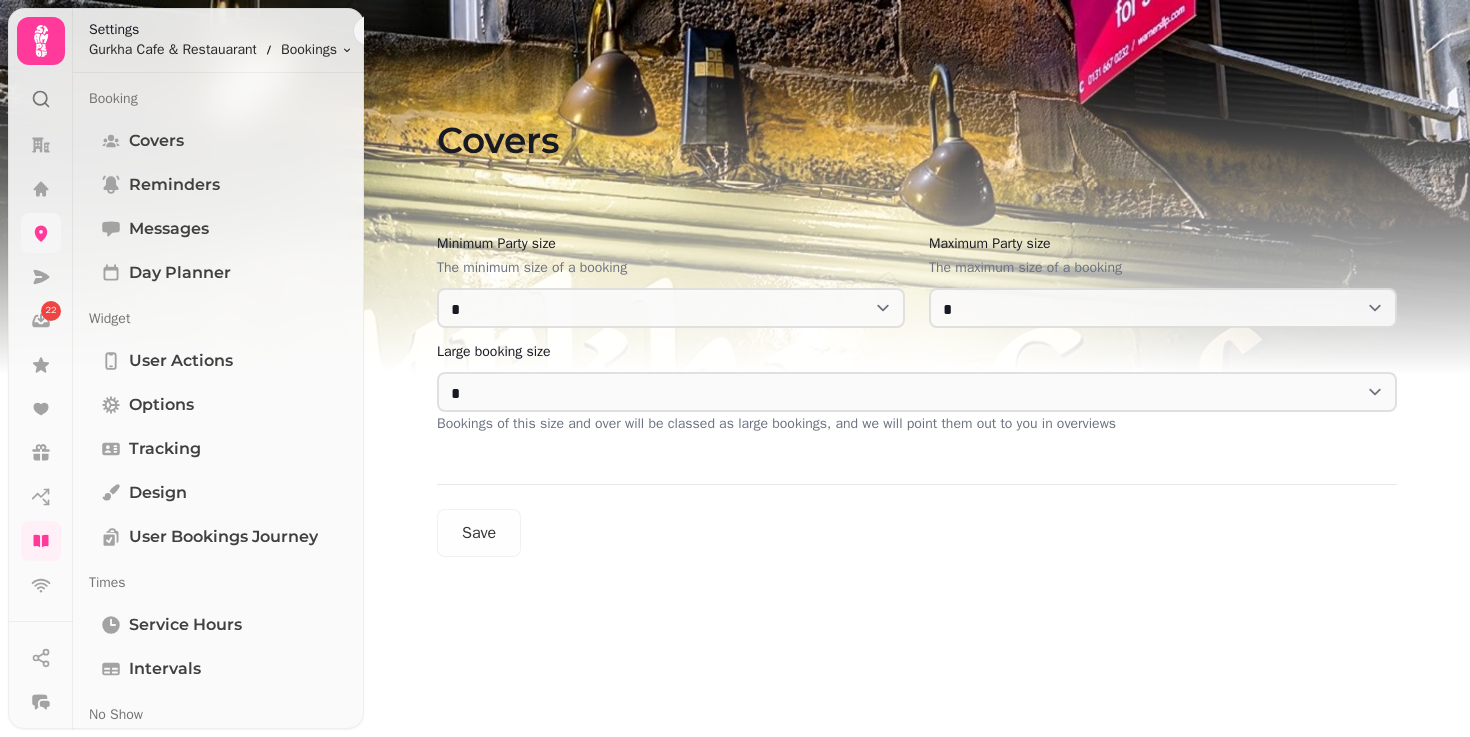 click 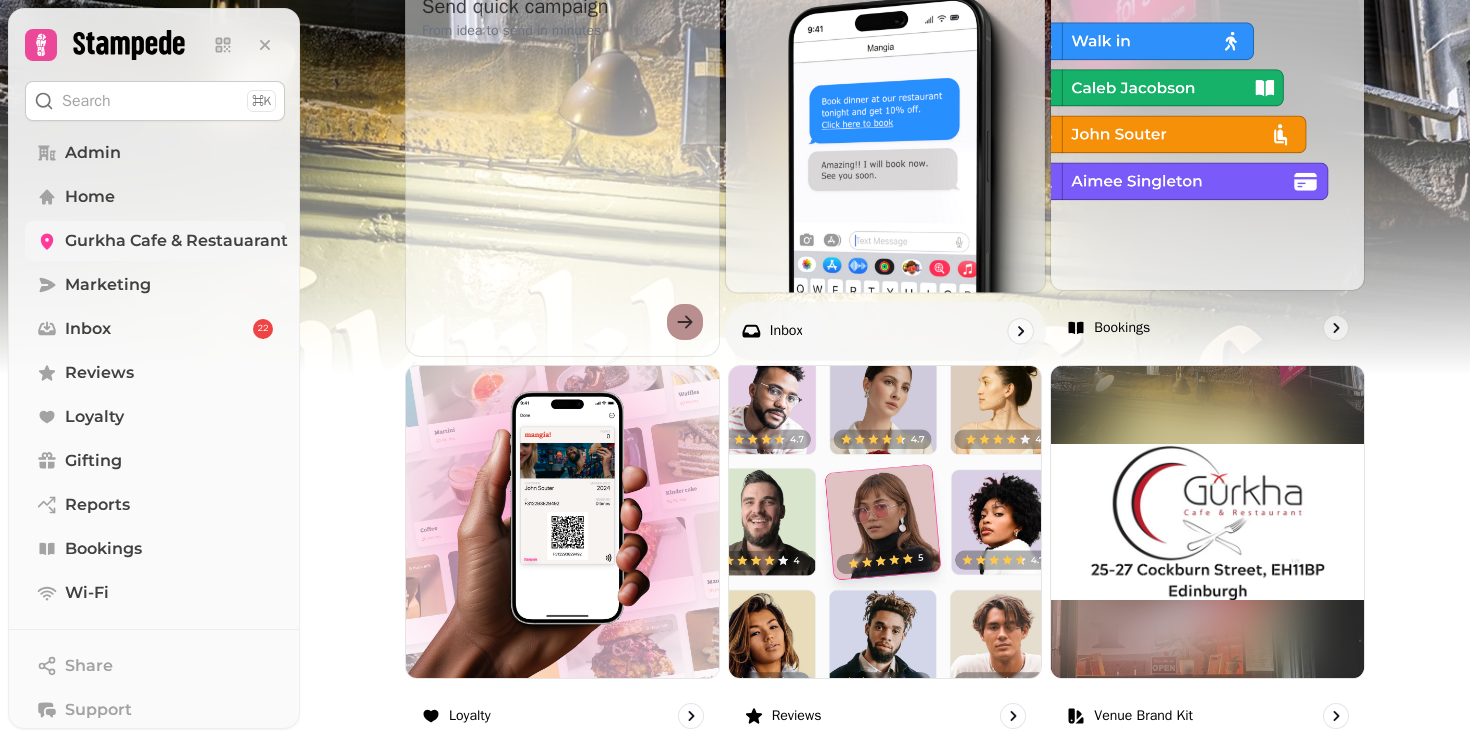 scroll, scrollTop: 753, scrollLeft: 0, axis: vertical 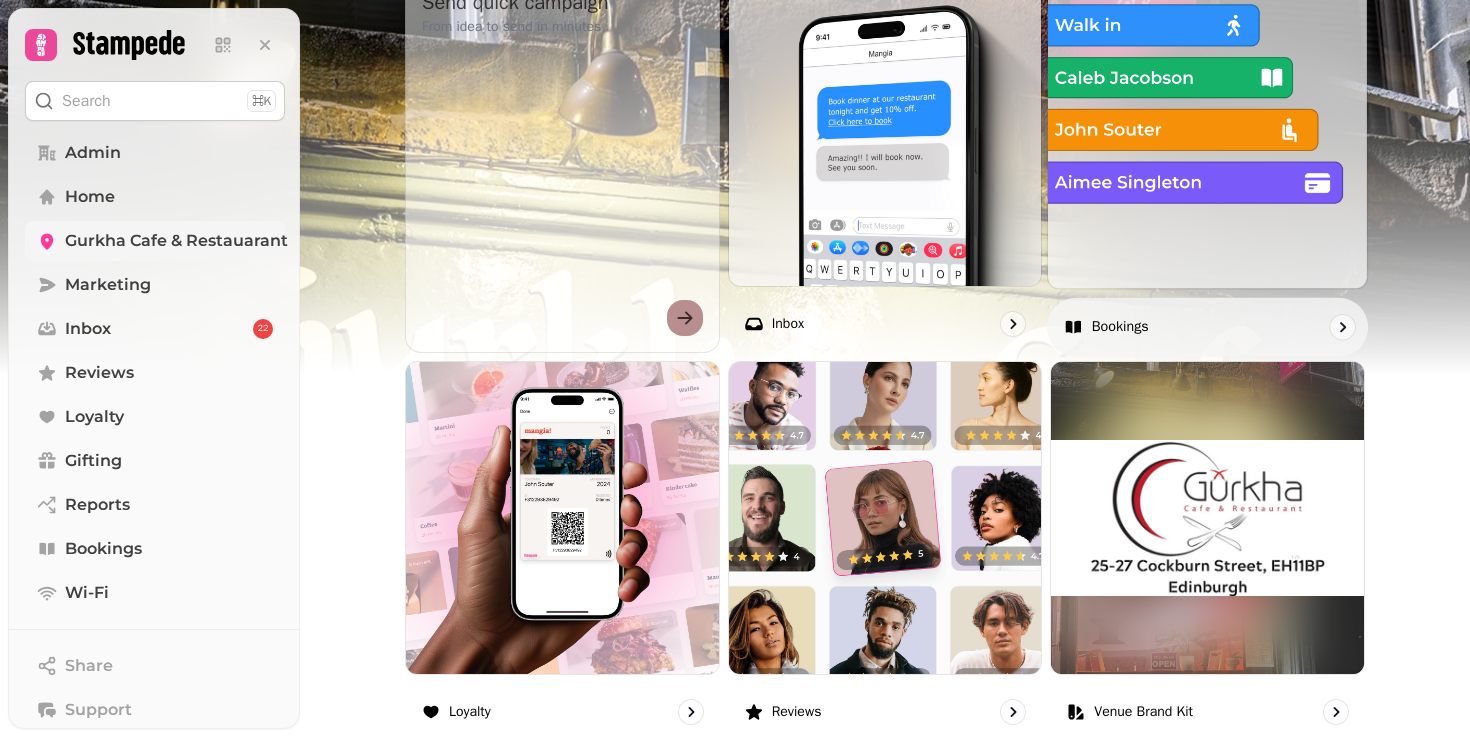 click at bounding box center (1207, 128) 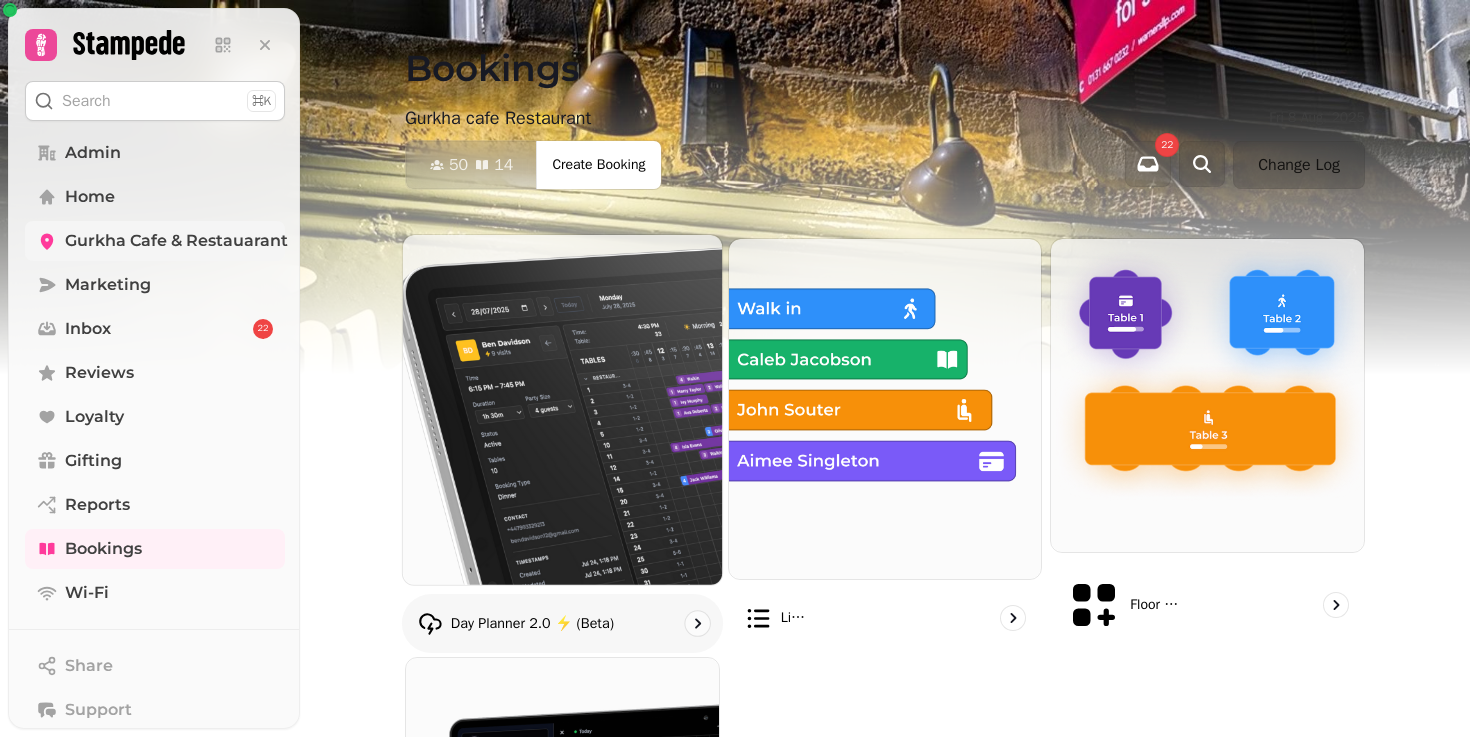 click at bounding box center [562, 409] 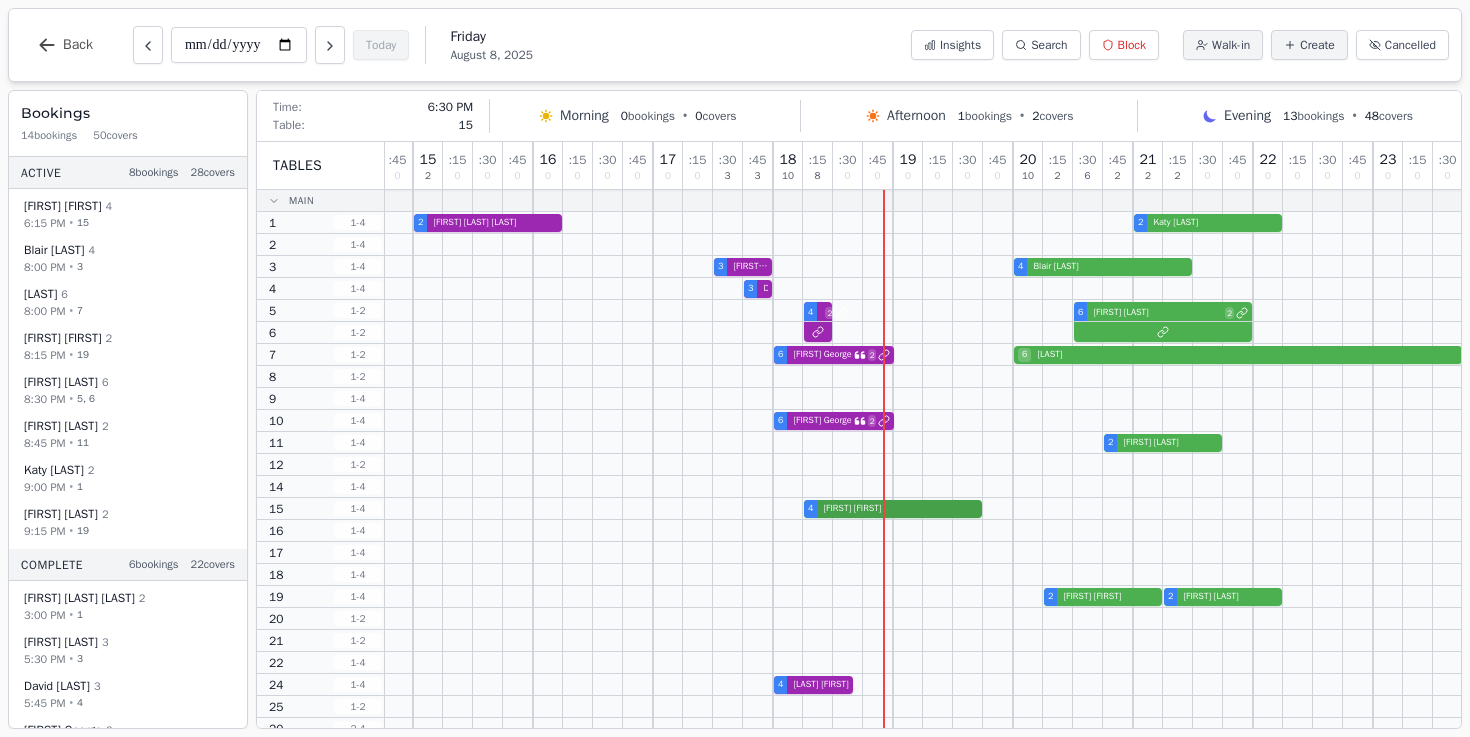 scroll, scrollTop: 0, scrollLeft: 364, axis: horizontal 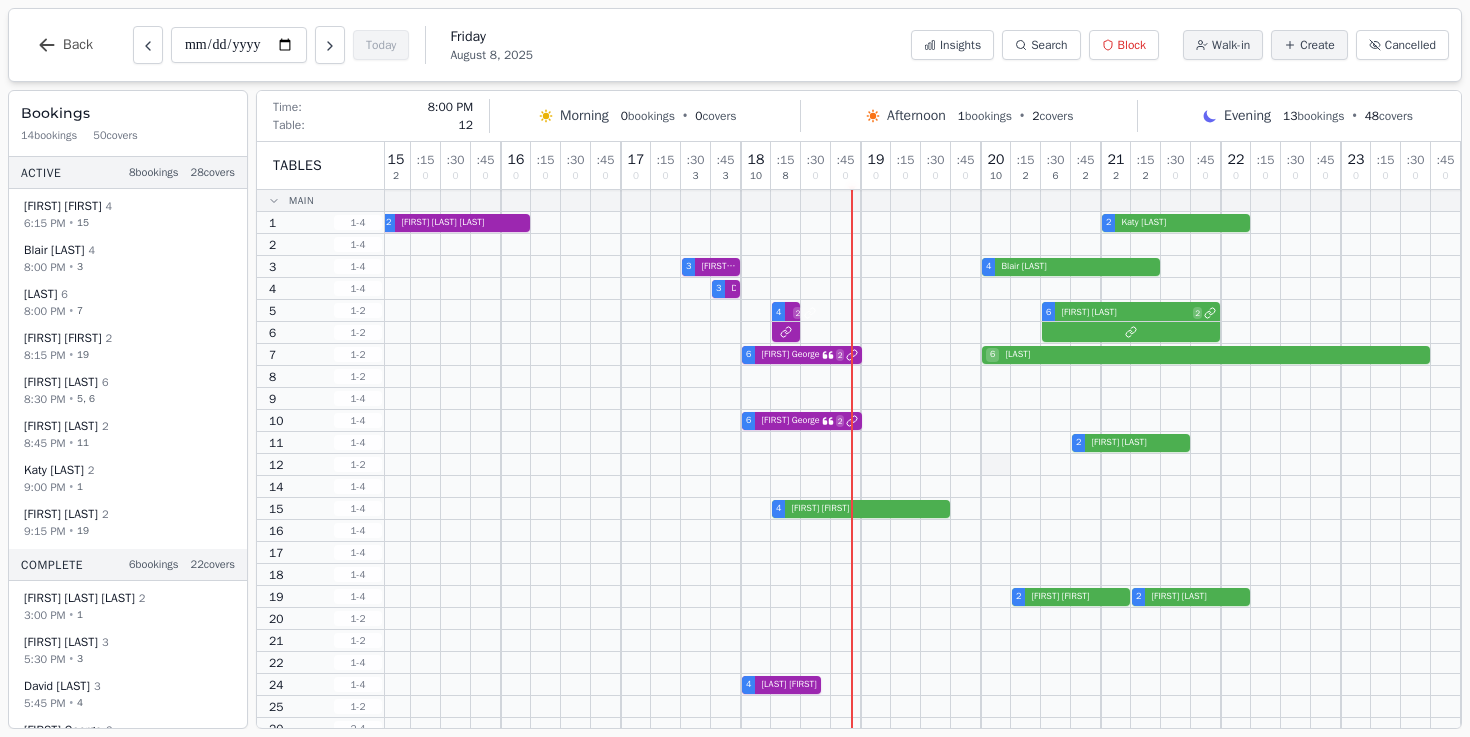drag, startPoint x: 868, startPoint y: 467, endPoint x: 1009, endPoint y: 467, distance: 141 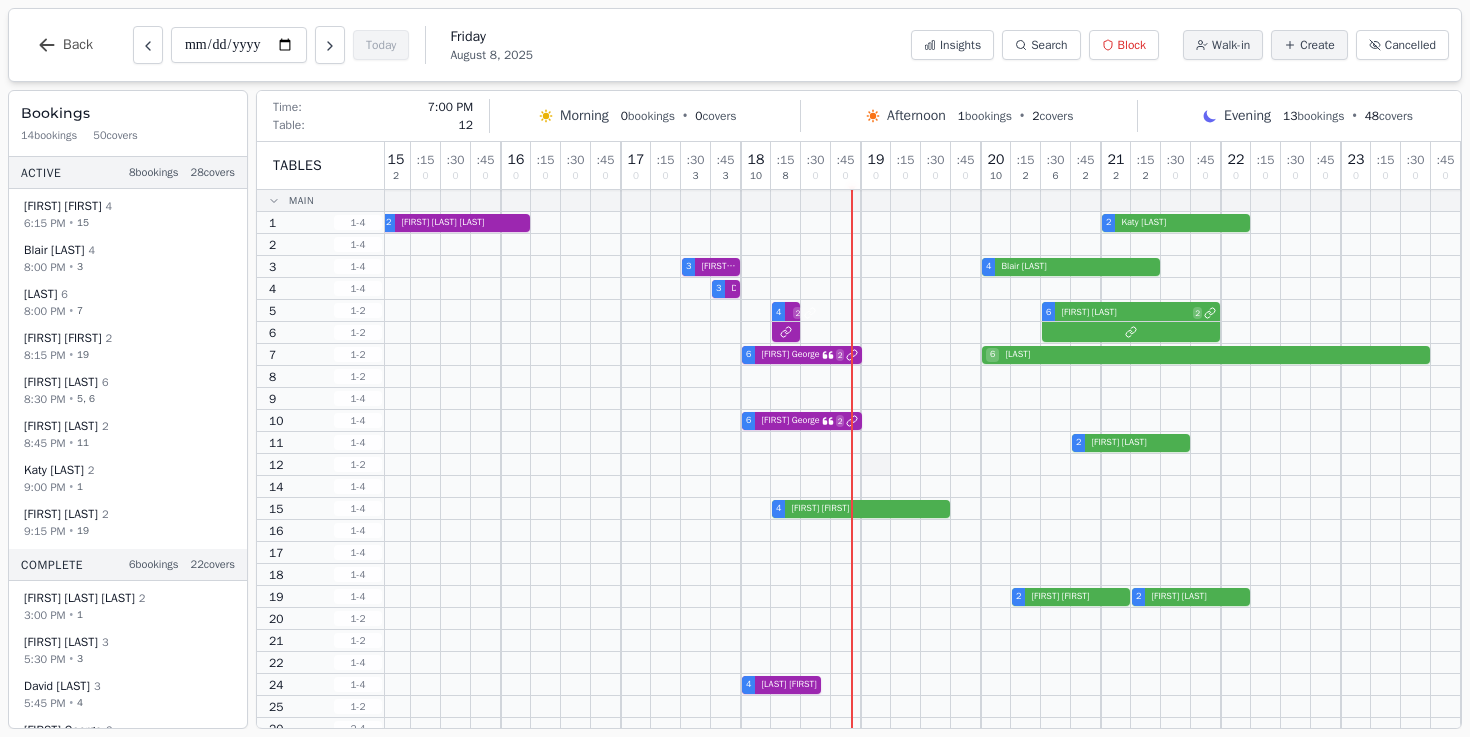 click at bounding box center [876, 464] 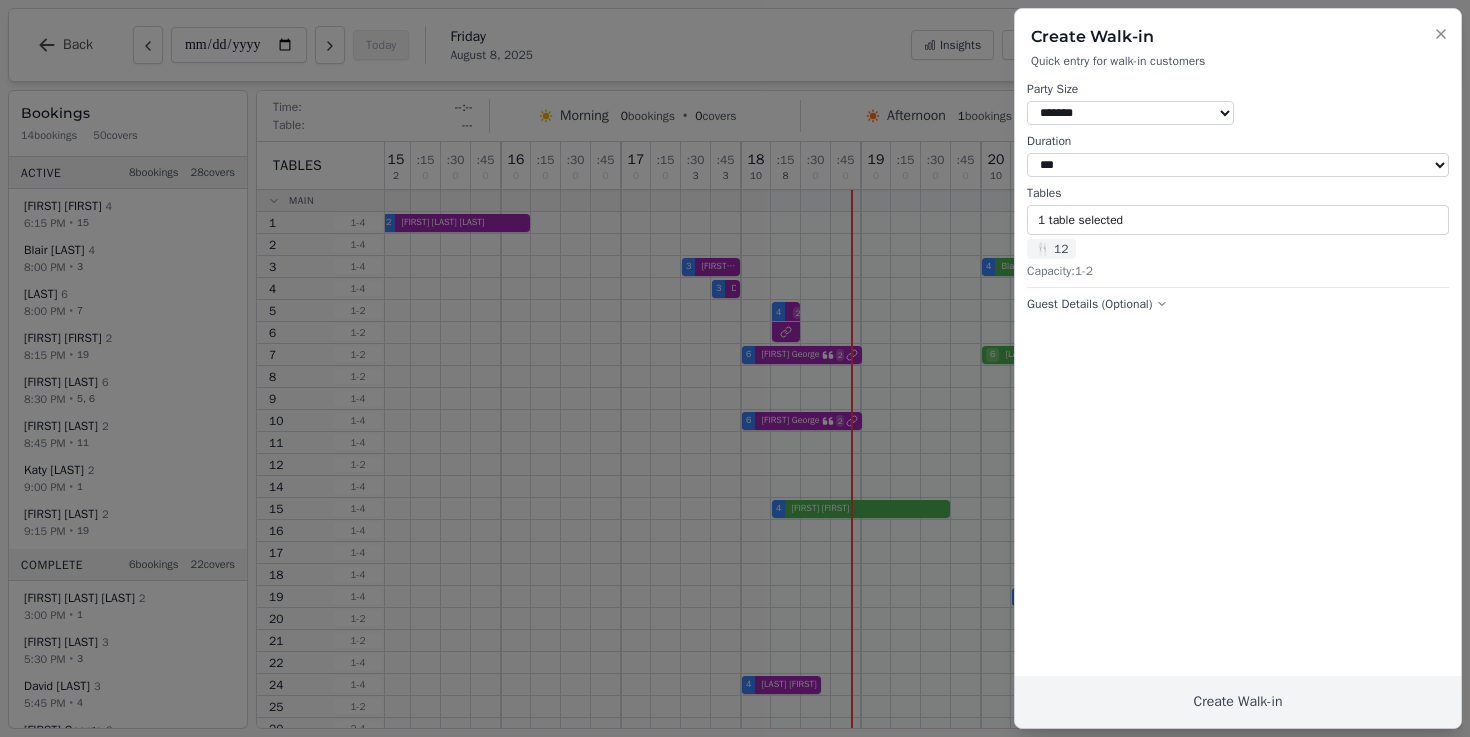 click on "*   ***** *   ****** *   ****** *   ****** *   ****** *   ****** *   ****** *   ****** *   ****** **   ****** **   ****** **   ****** **   ****** **   ****** **   ****** **   ****** **   ****** **   ****** **   ****** **   ****** **   ****** **   ****** **   ****** **   ****** **   ****** **   ****** **   ****** **   ****** **   ****** **   ******" at bounding box center (1130, 113) 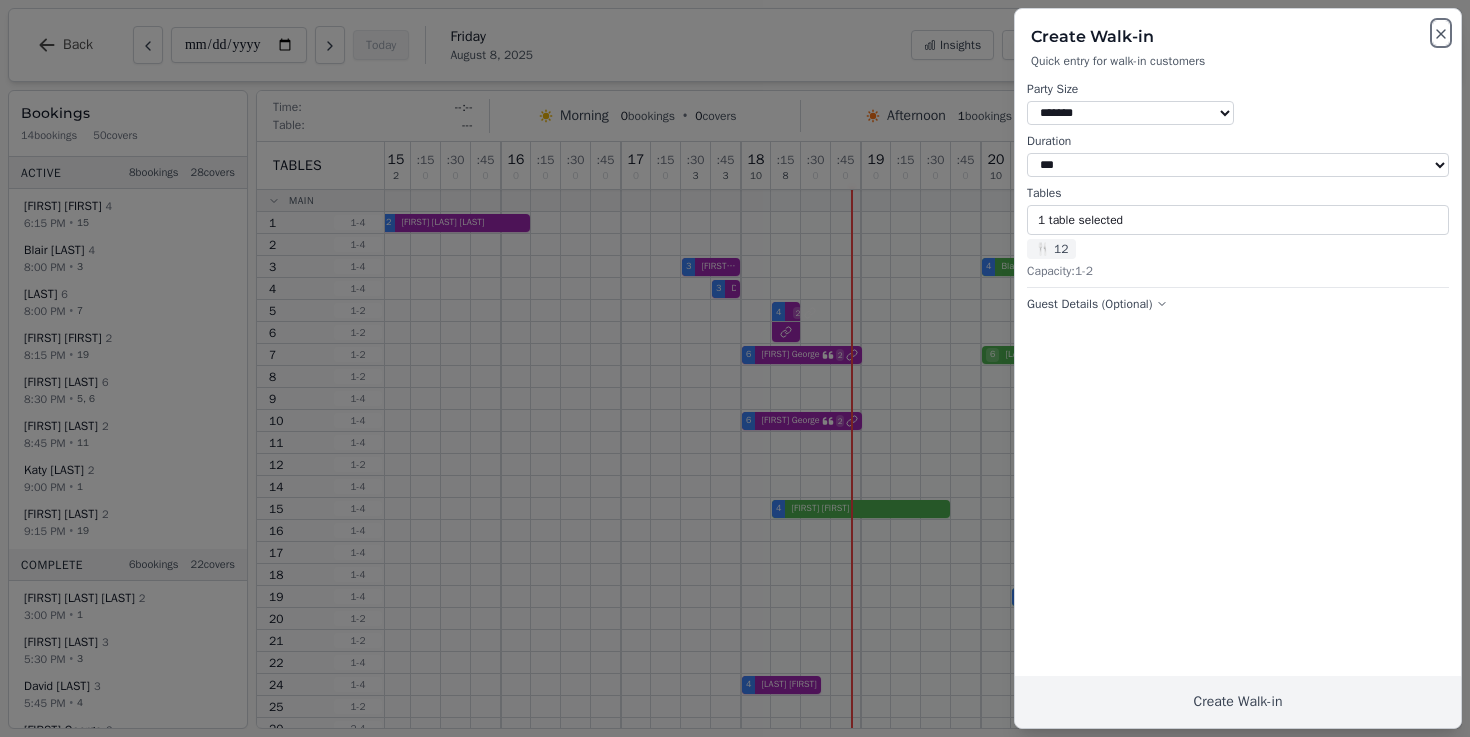 click 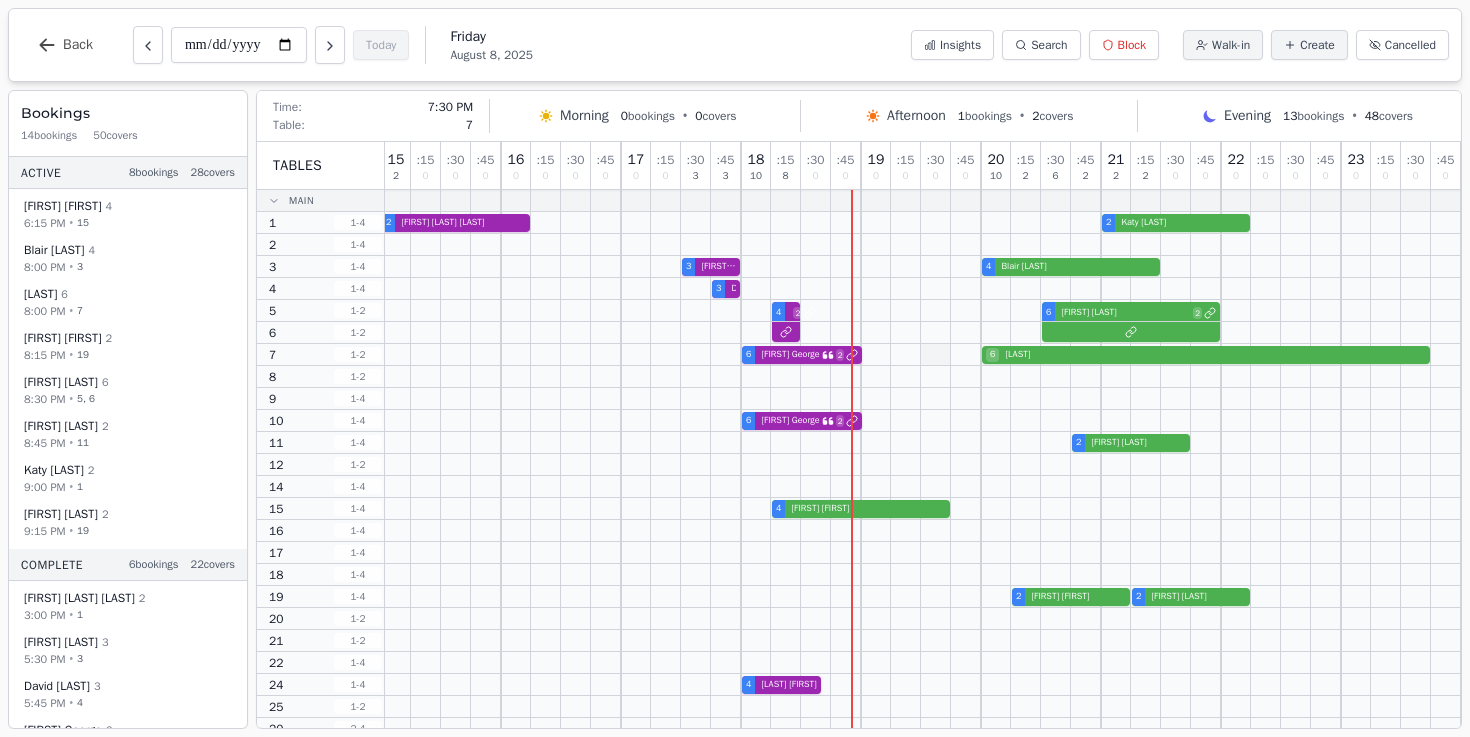 drag, startPoint x: 872, startPoint y: 361, endPoint x: 926, endPoint y: 361, distance: 54 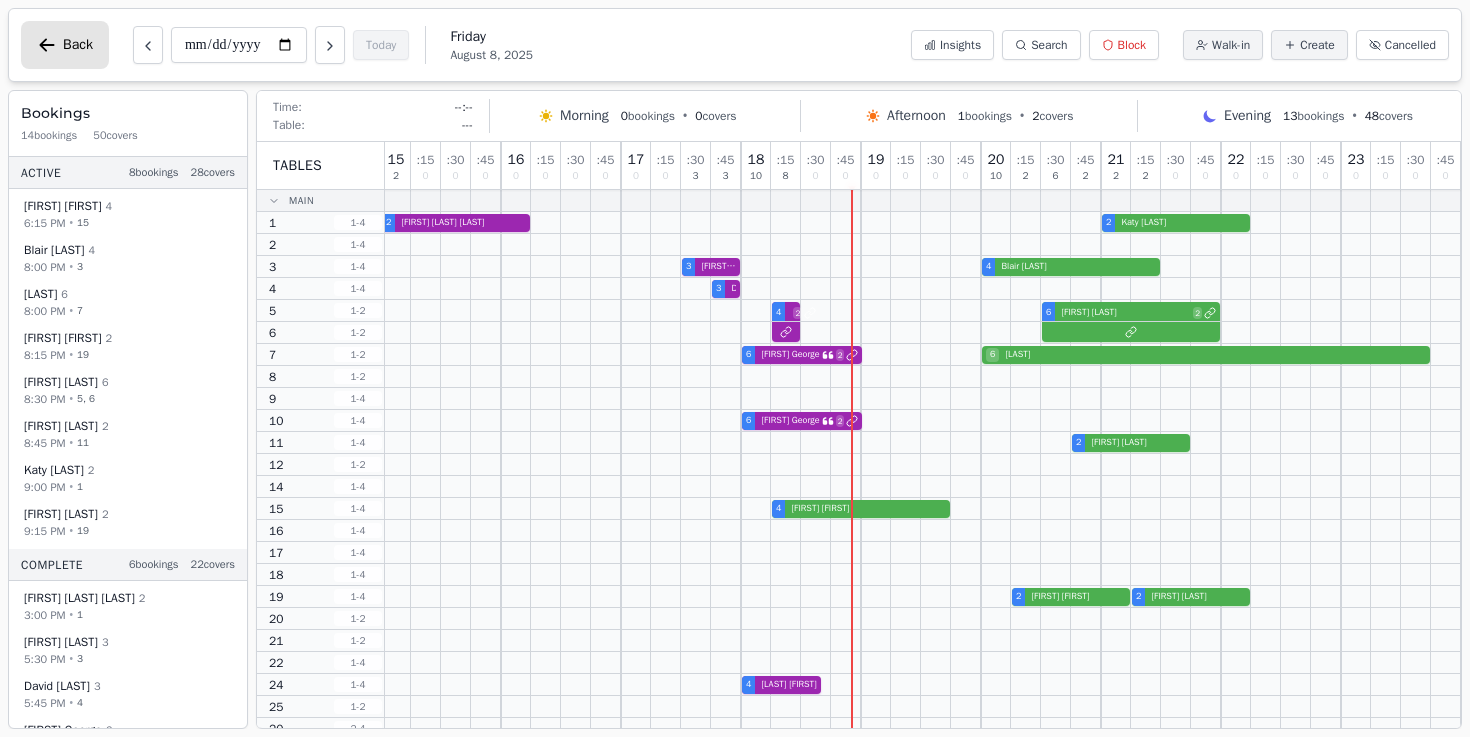 click 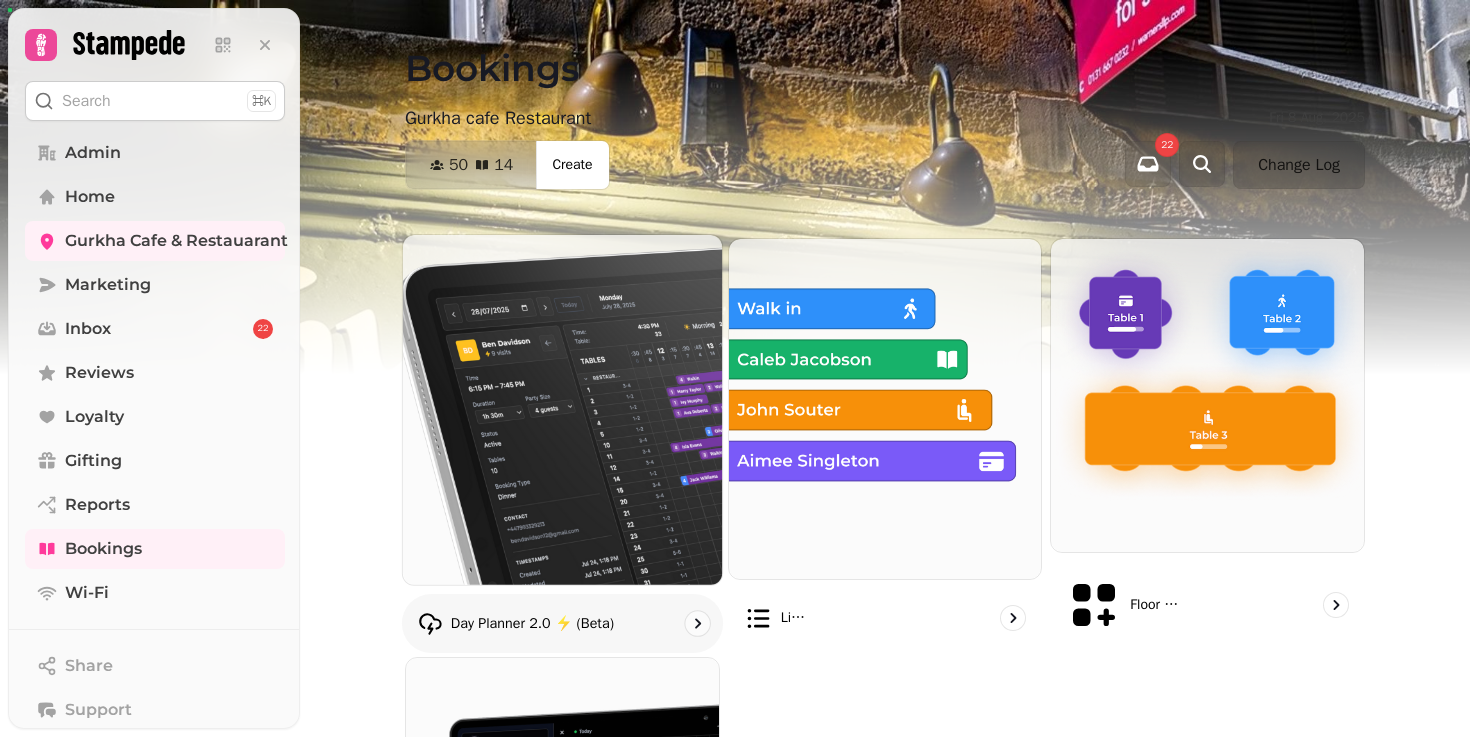 click at bounding box center (562, 409) 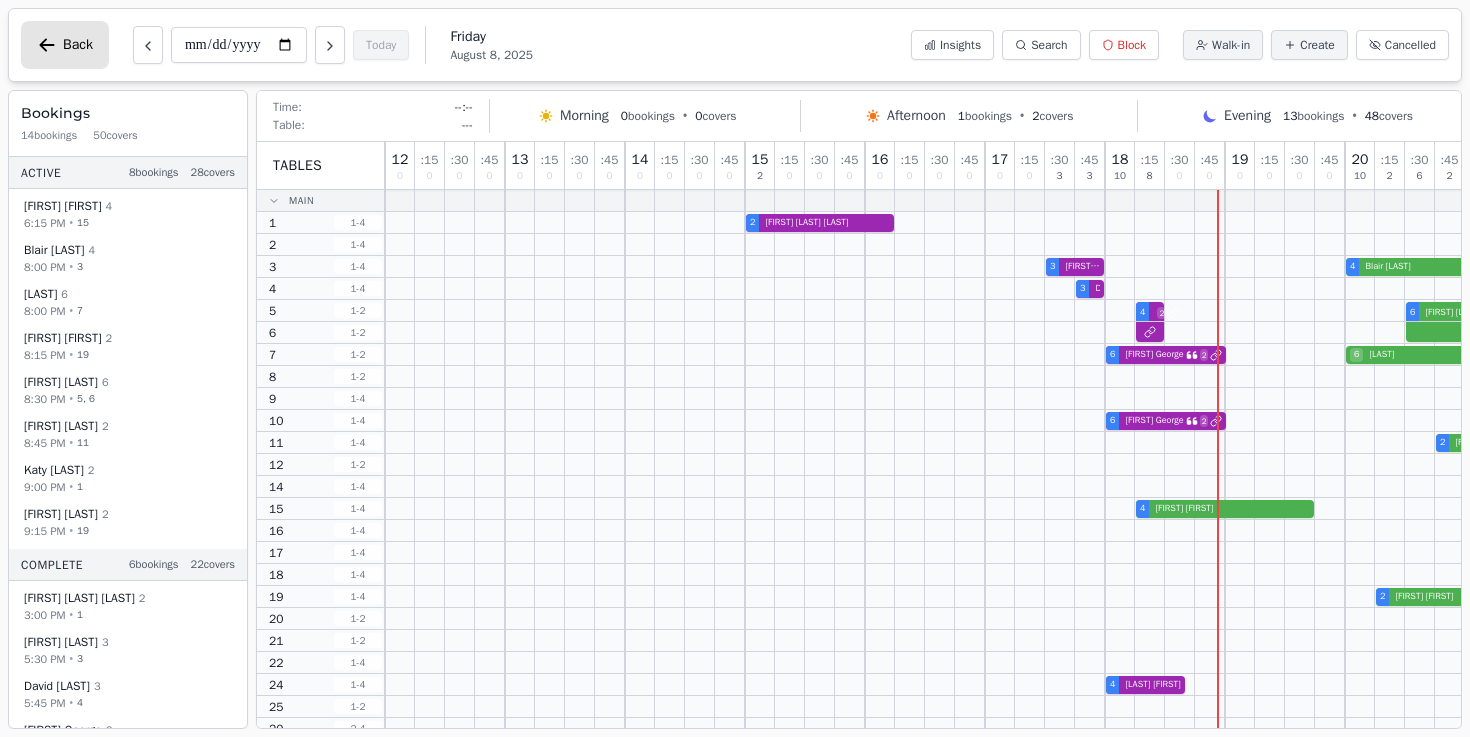 click on "Back" at bounding box center (78, 45) 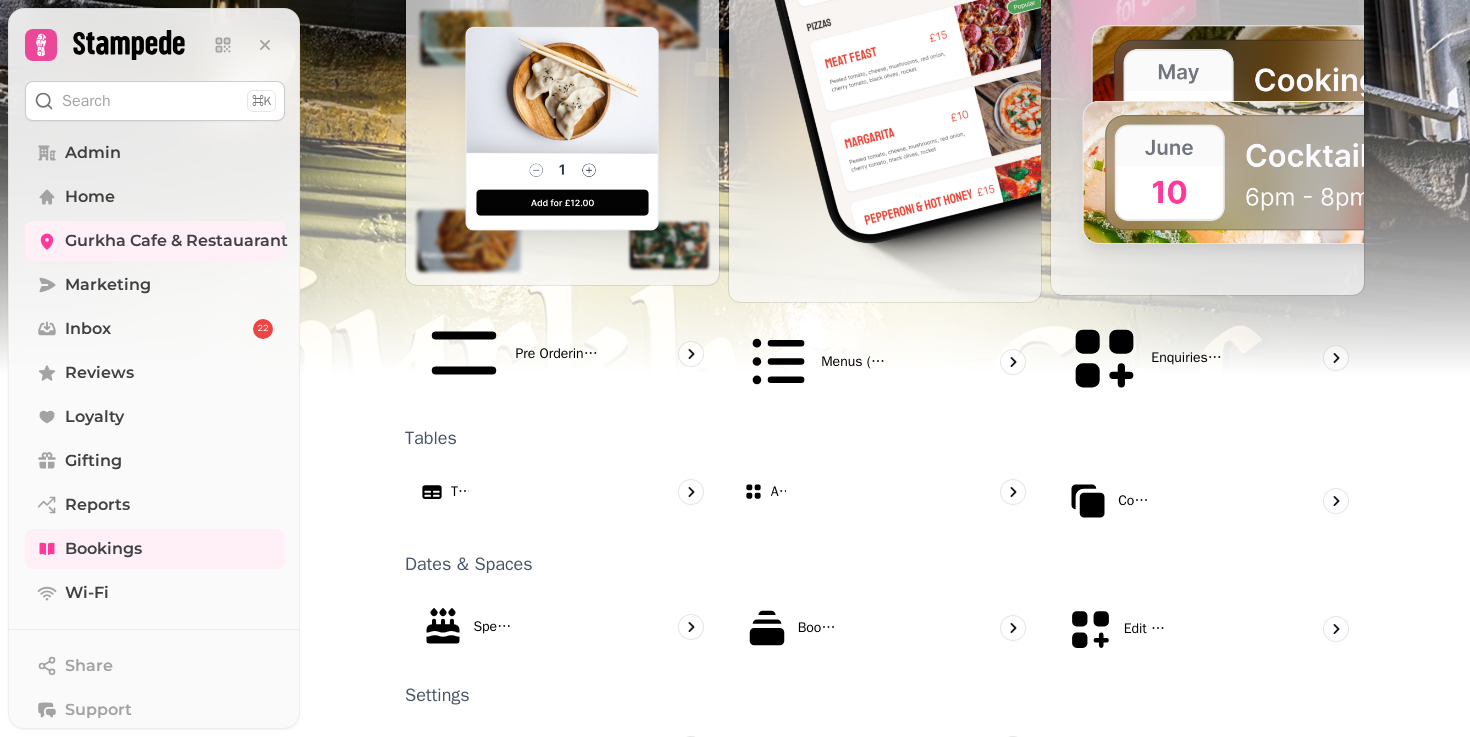 scroll, scrollTop: 1122, scrollLeft: 0, axis: vertical 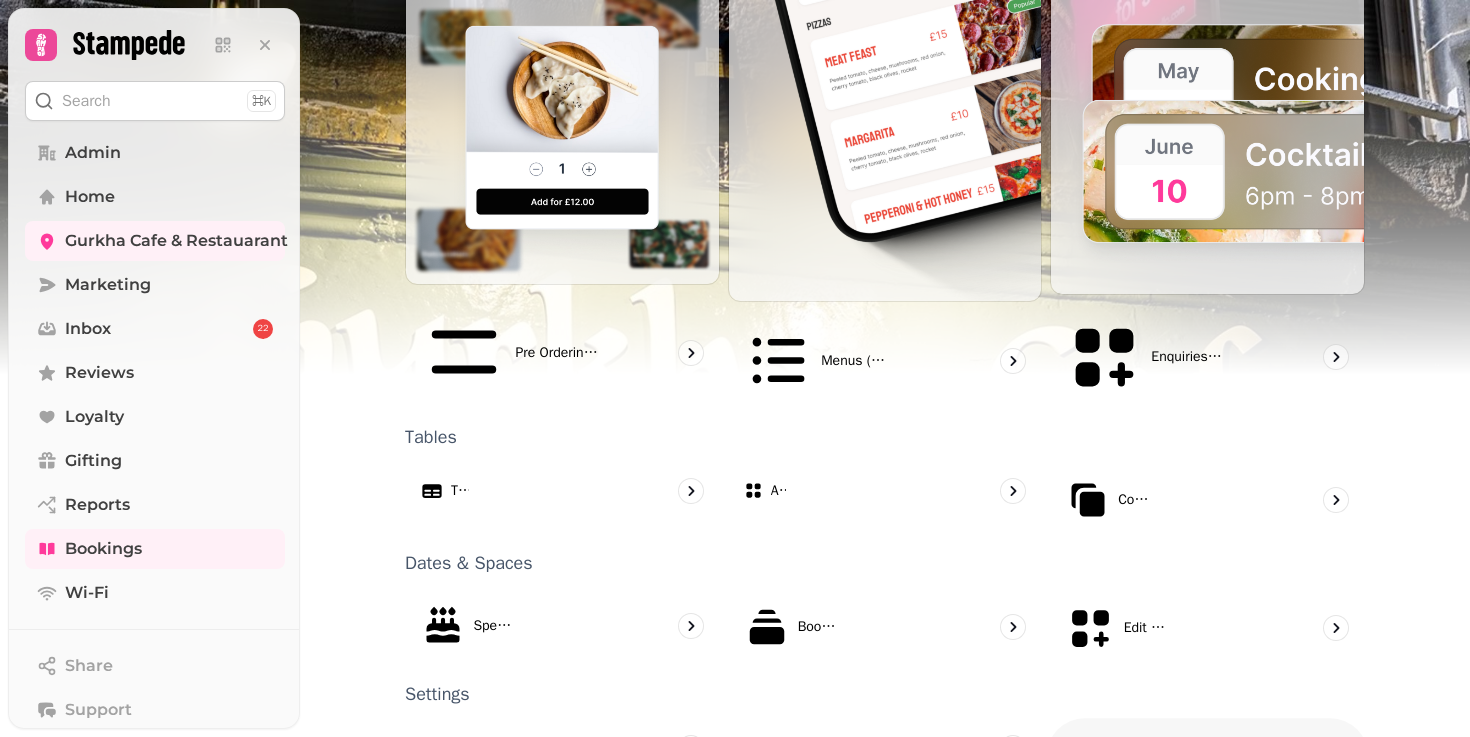 click on "Configuration" at bounding box center [1207, 756] 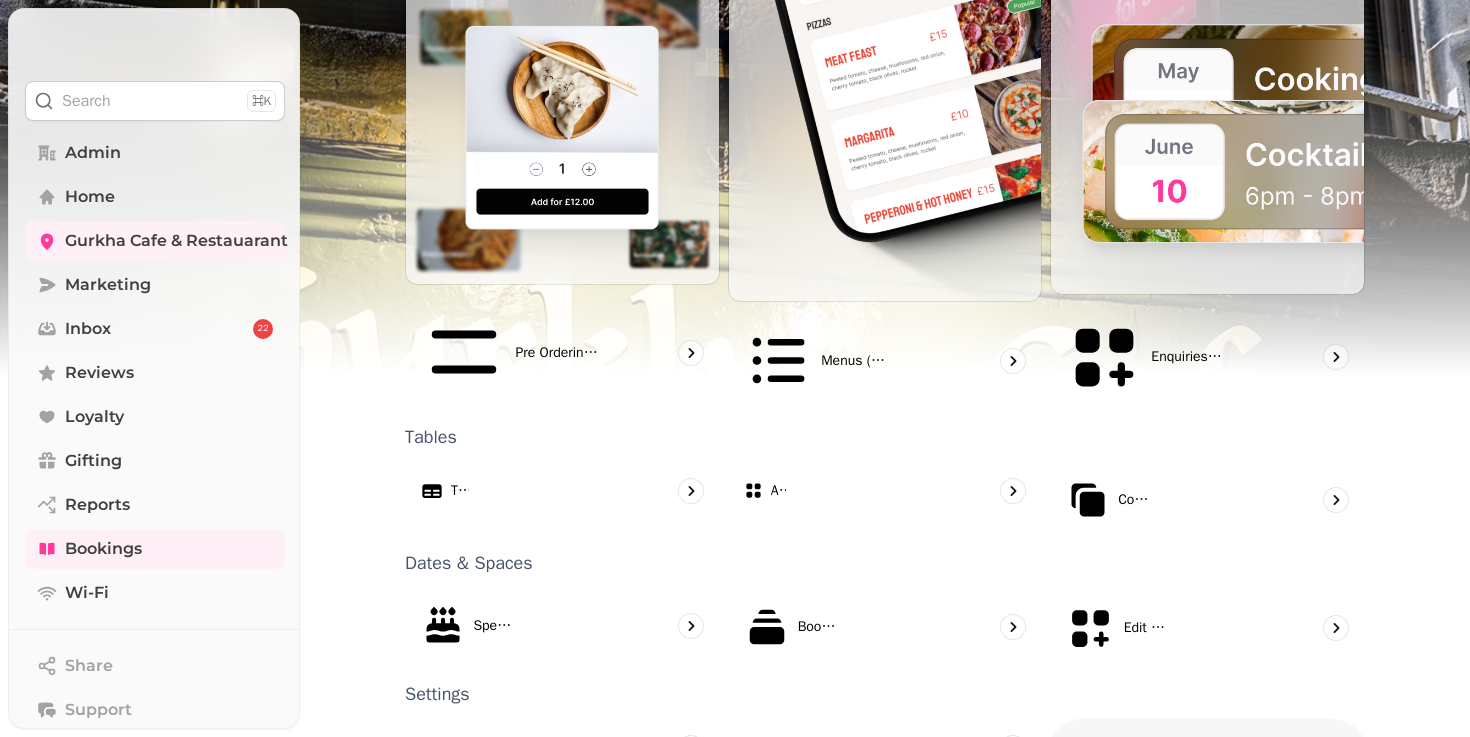 select on "*" 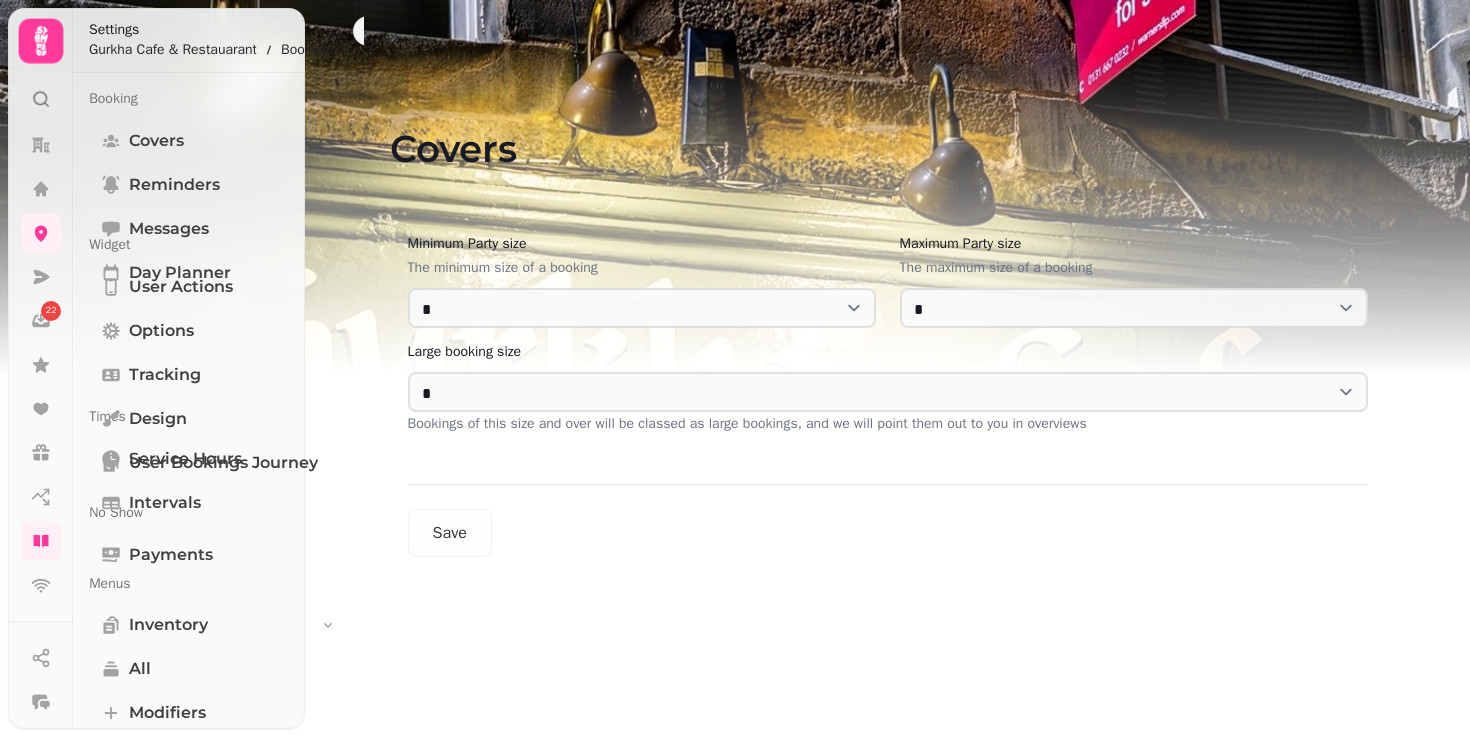 scroll, scrollTop: 0, scrollLeft: 0, axis: both 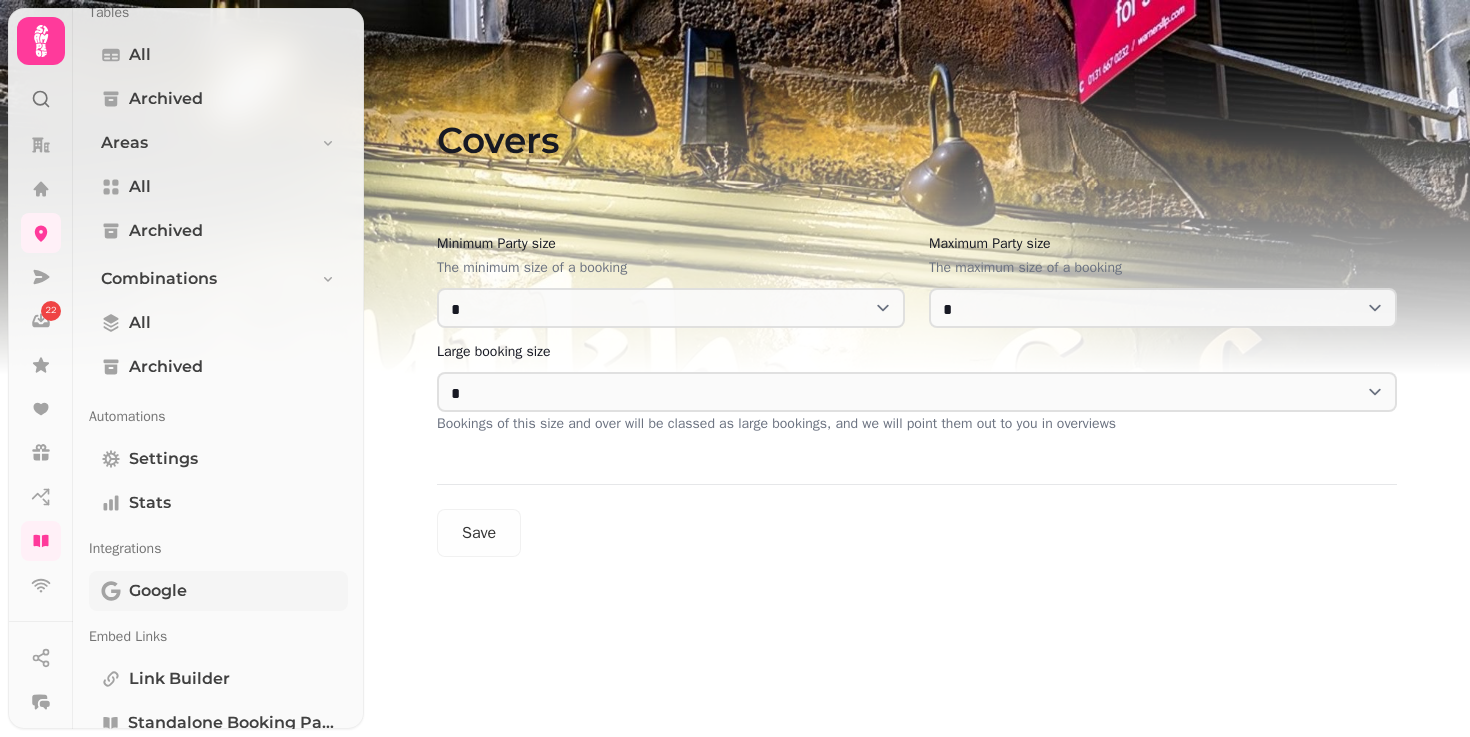 click on "Google" at bounding box center [218, 591] 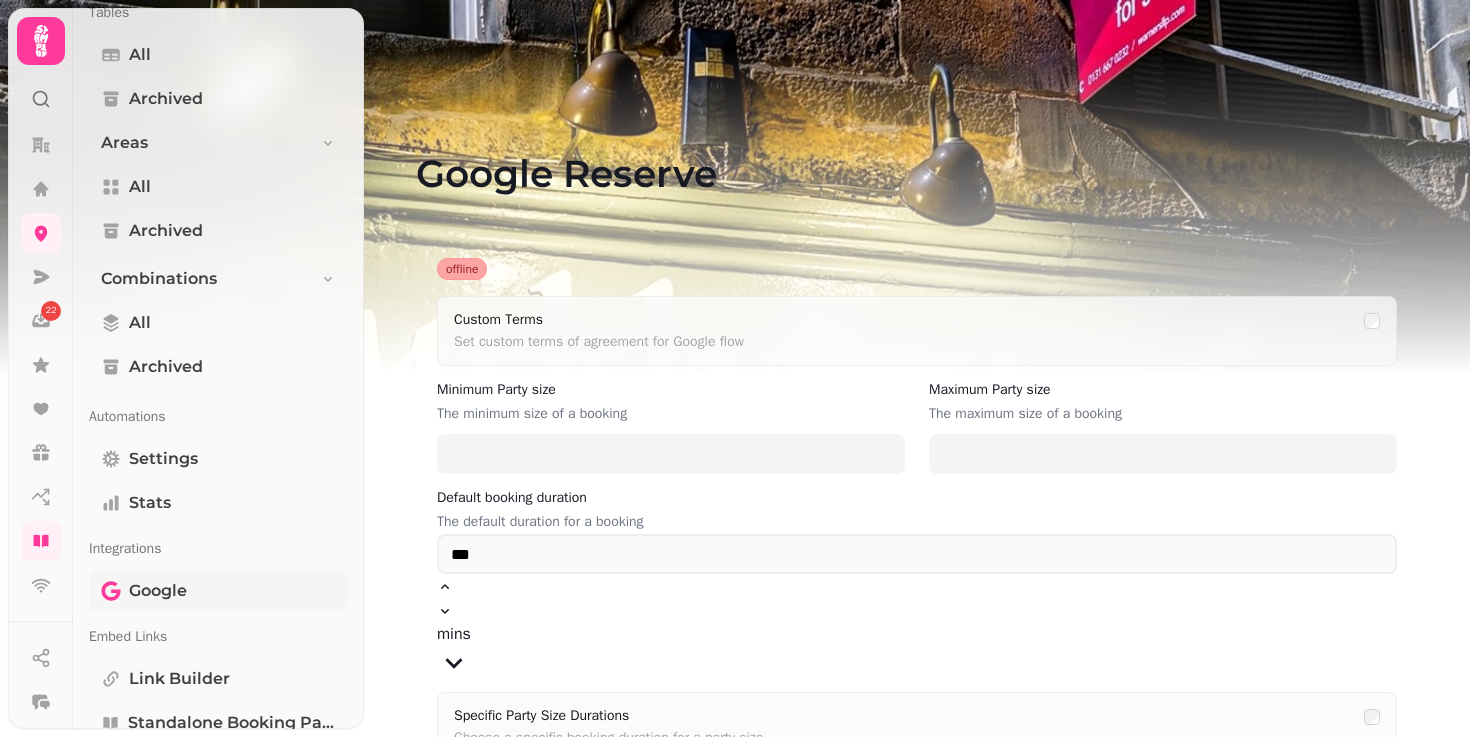 type on "*" 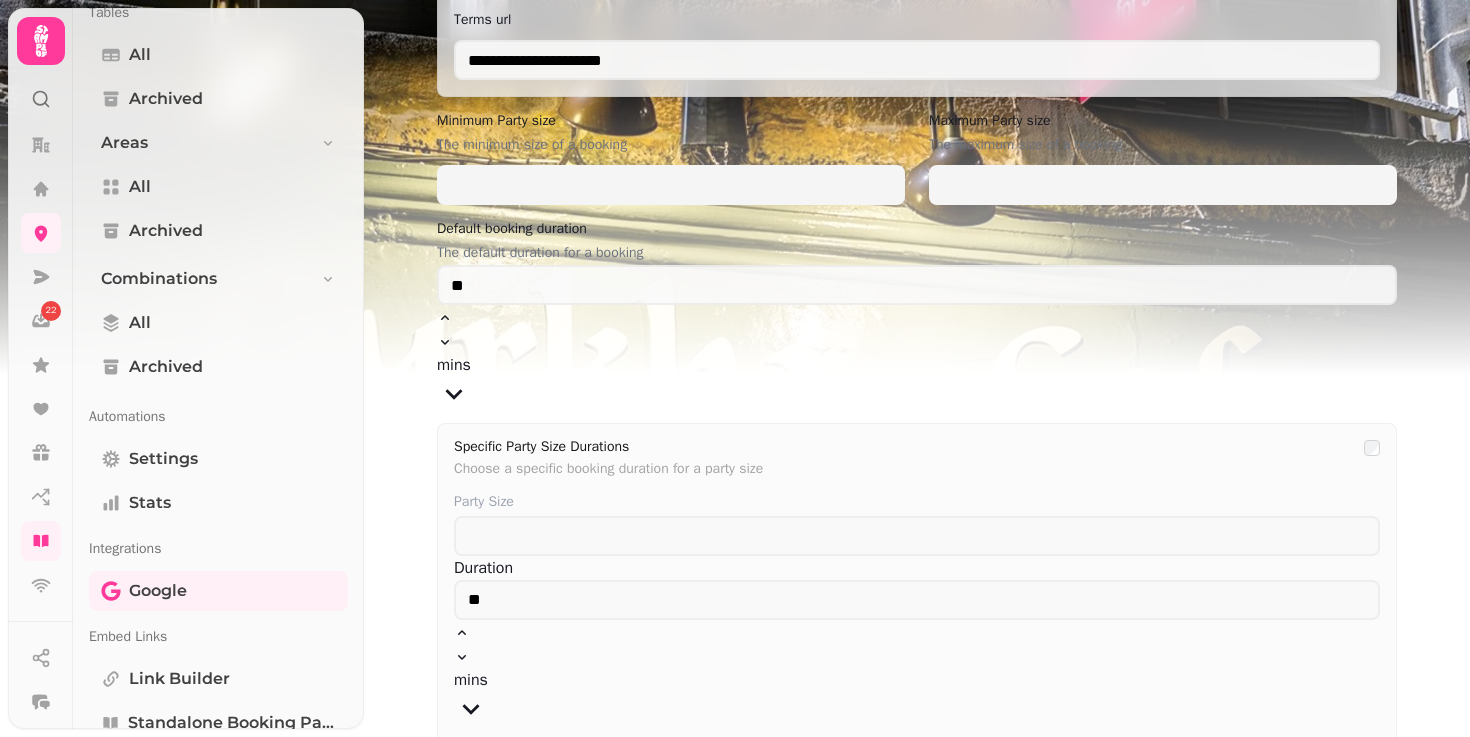 scroll, scrollTop: 495, scrollLeft: 0, axis: vertical 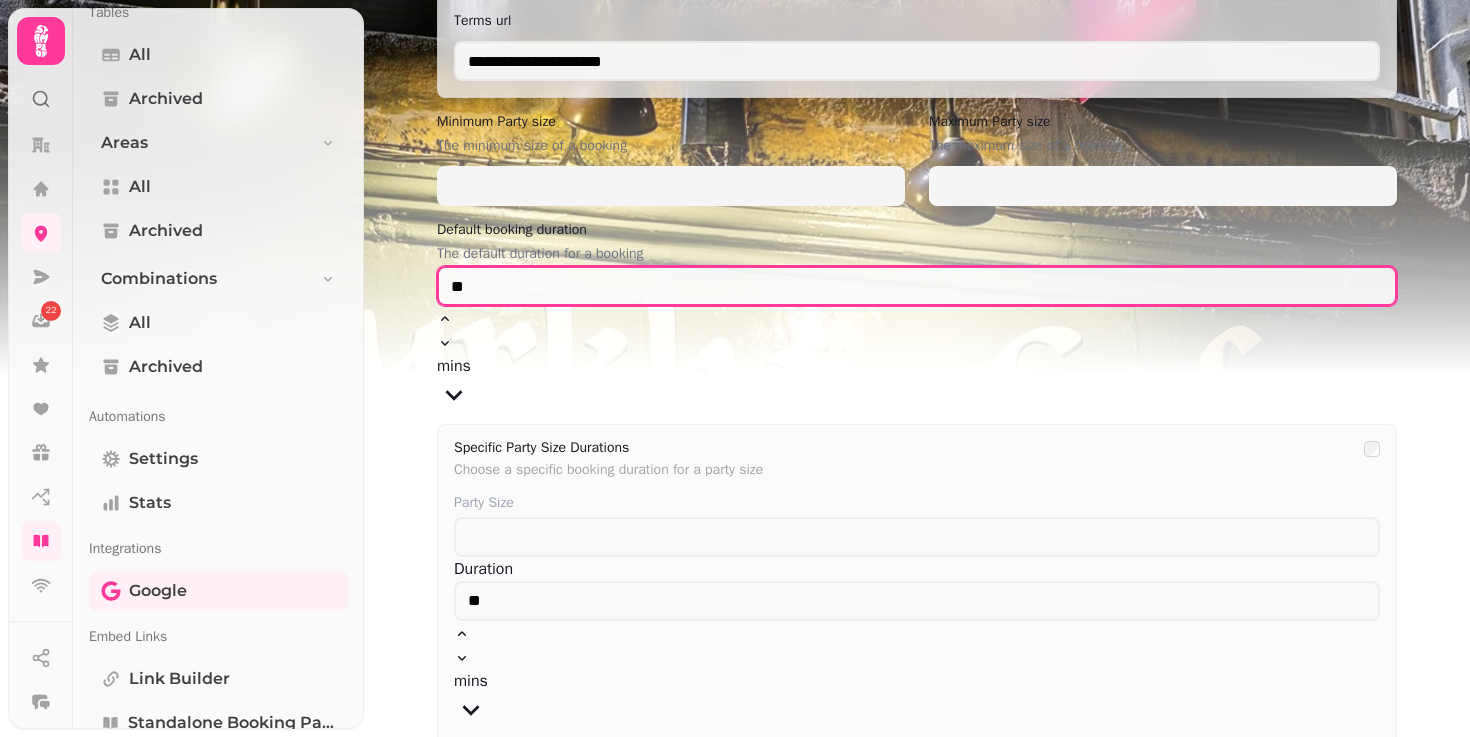 click on "**" at bounding box center [917, 286] 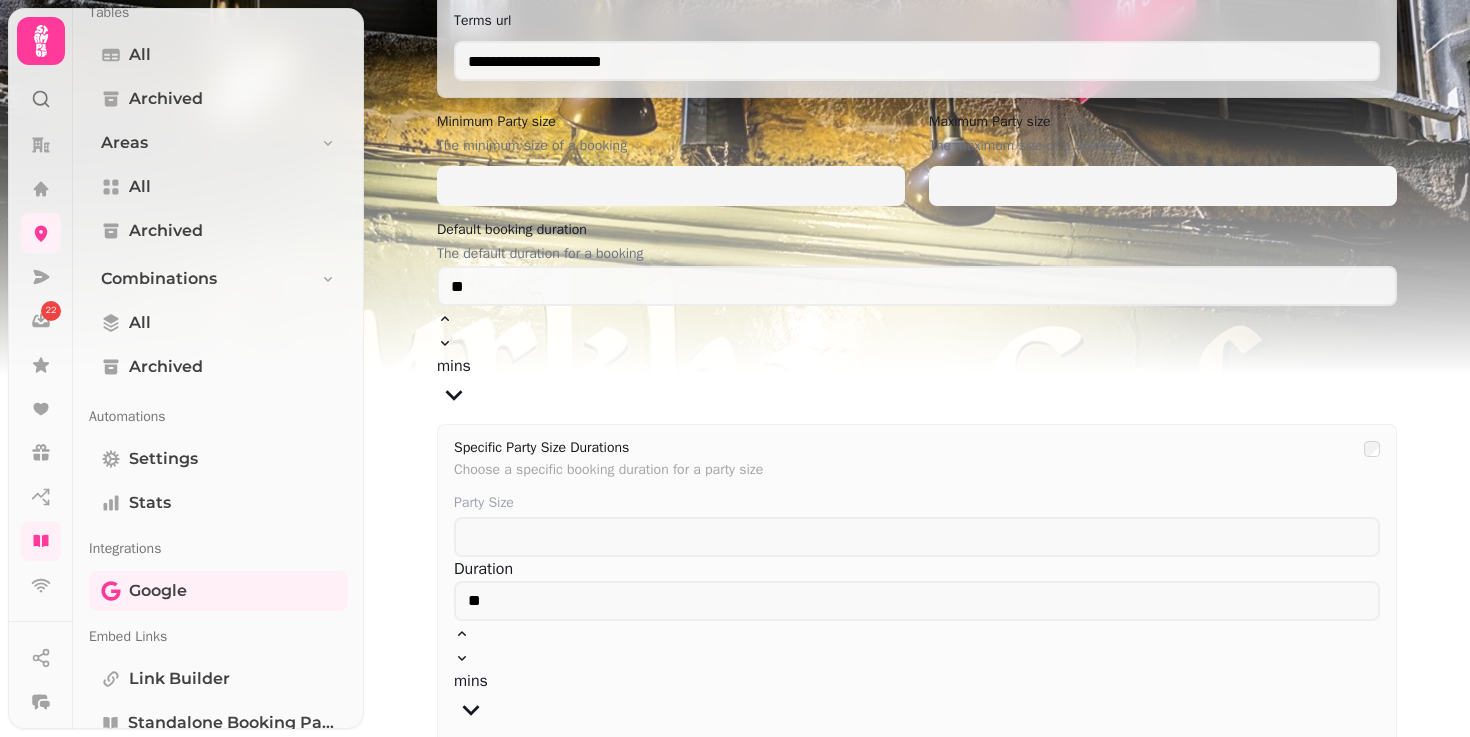 click on "The default duration for a booking" at bounding box center [917, 254] 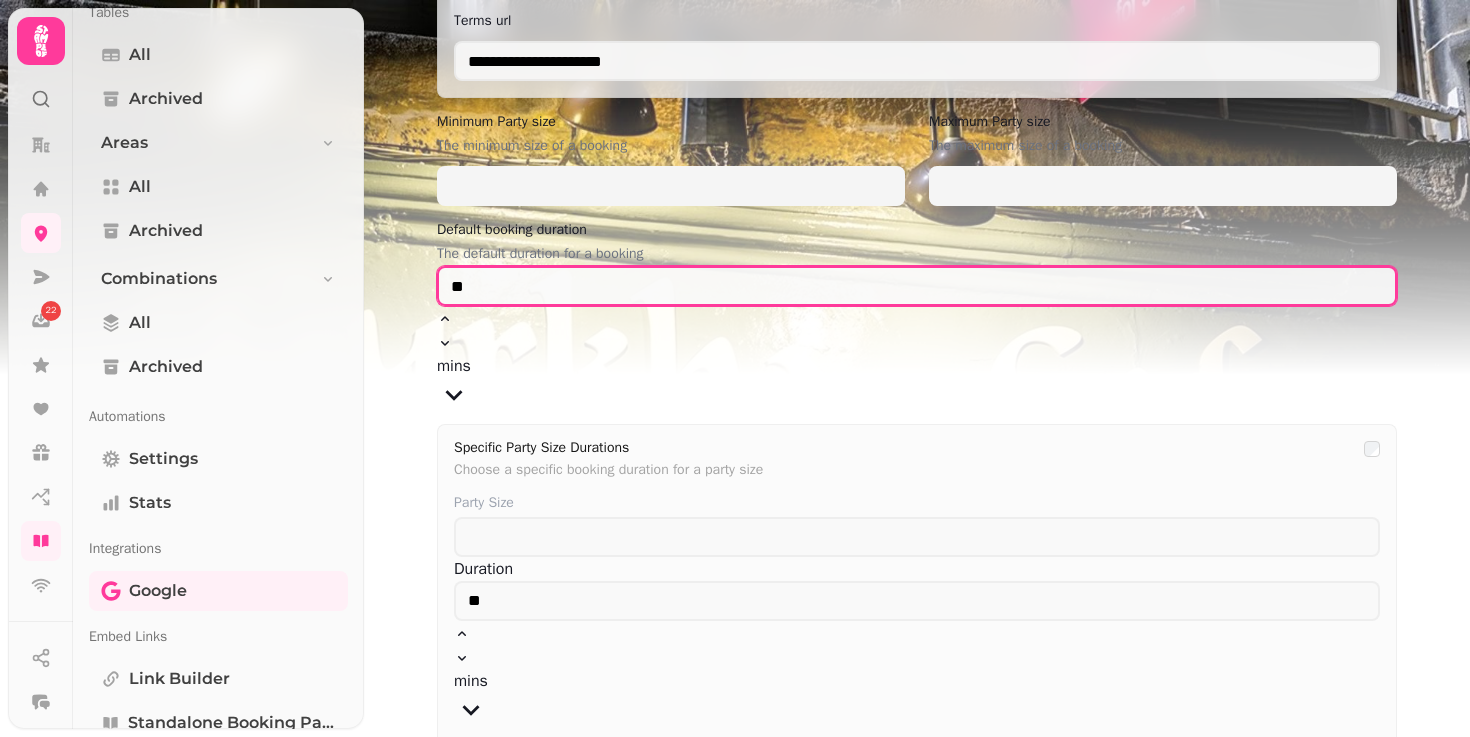 click on "**" at bounding box center (917, 286) 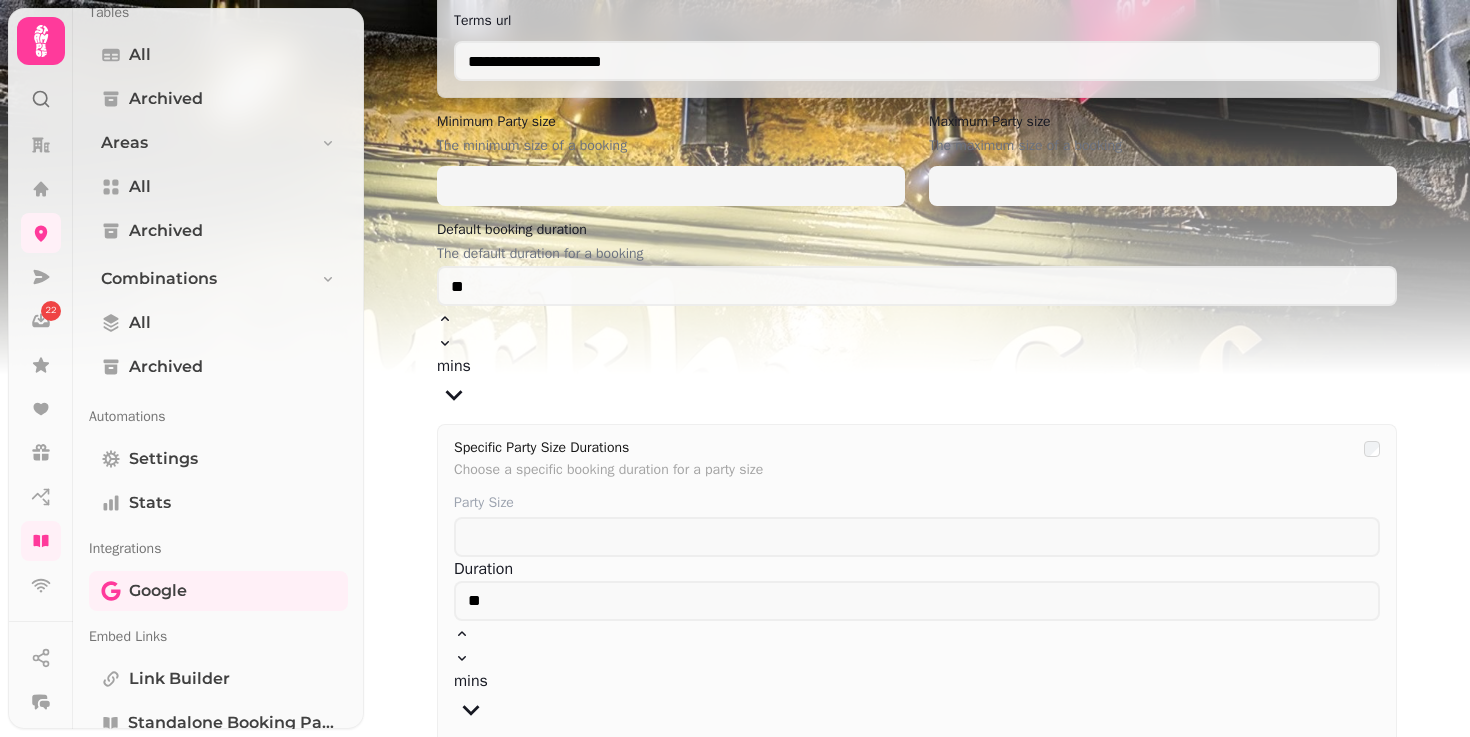 click on "The default duration for a booking" at bounding box center (917, 254) 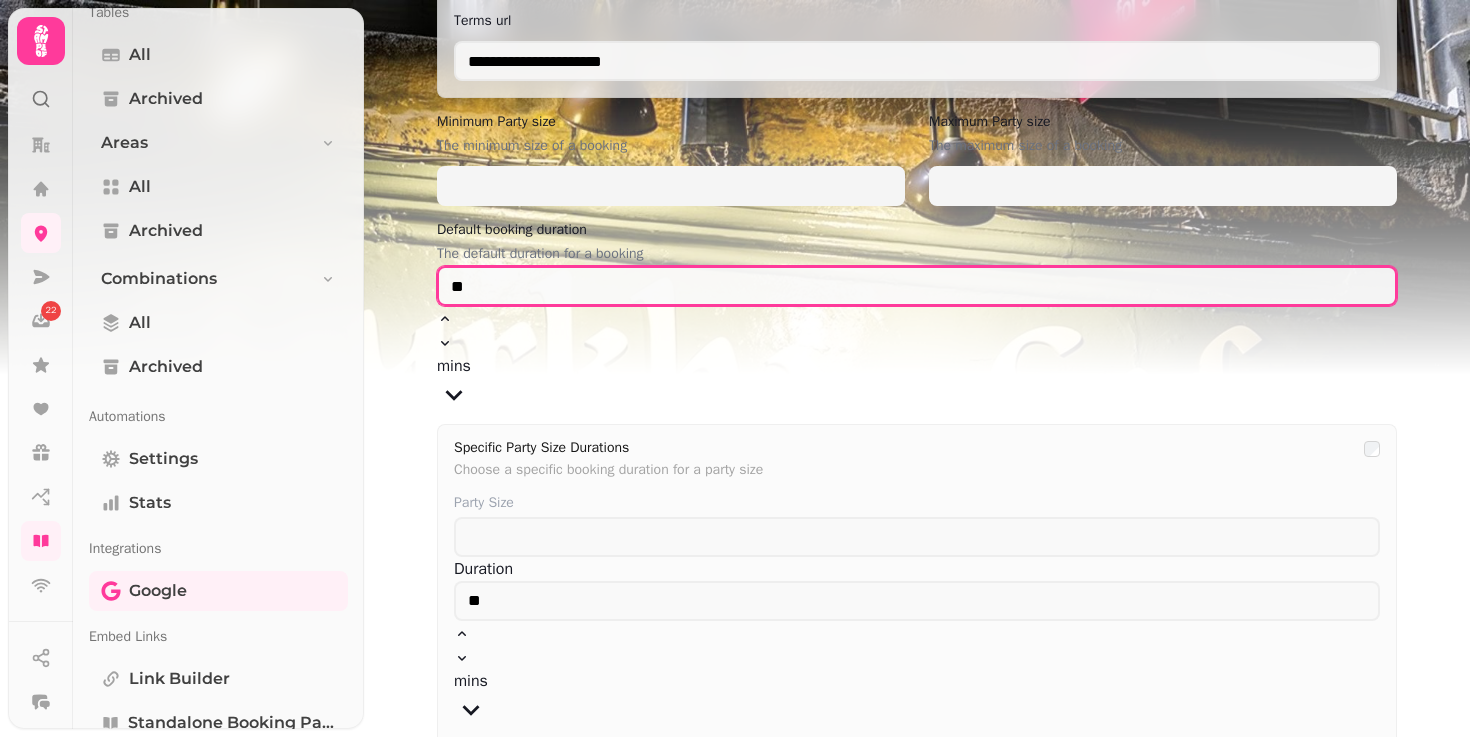 click 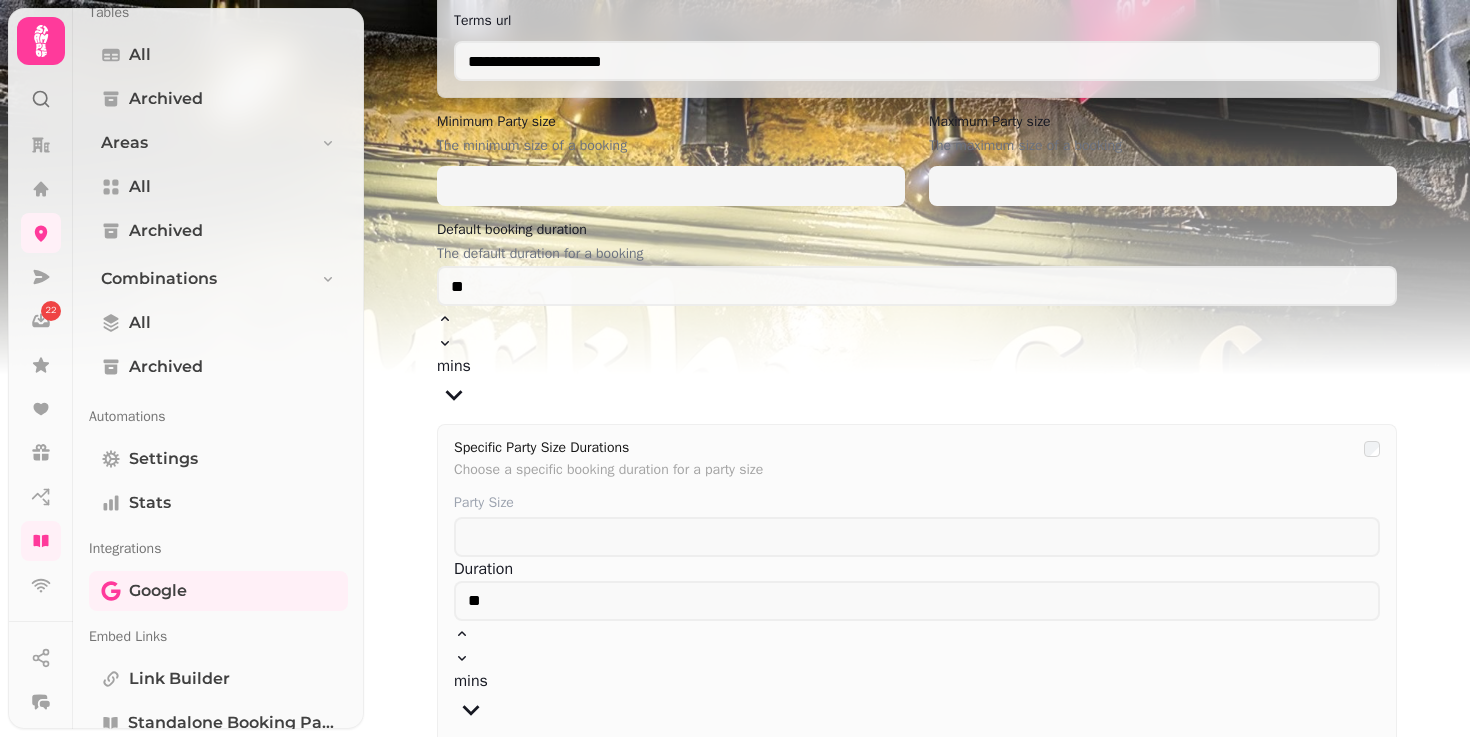 click on "mins" at bounding box center (454, 383) 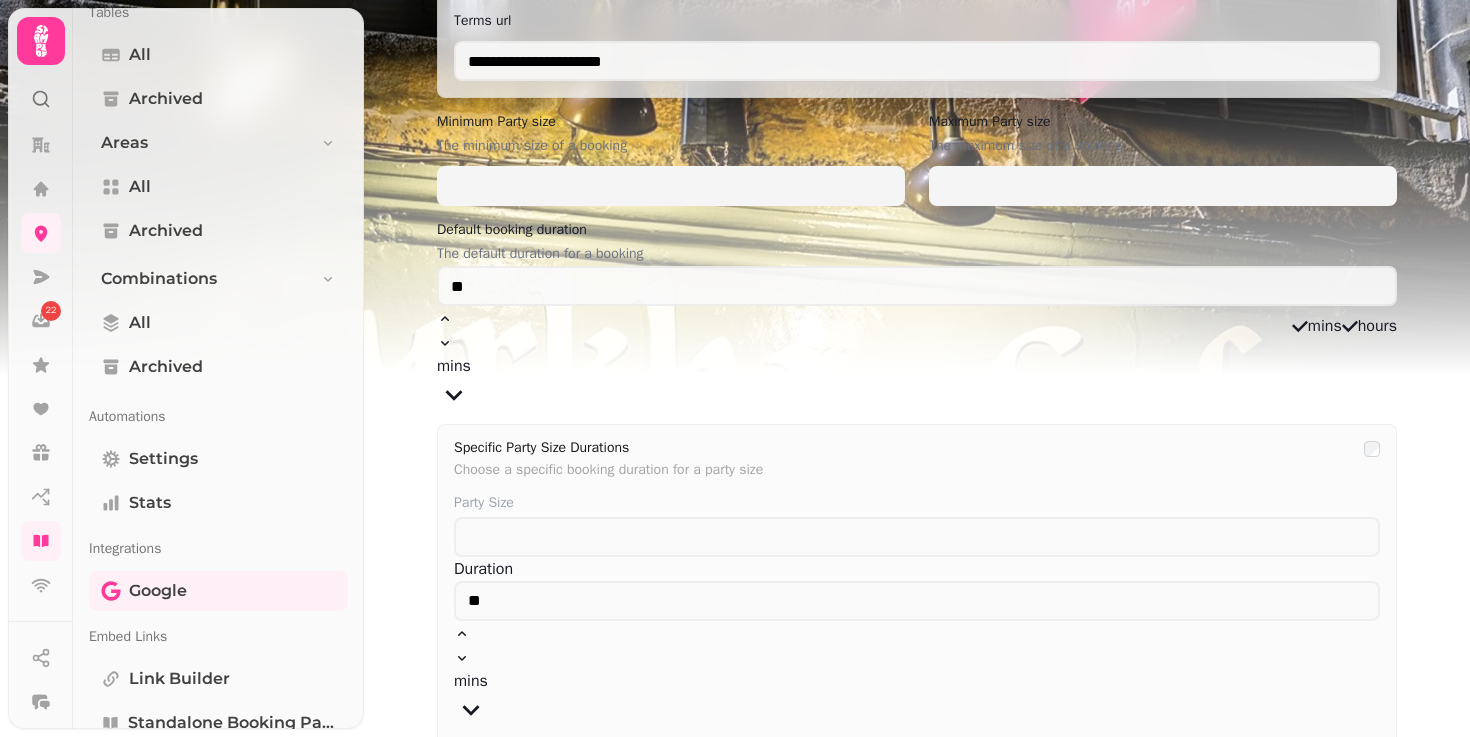 click on "mins" at bounding box center (1325, 326) 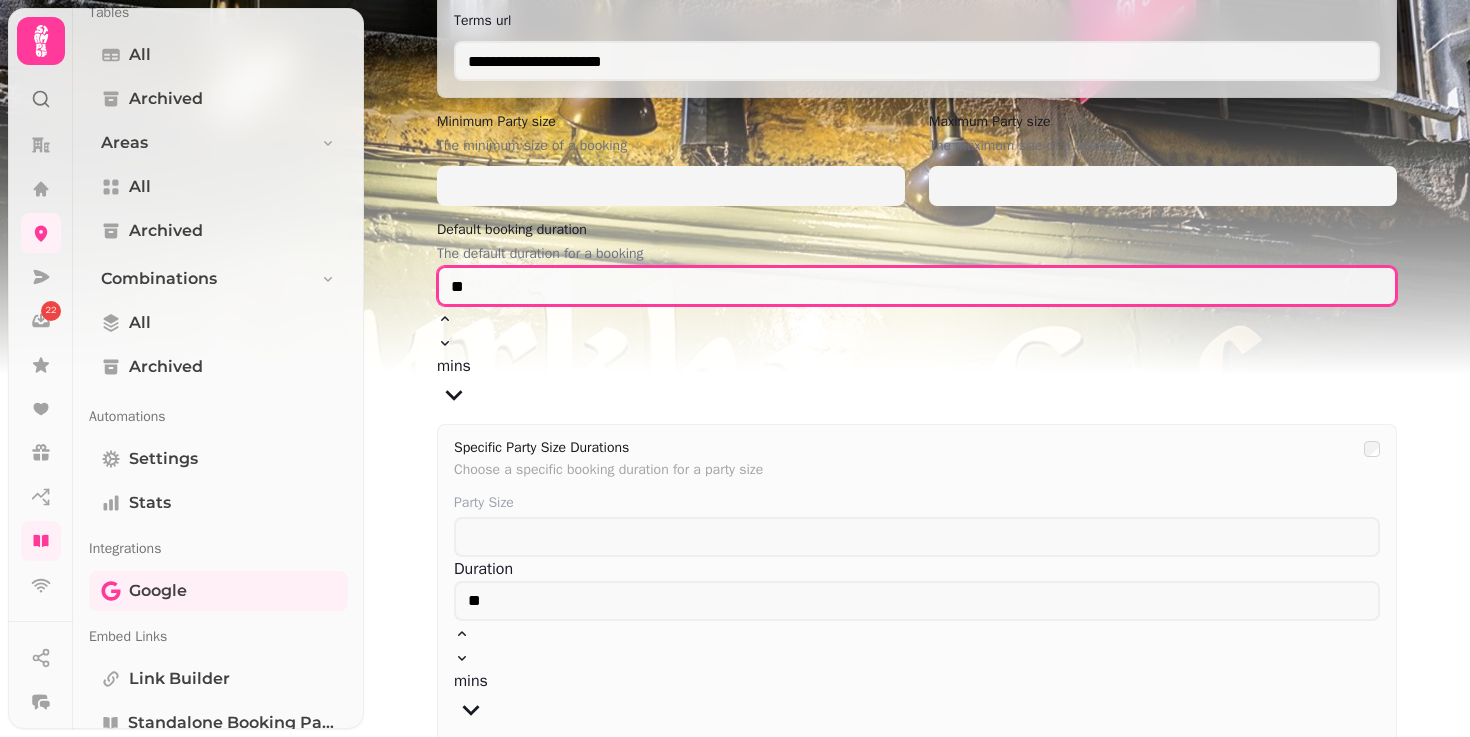 click on "**" at bounding box center [917, 286] 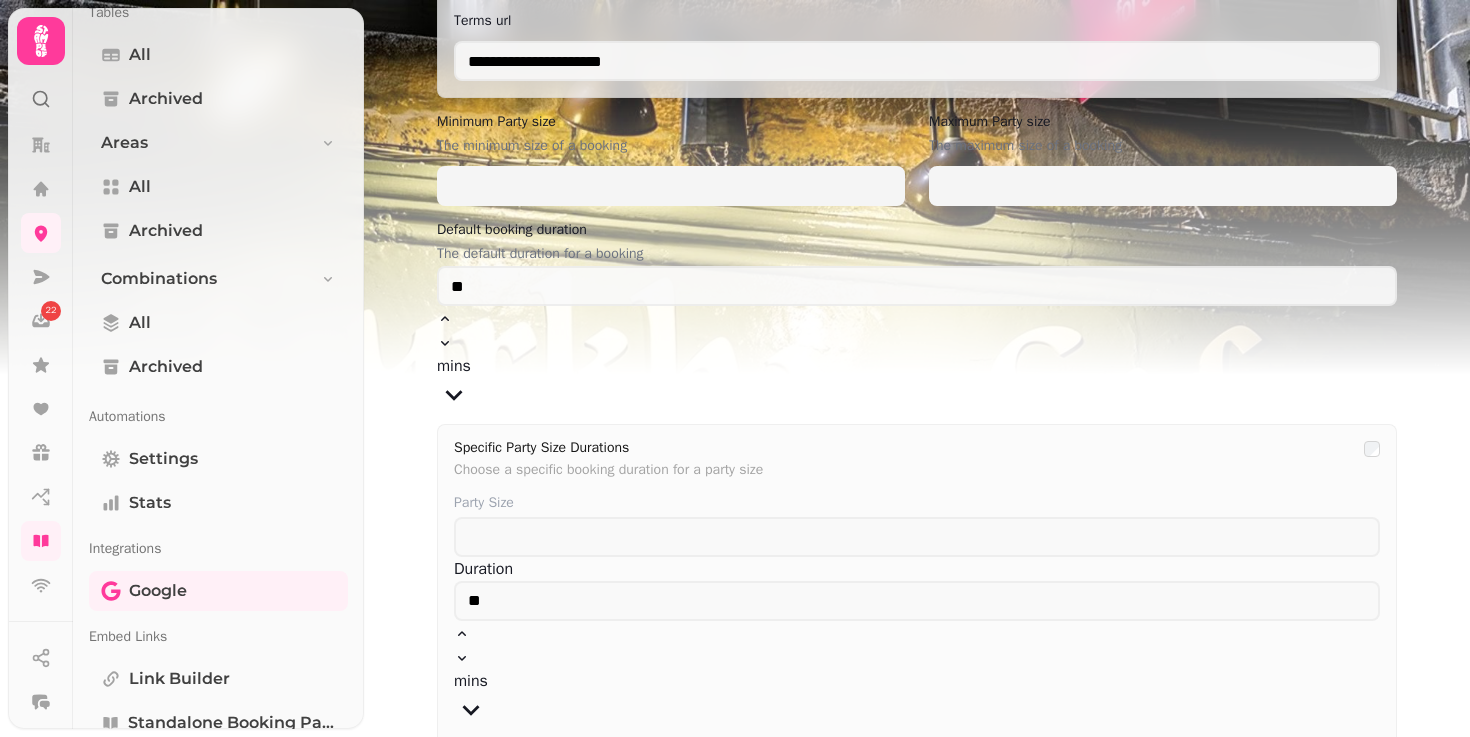 click 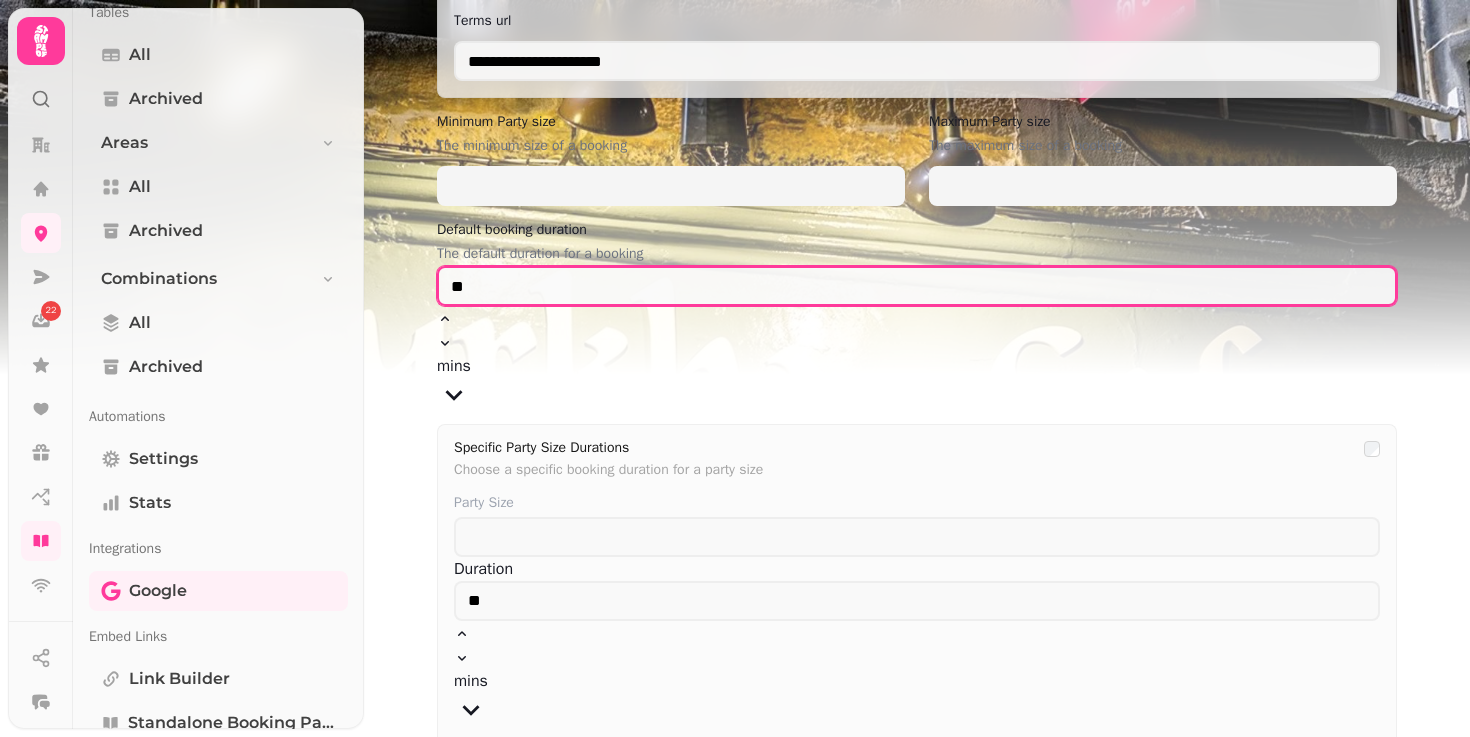 click on "**" at bounding box center [917, 286] 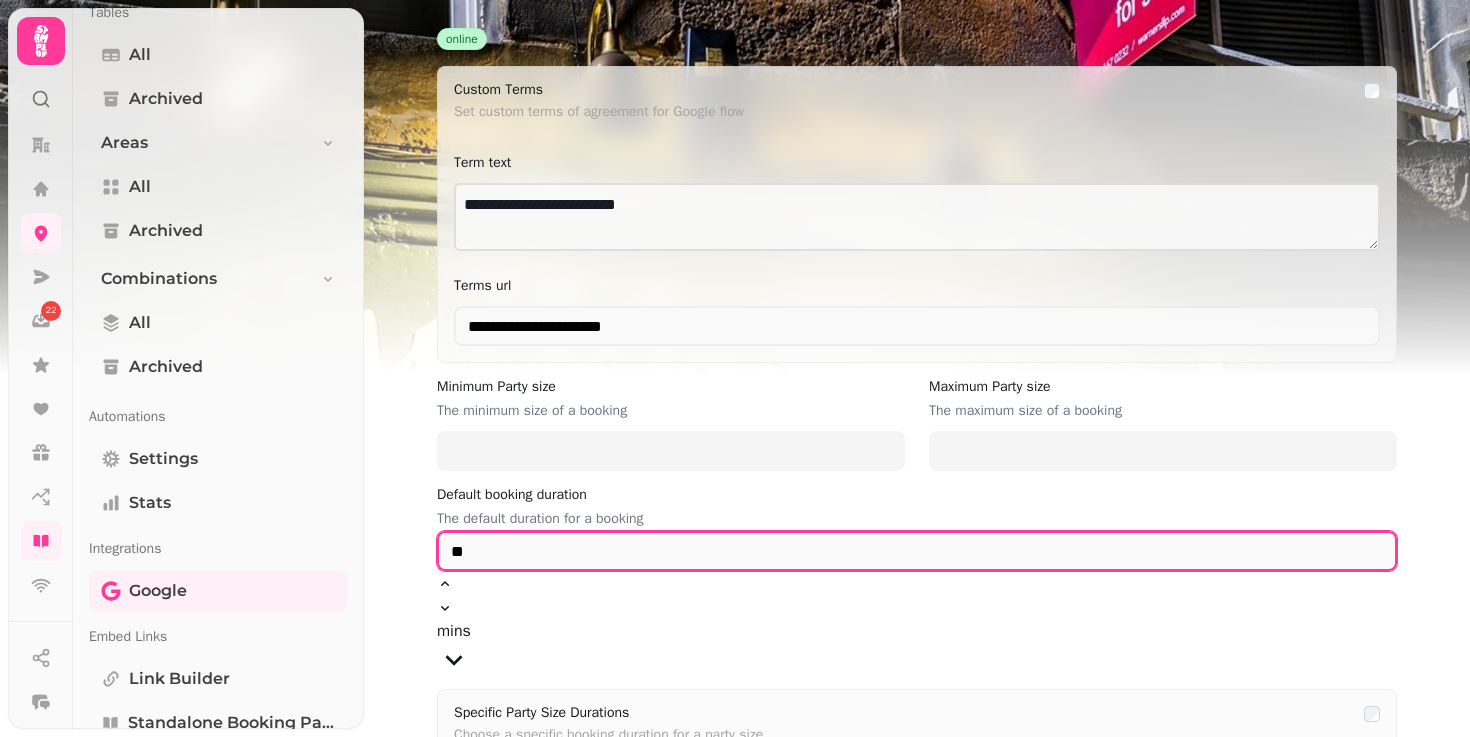 scroll, scrollTop: 160, scrollLeft: 0, axis: vertical 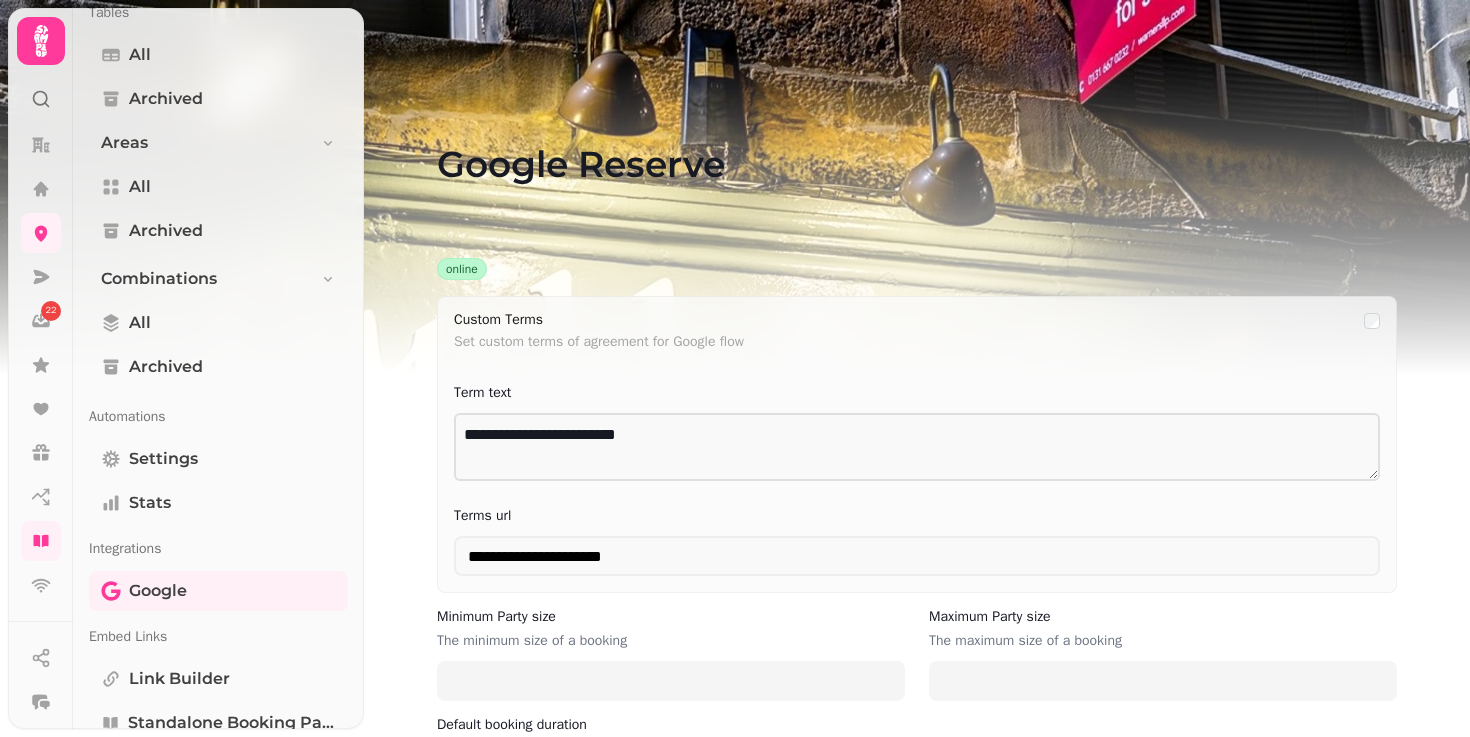 click on "Google Reserve" at bounding box center (917, 140) 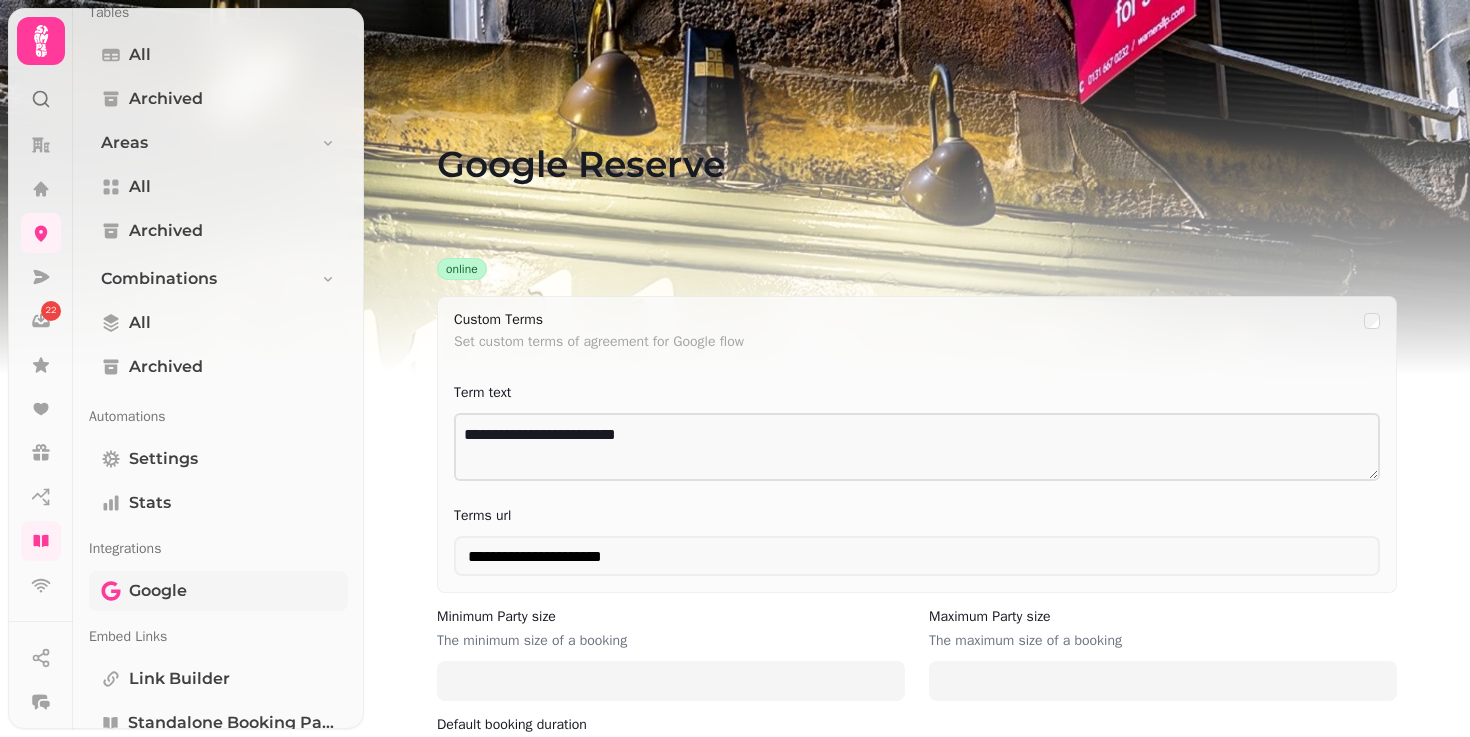 click on "Google" at bounding box center (218, 591) 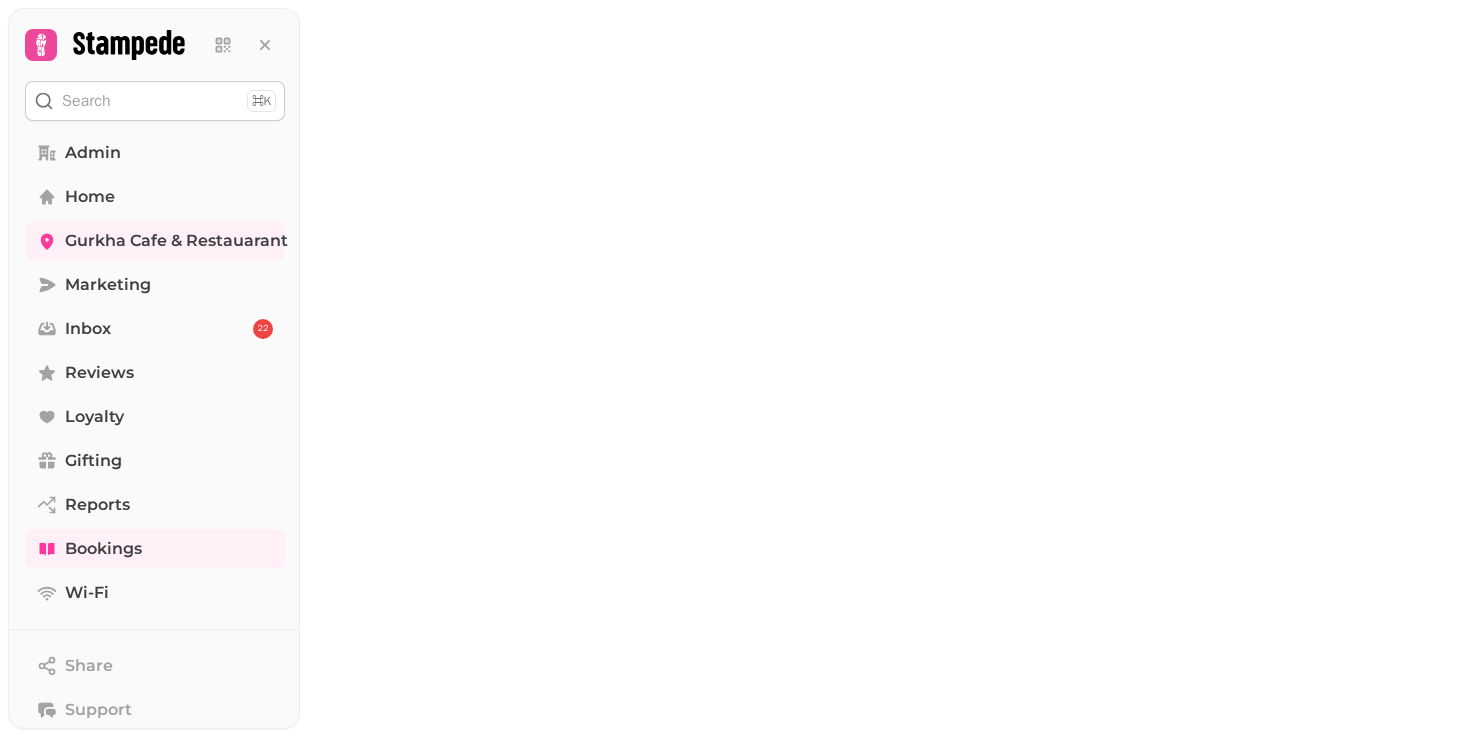 scroll, scrollTop: 0, scrollLeft: 0, axis: both 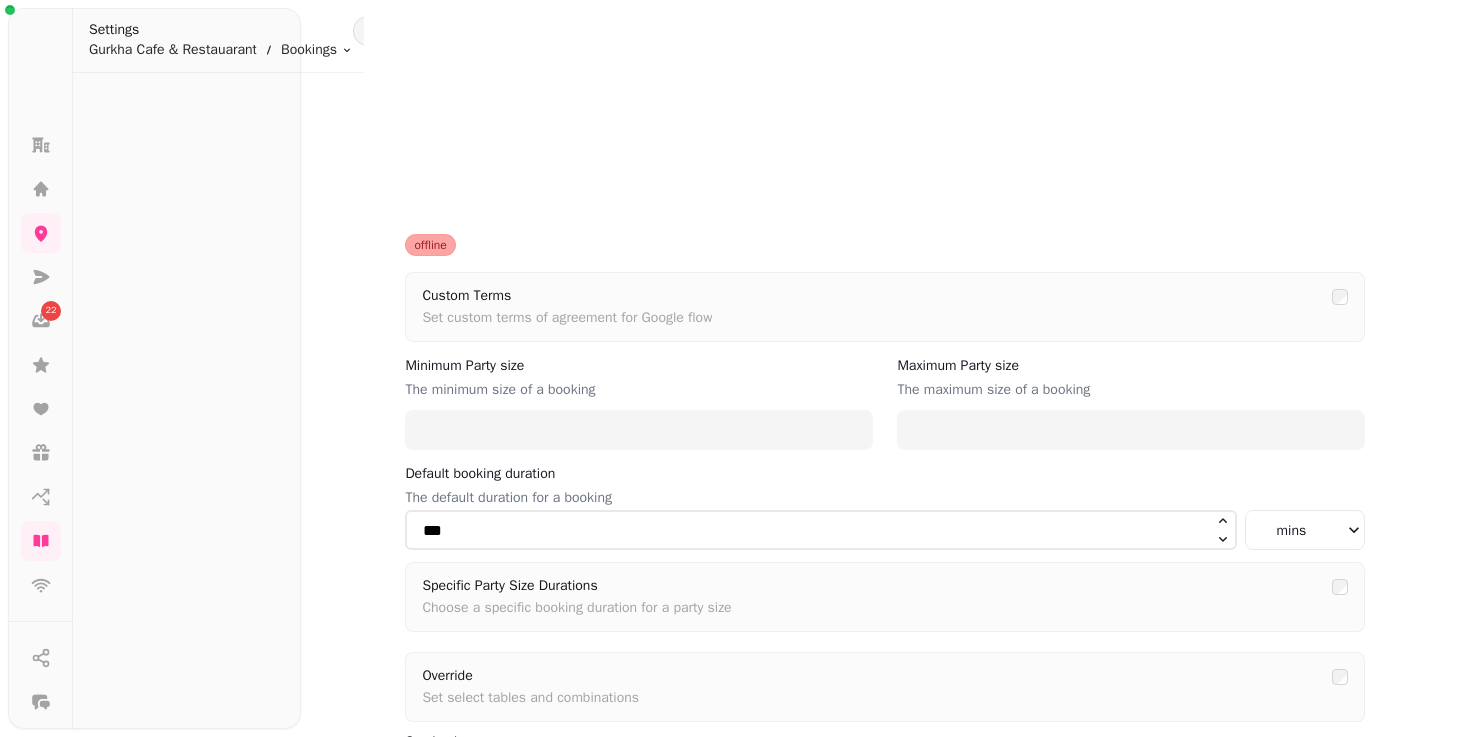 type on "*" 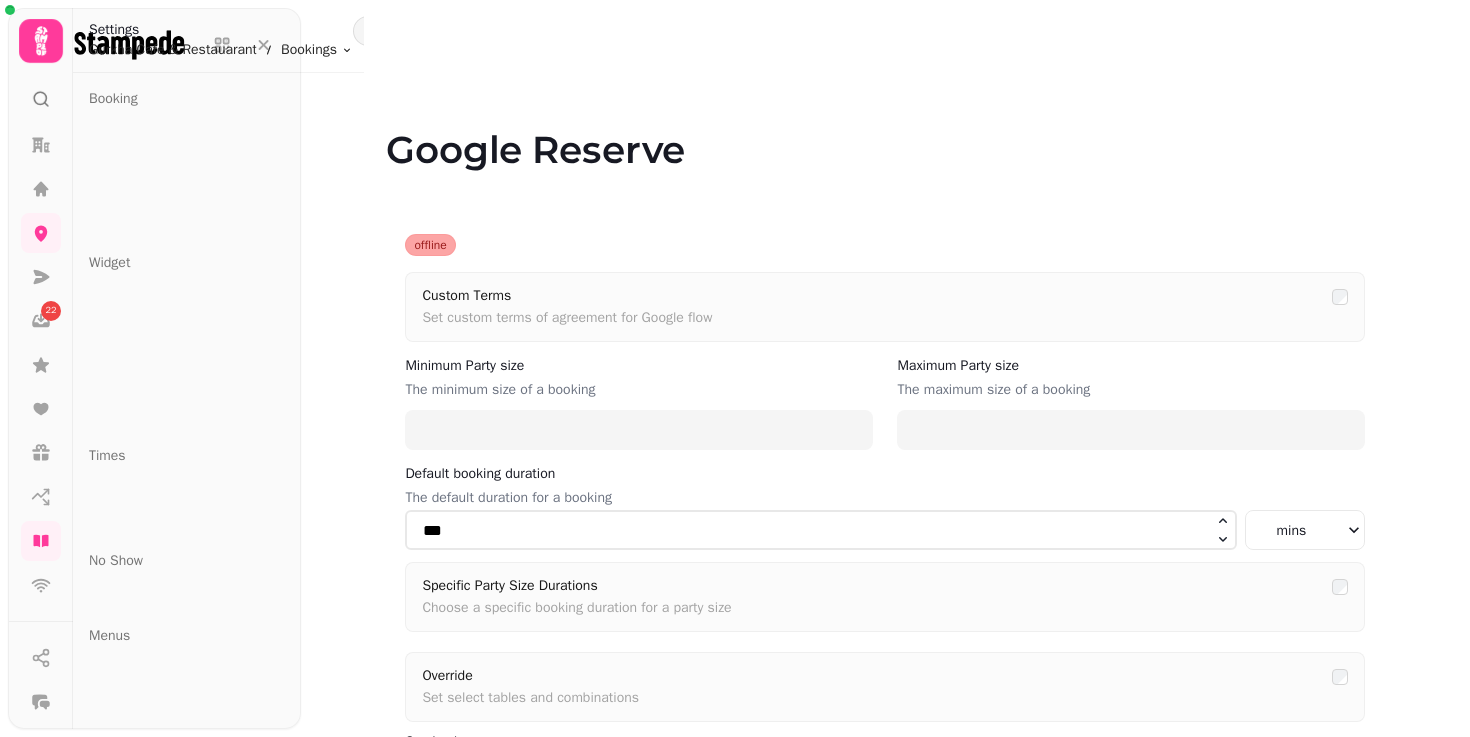 type on "**" 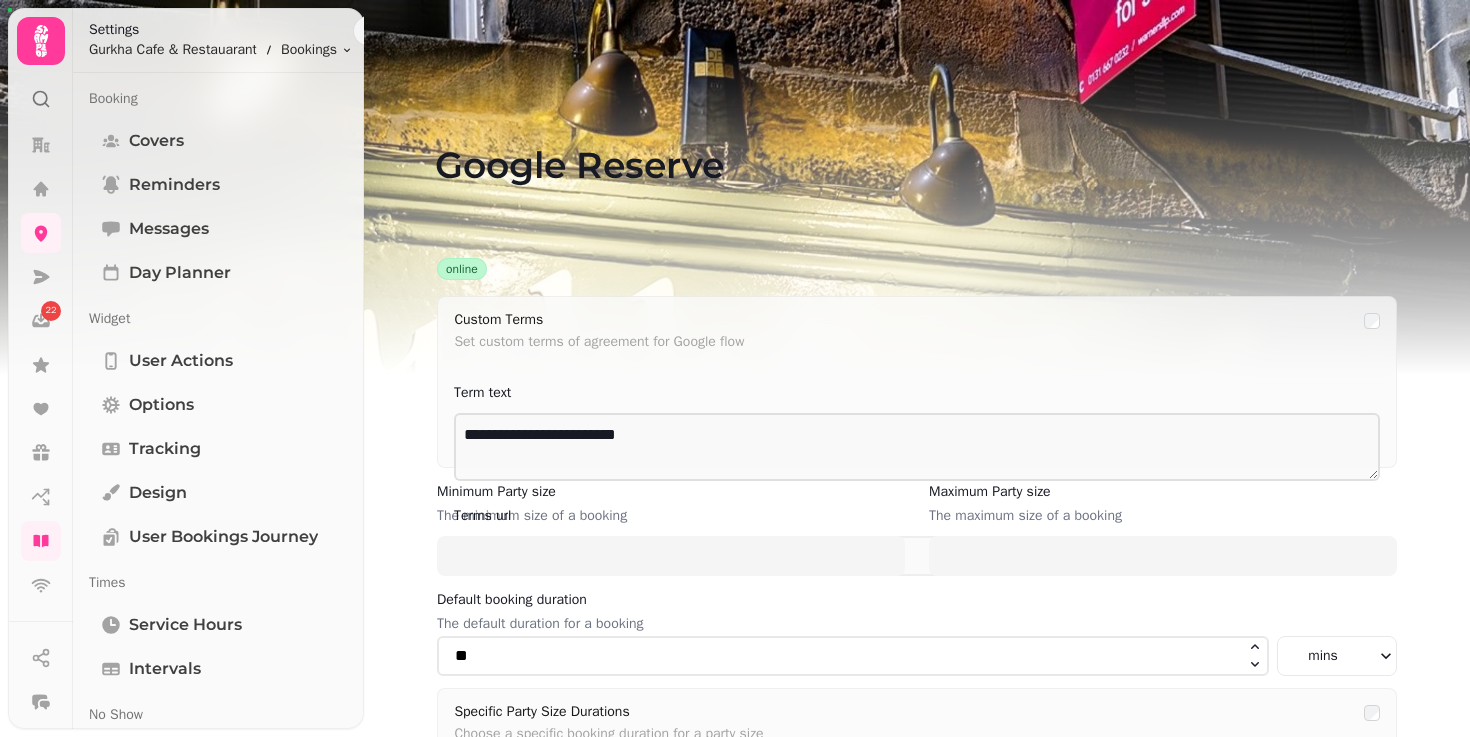 scroll, scrollTop: 0, scrollLeft: 0, axis: both 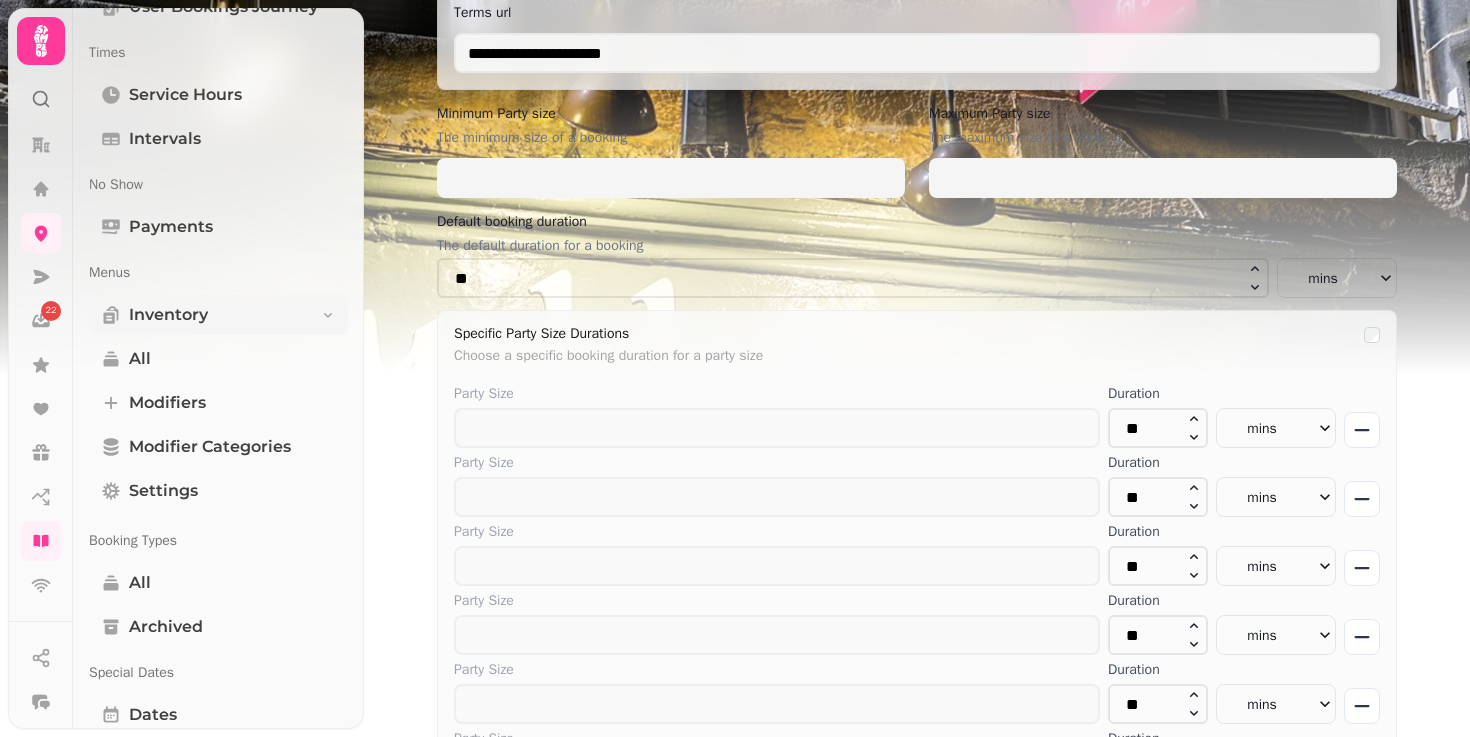 click on "Inventory" at bounding box center (218, 315) 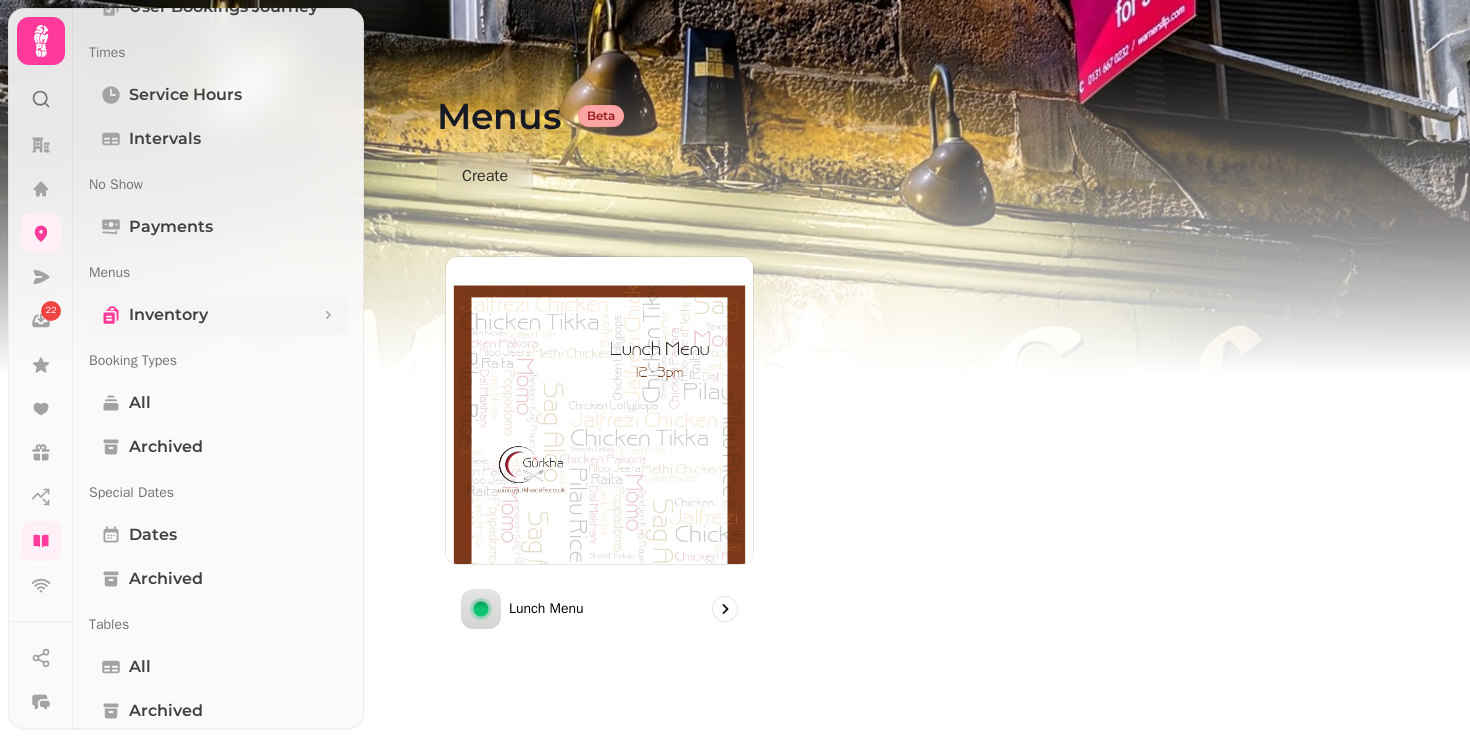 click on "Inventory" at bounding box center [218, 315] 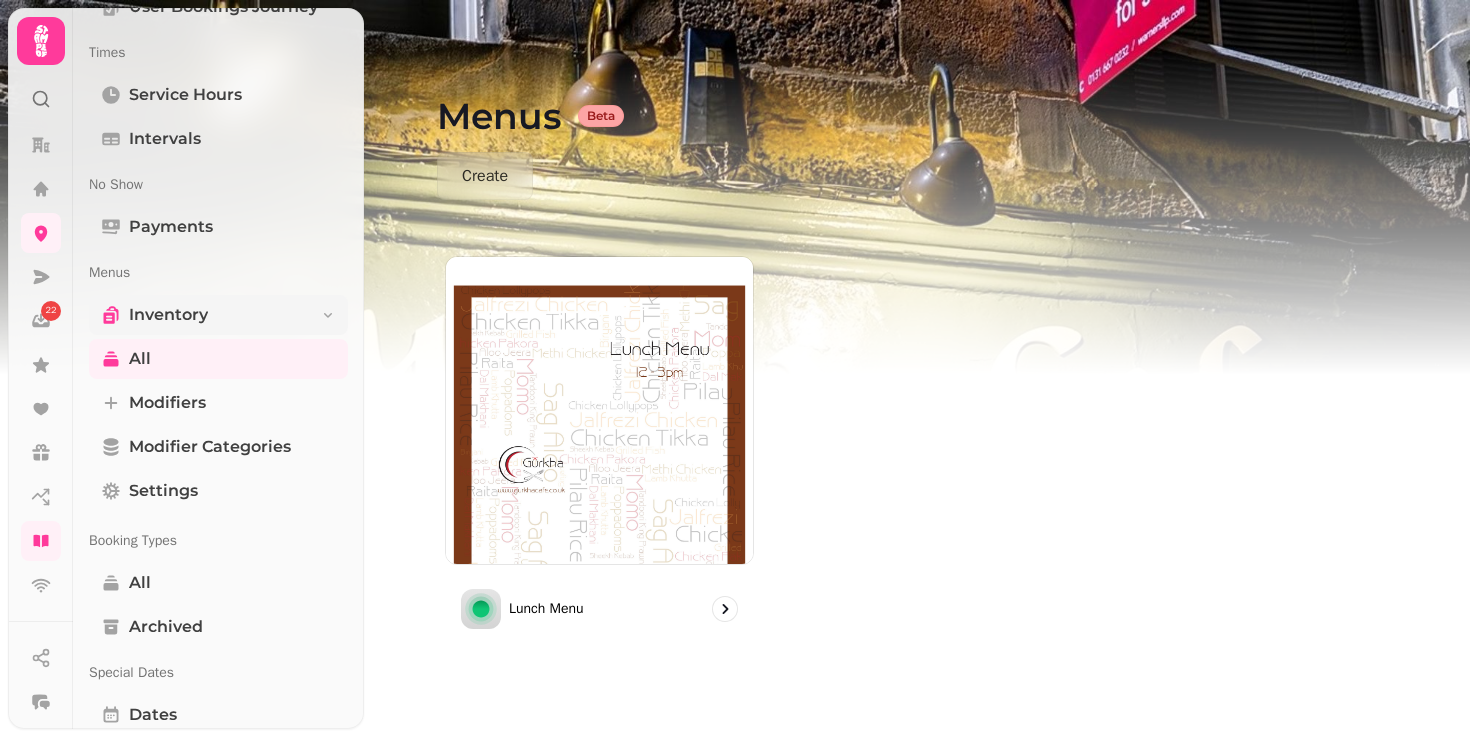 click on "Inventory" at bounding box center (218, 315) 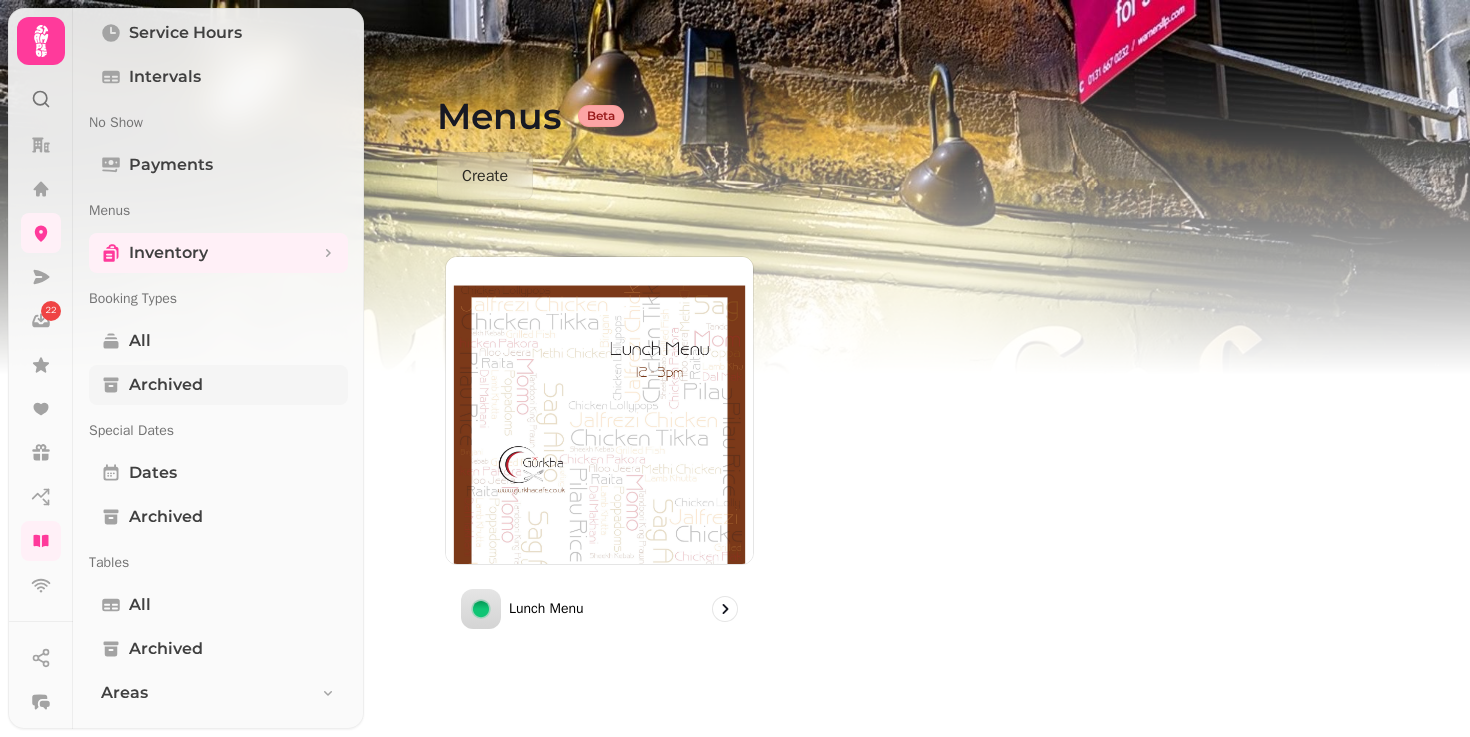 scroll, scrollTop: 603, scrollLeft: 0, axis: vertical 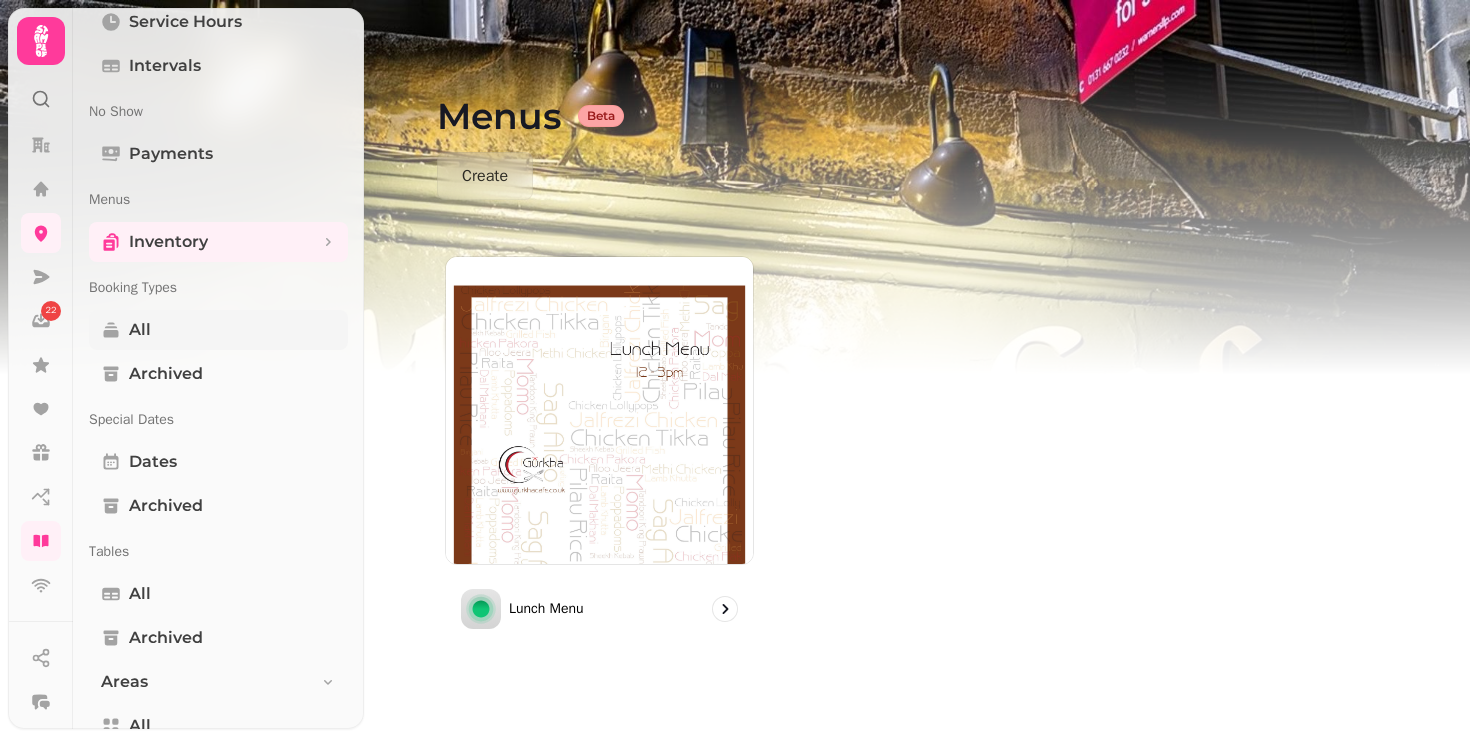 click on "All" at bounding box center (218, 330) 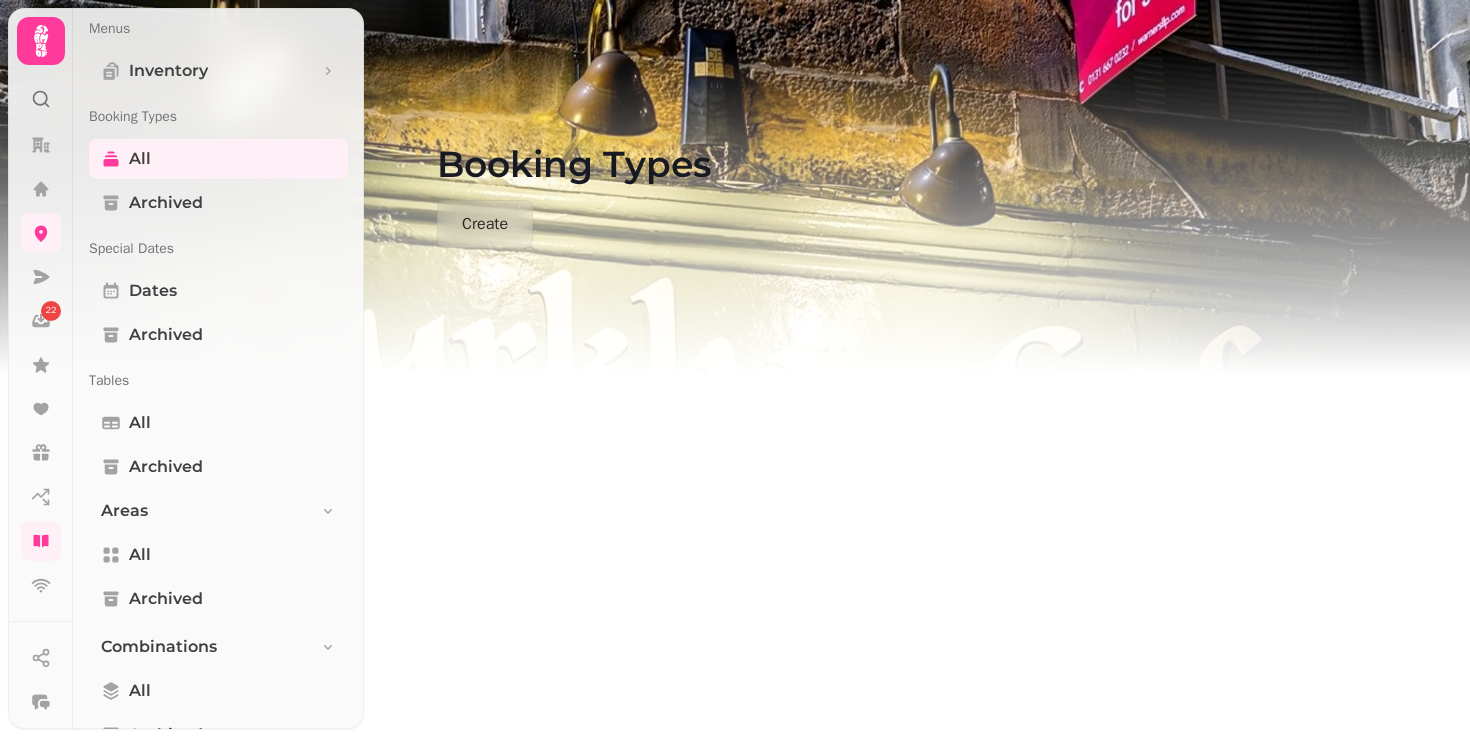 scroll, scrollTop: 777, scrollLeft: 0, axis: vertical 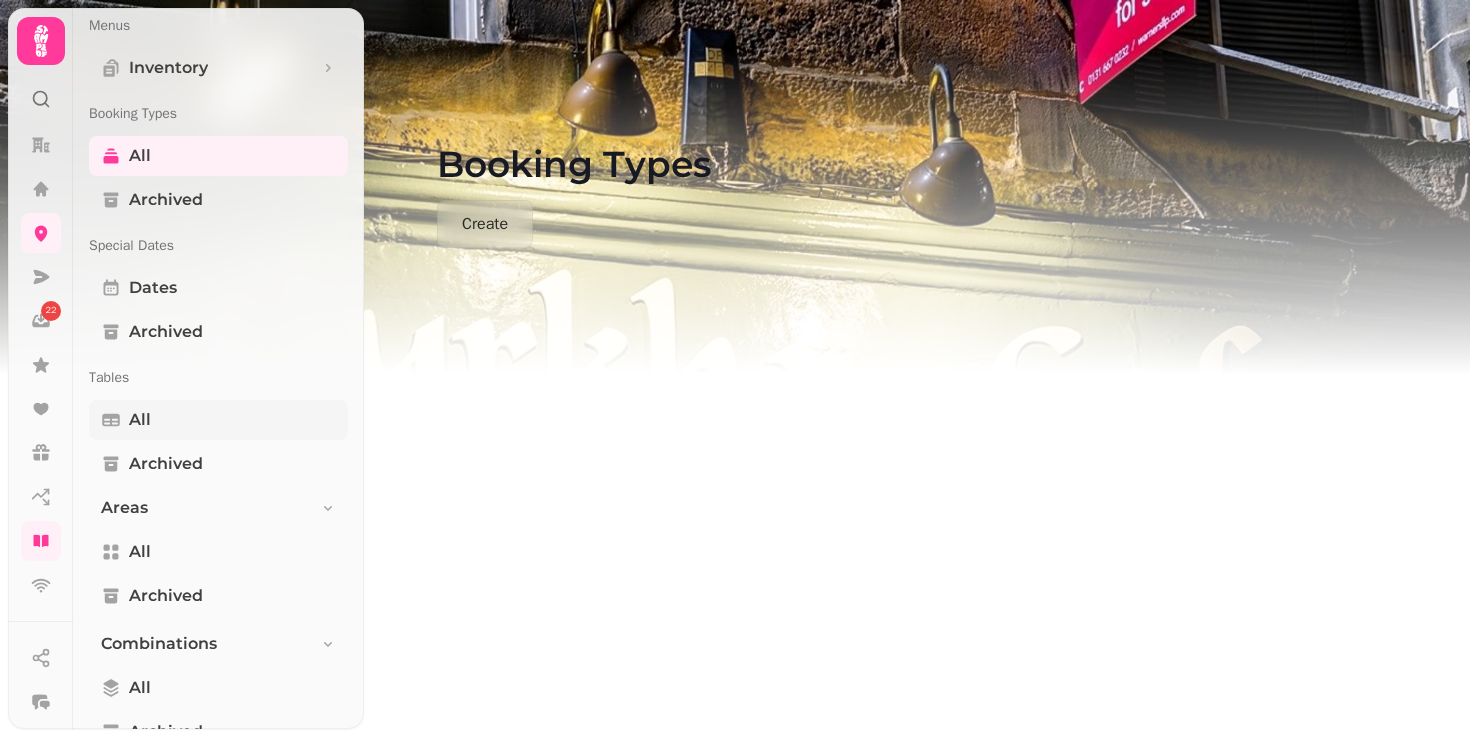 click on "All" at bounding box center (218, 420) 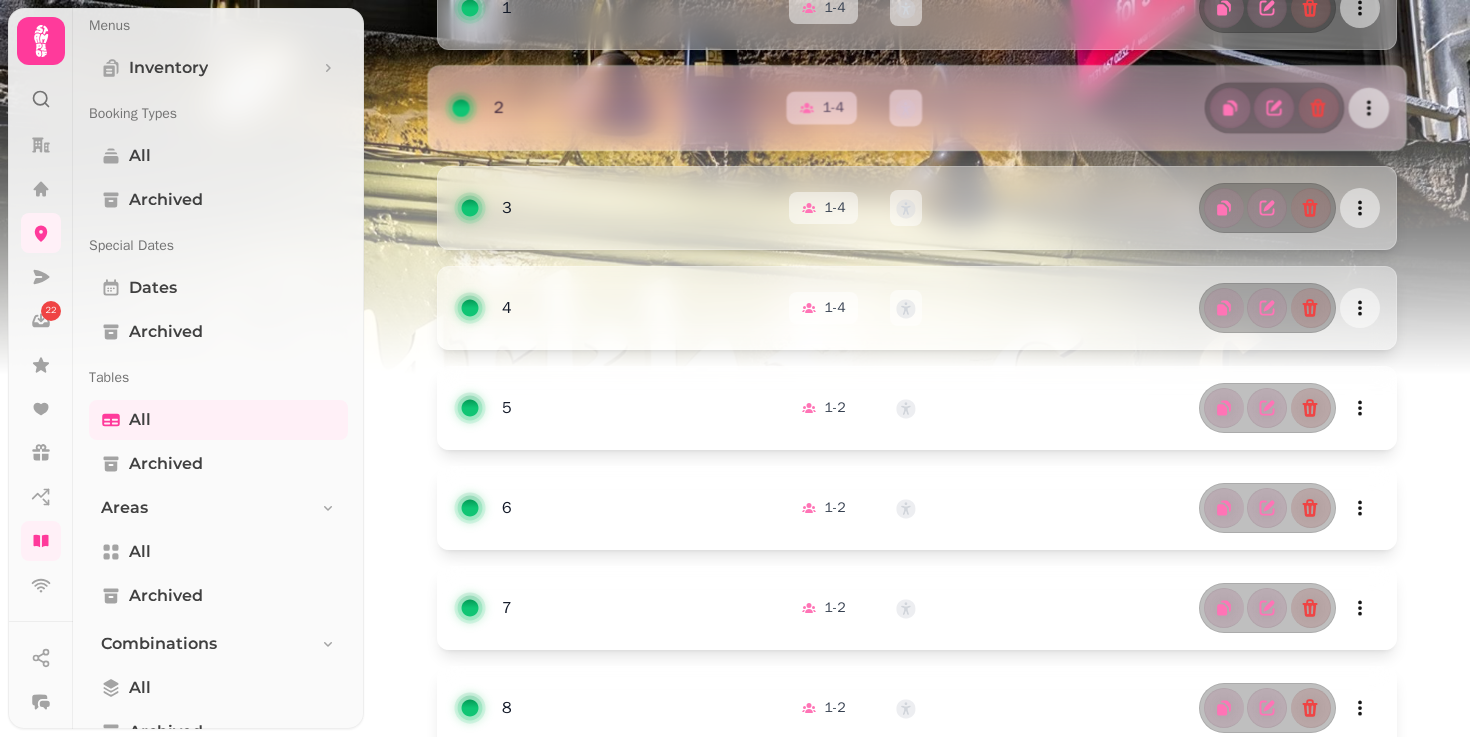 scroll, scrollTop: 417, scrollLeft: 0, axis: vertical 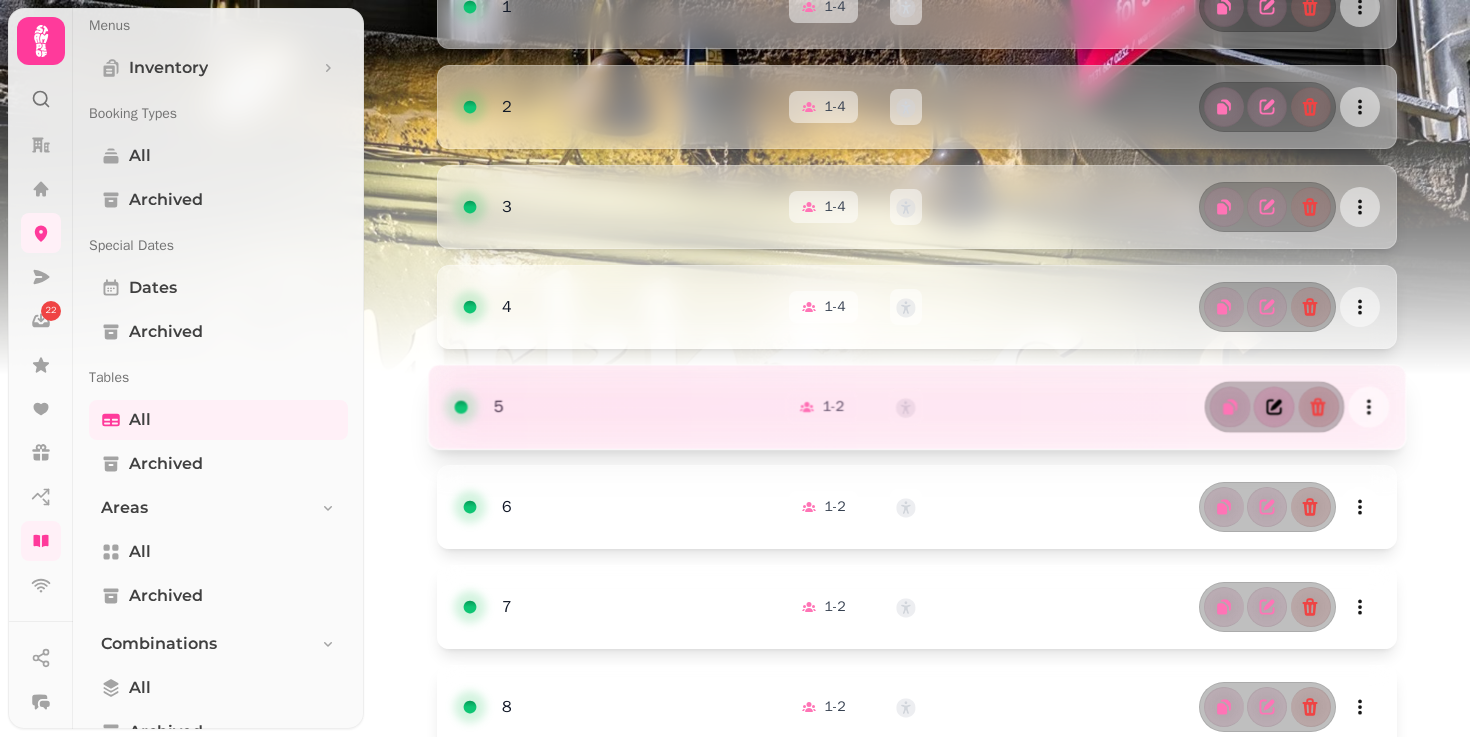 click 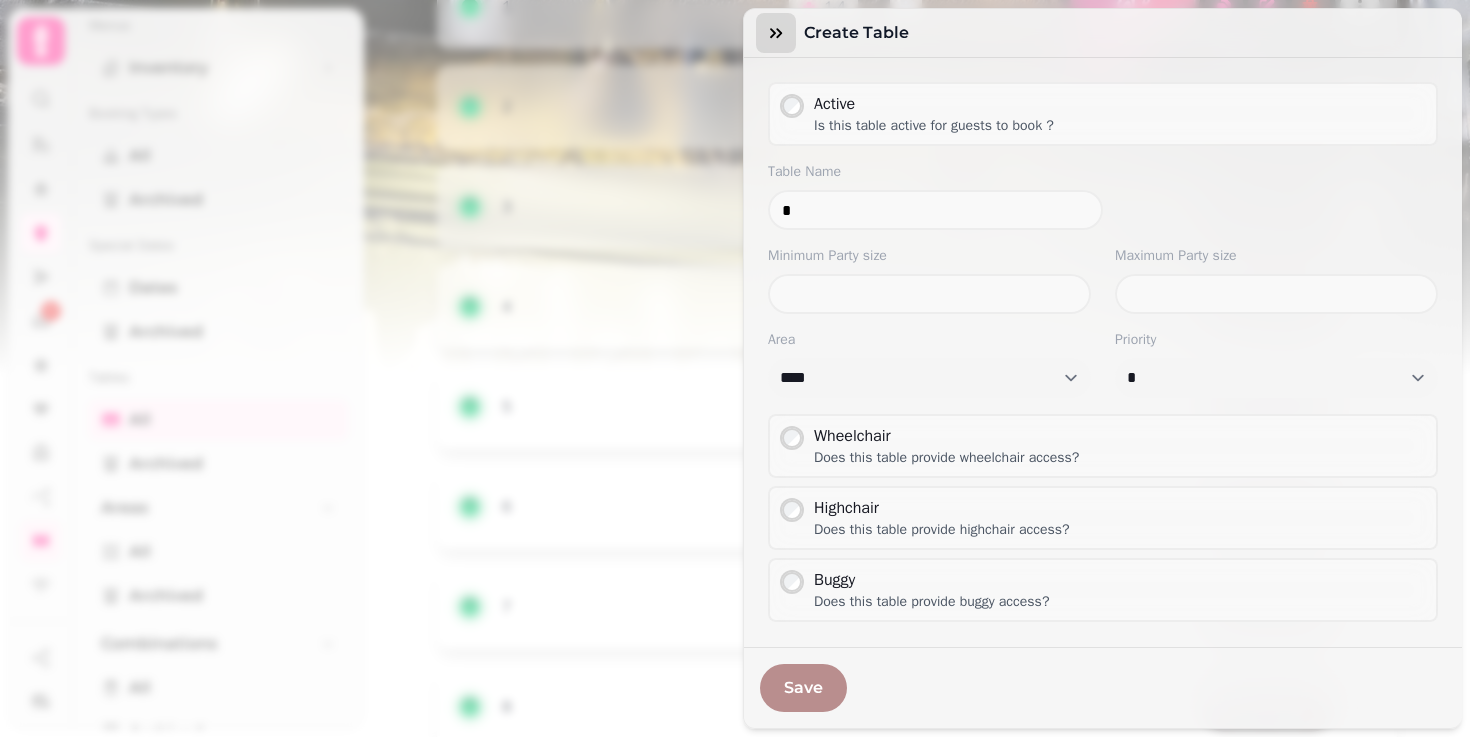 click at bounding box center (776, 33) 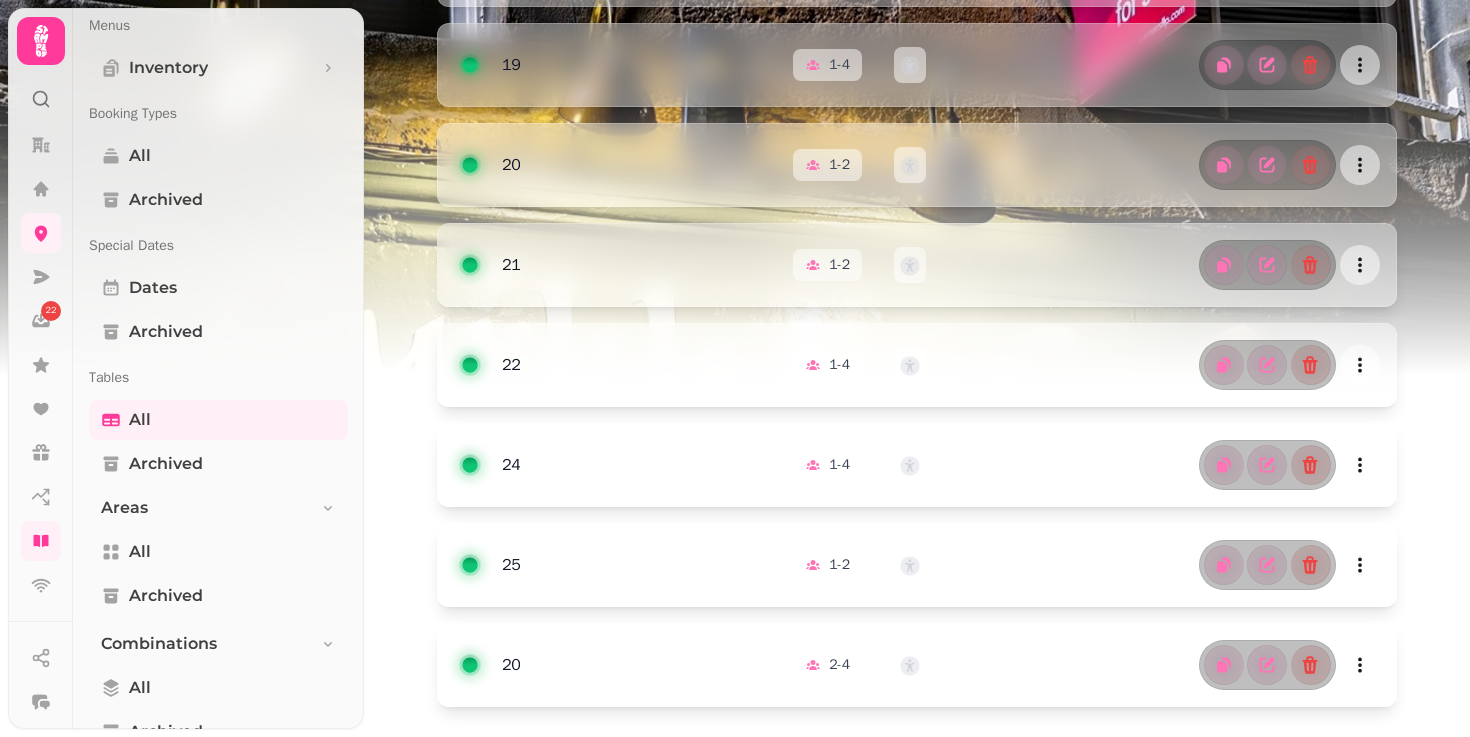 scroll, scrollTop: 2101, scrollLeft: 0, axis: vertical 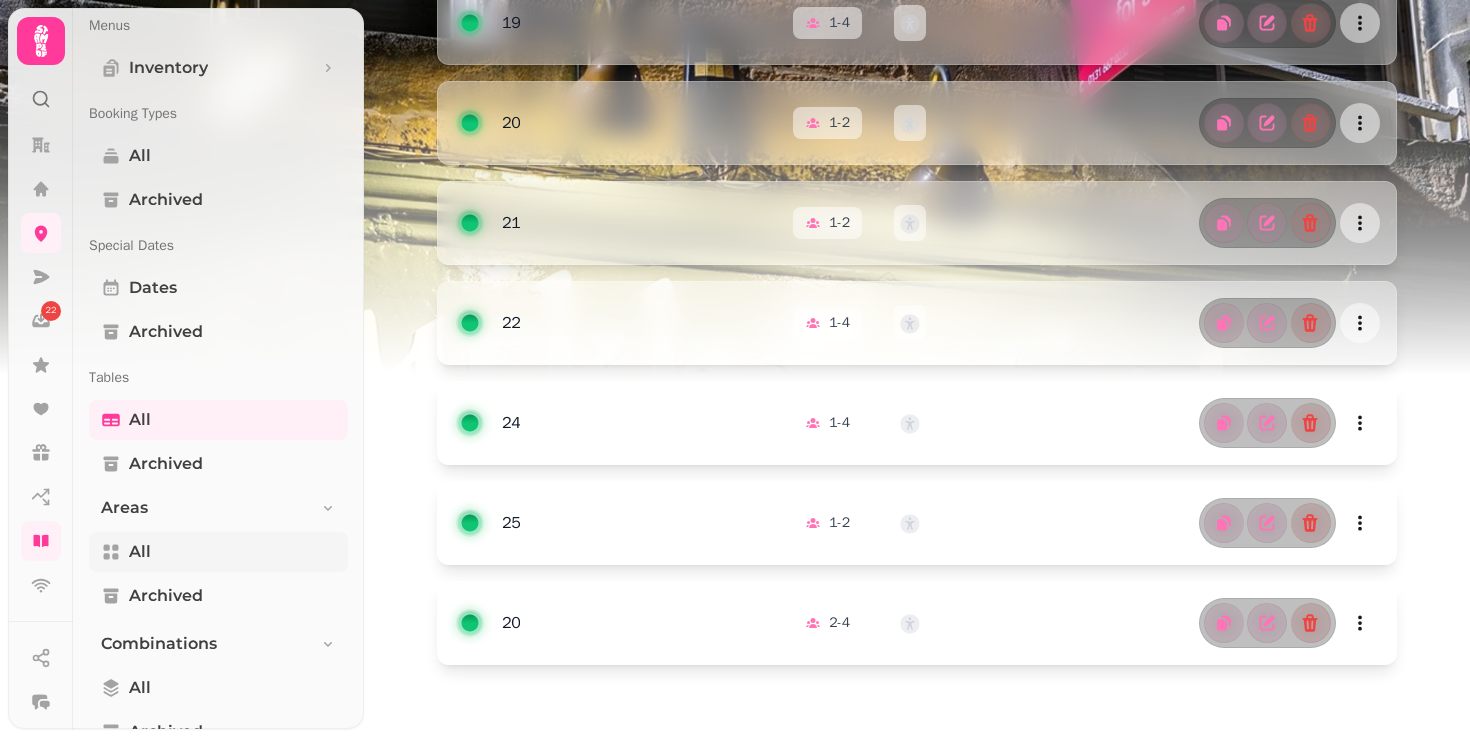click on "All" at bounding box center [218, 552] 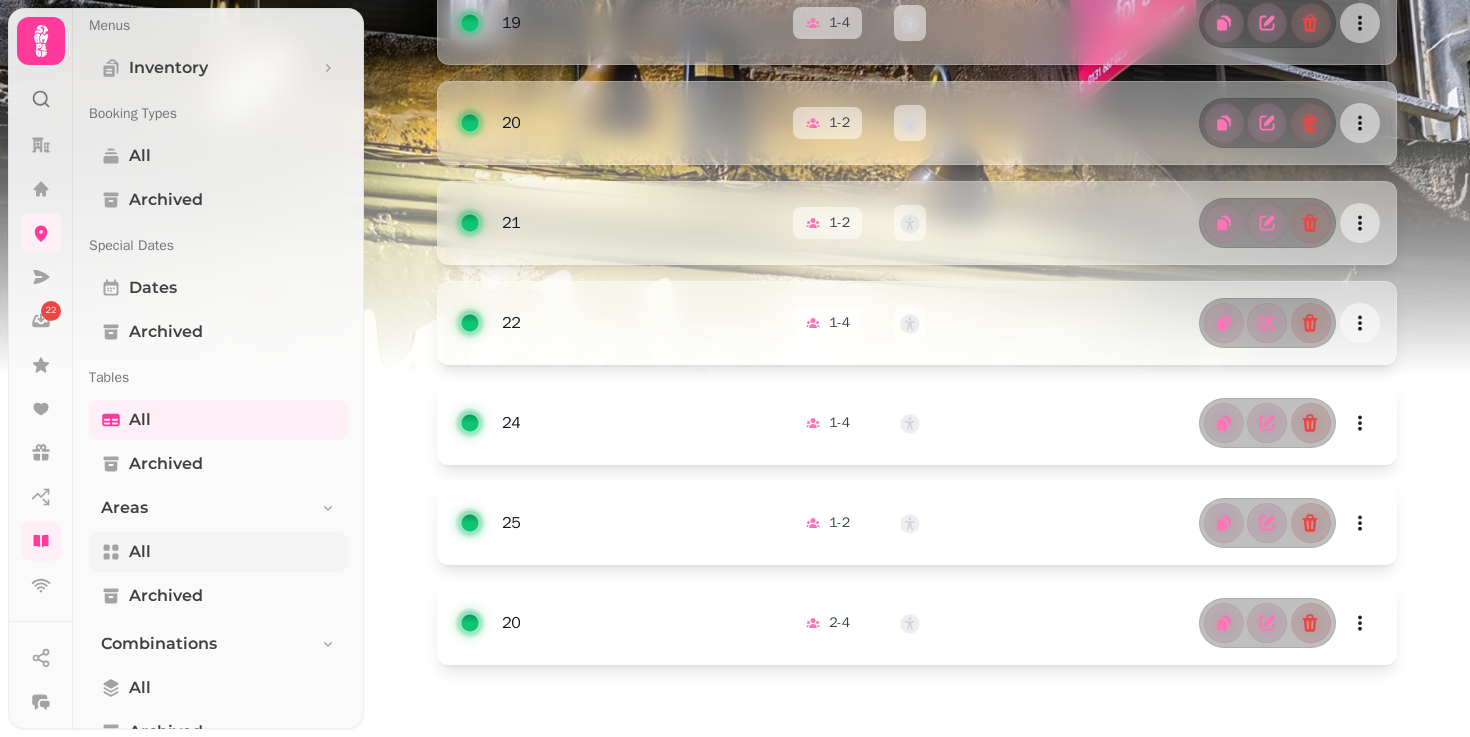 scroll, scrollTop: 0, scrollLeft: 0, axis: both 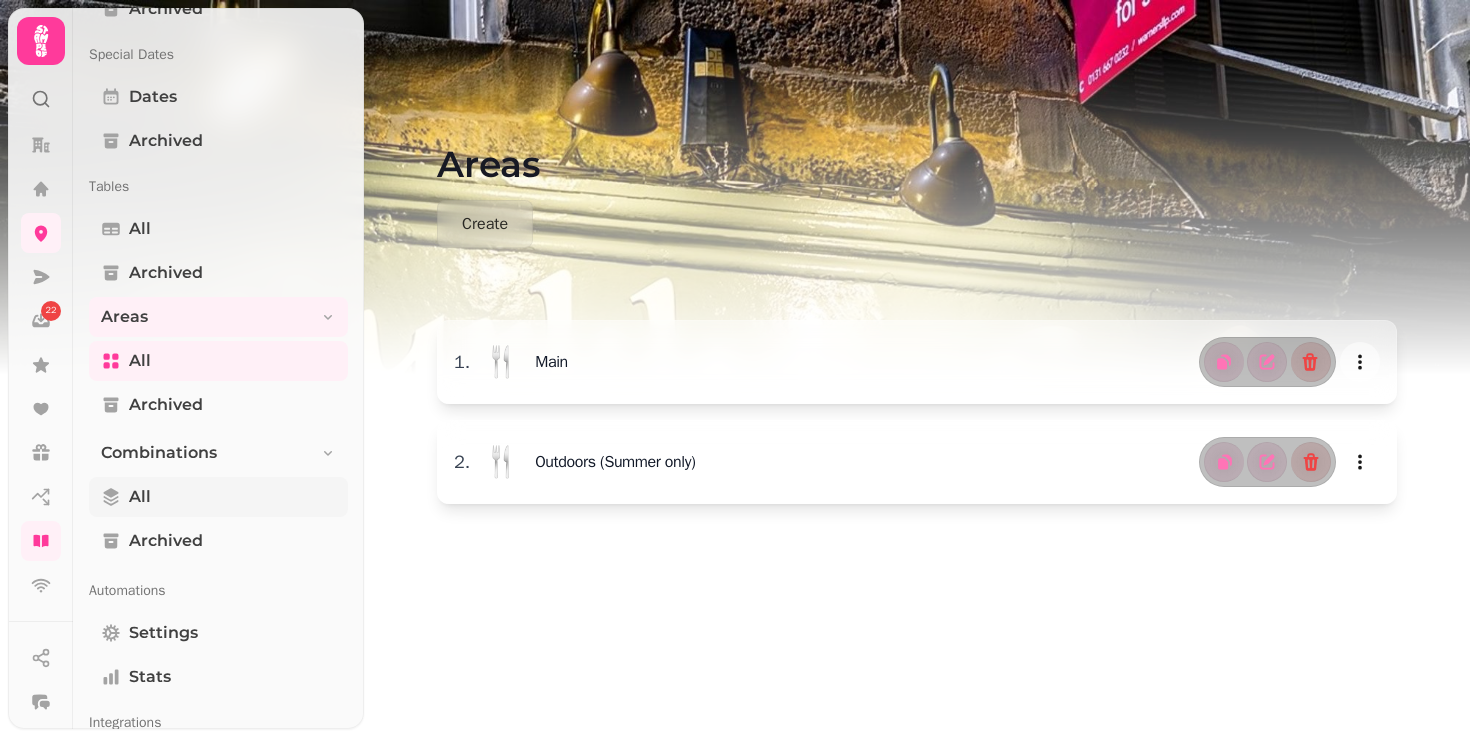 click on "All" at bounding box center [218, 497] 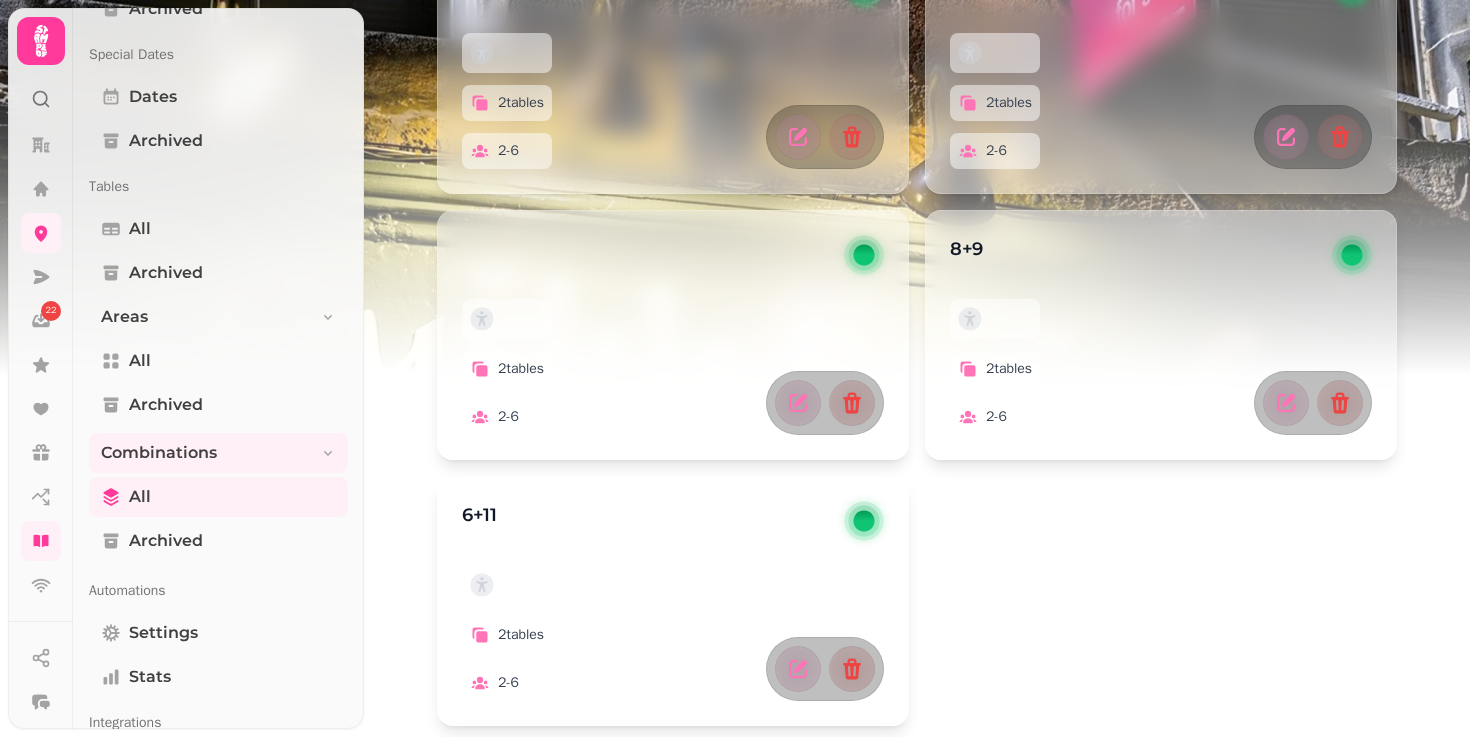 scroll, scrollTop: 767, scrollLeft: 0, axis: vertical 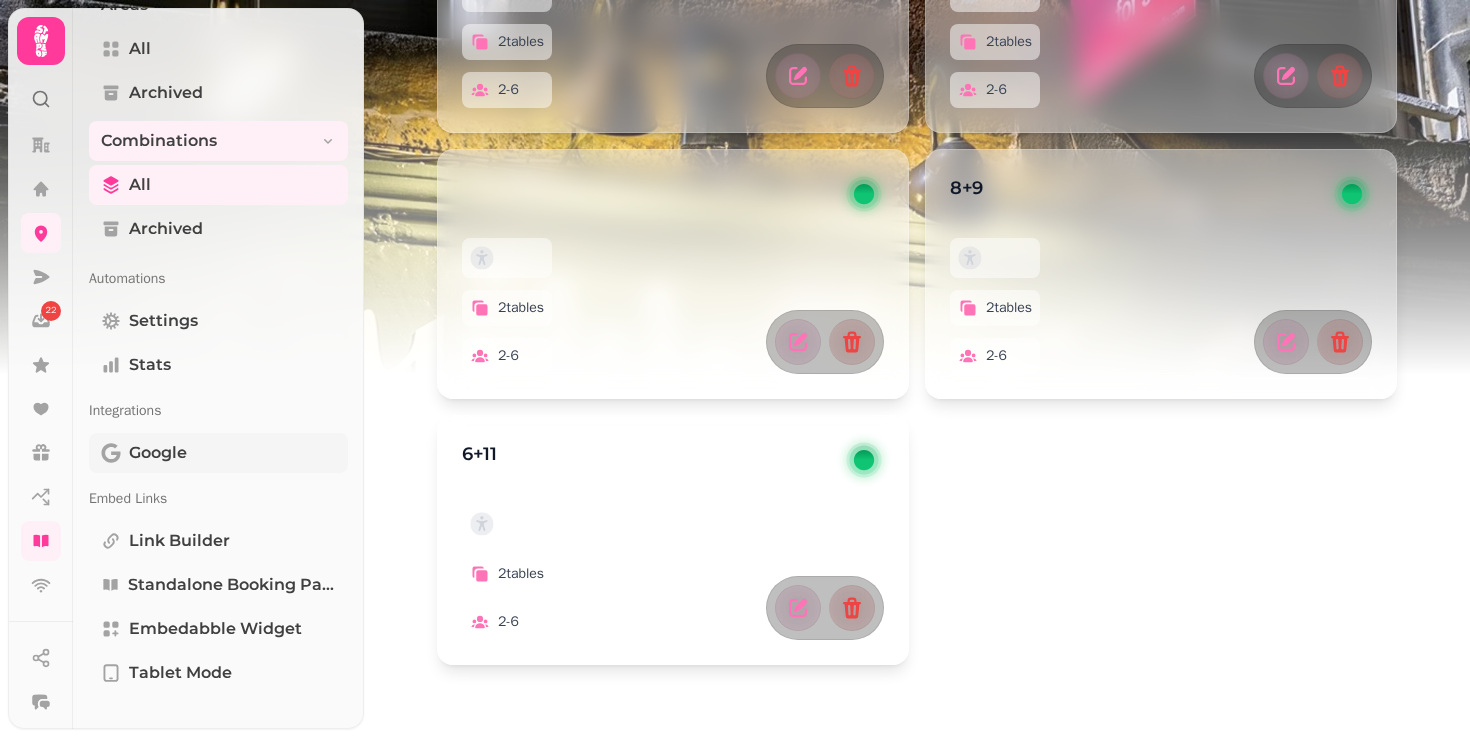 click on "Google" at bounding box center [218, 453] 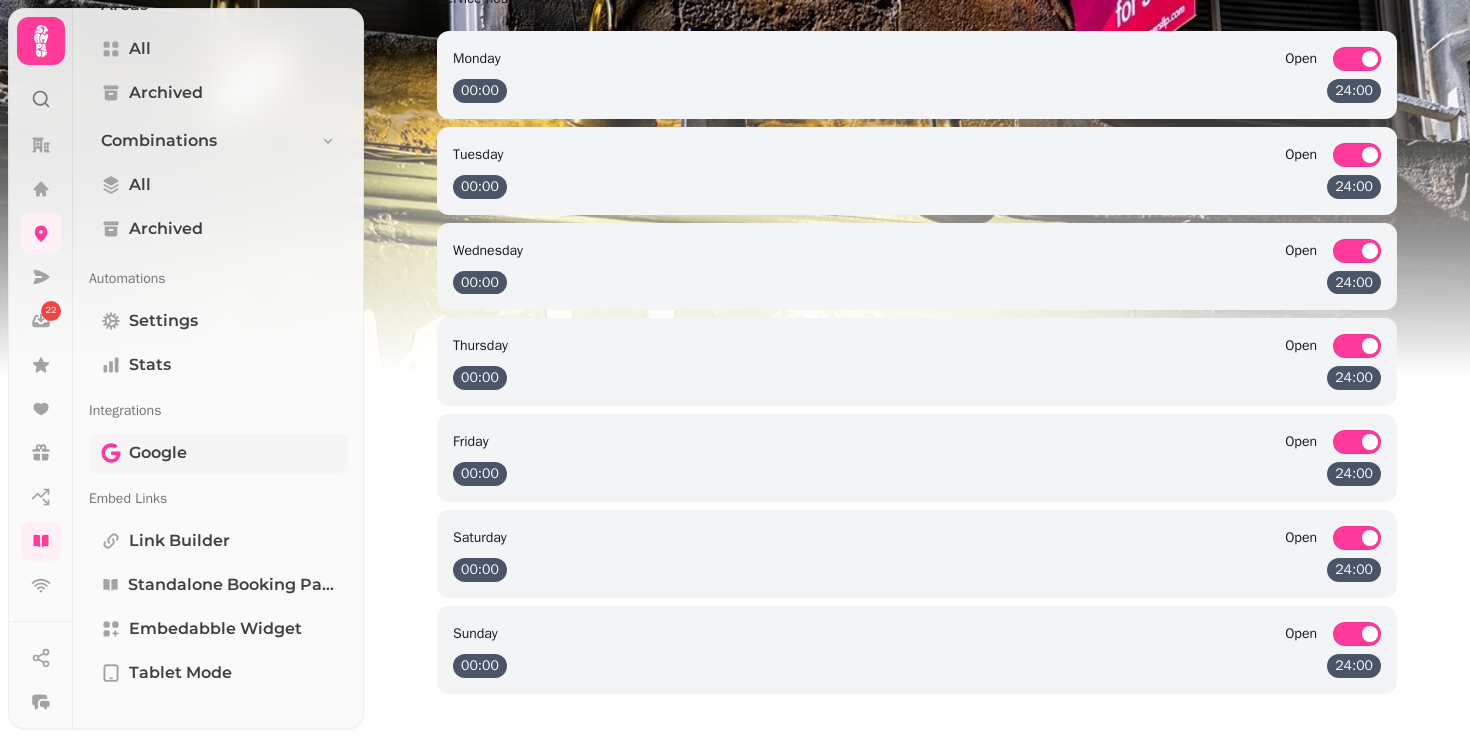type on "*" 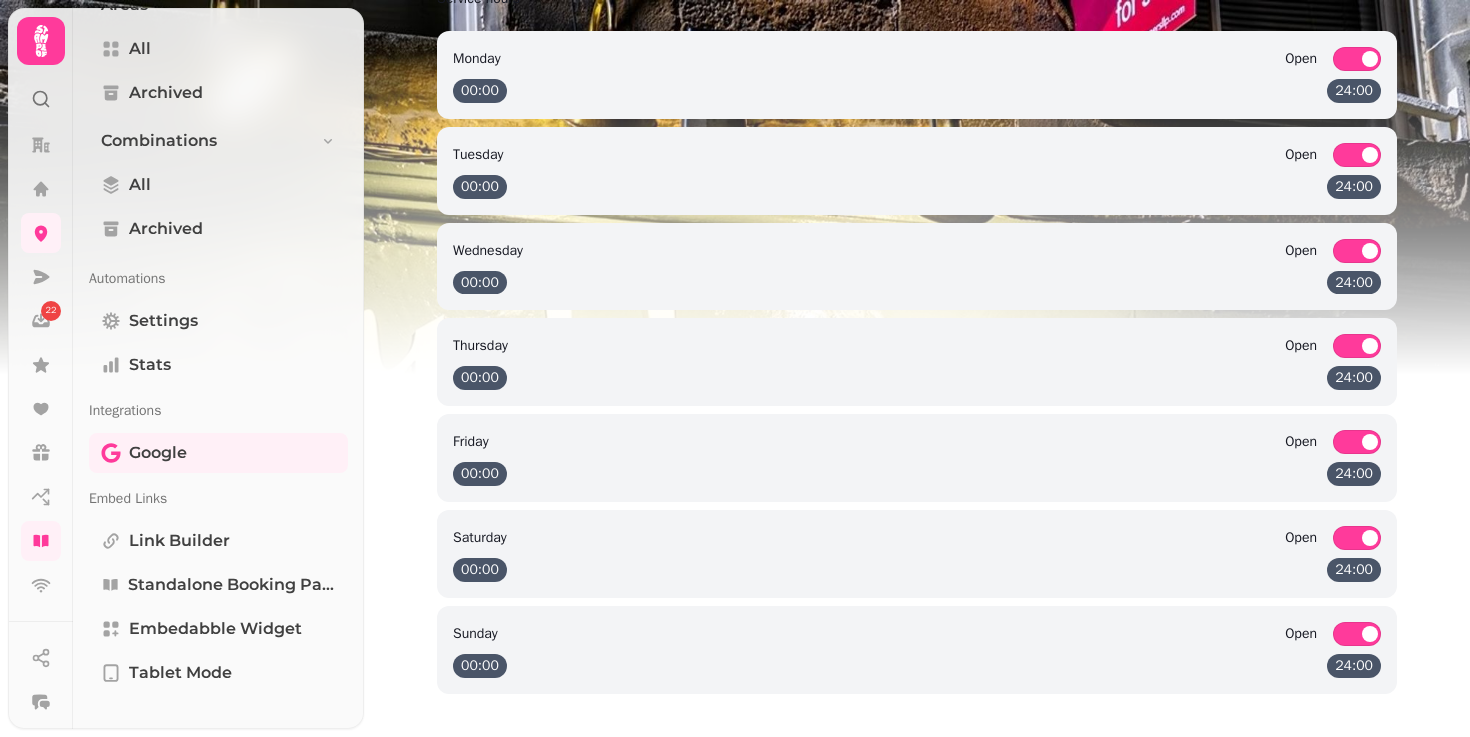 type on "**" 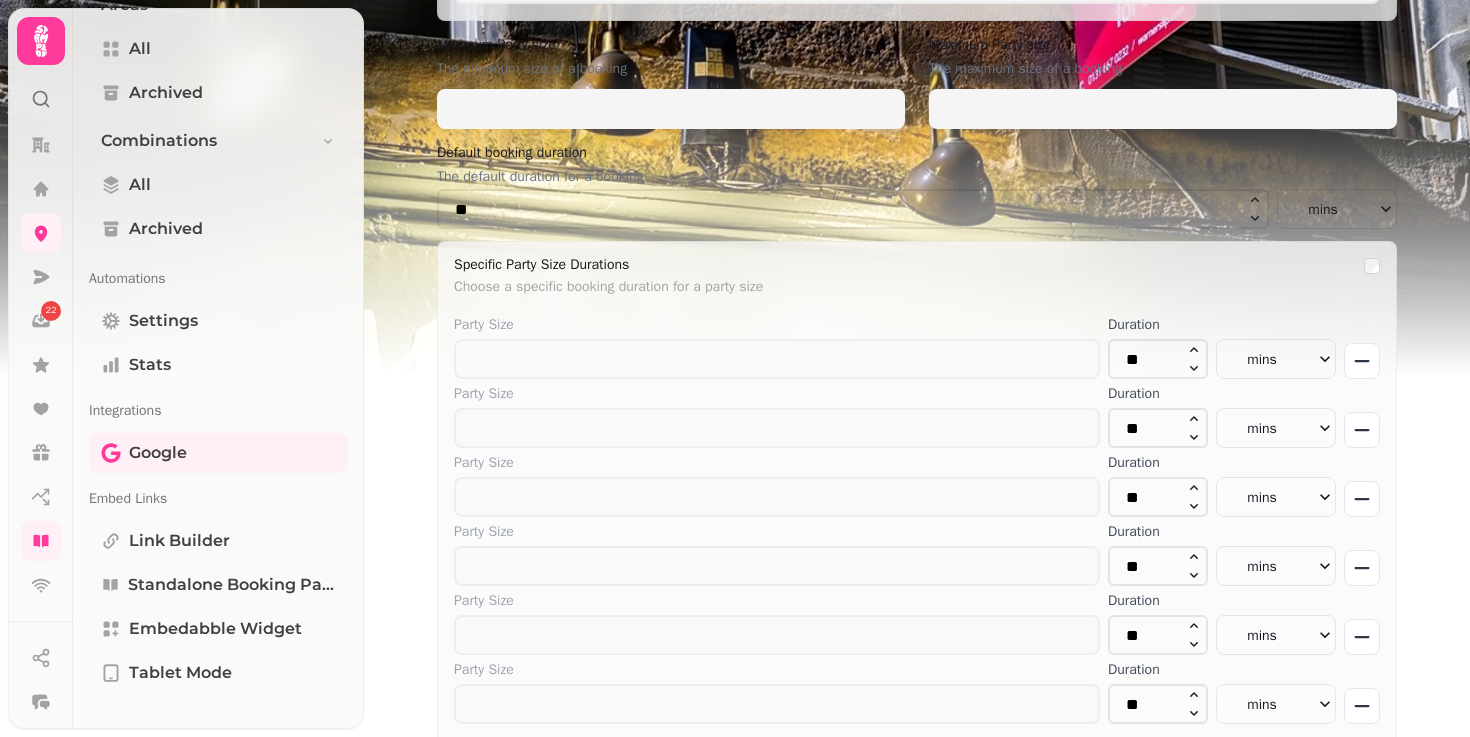 scroll, scrollTop: 570, scrollLeft: 0, axis: vertical 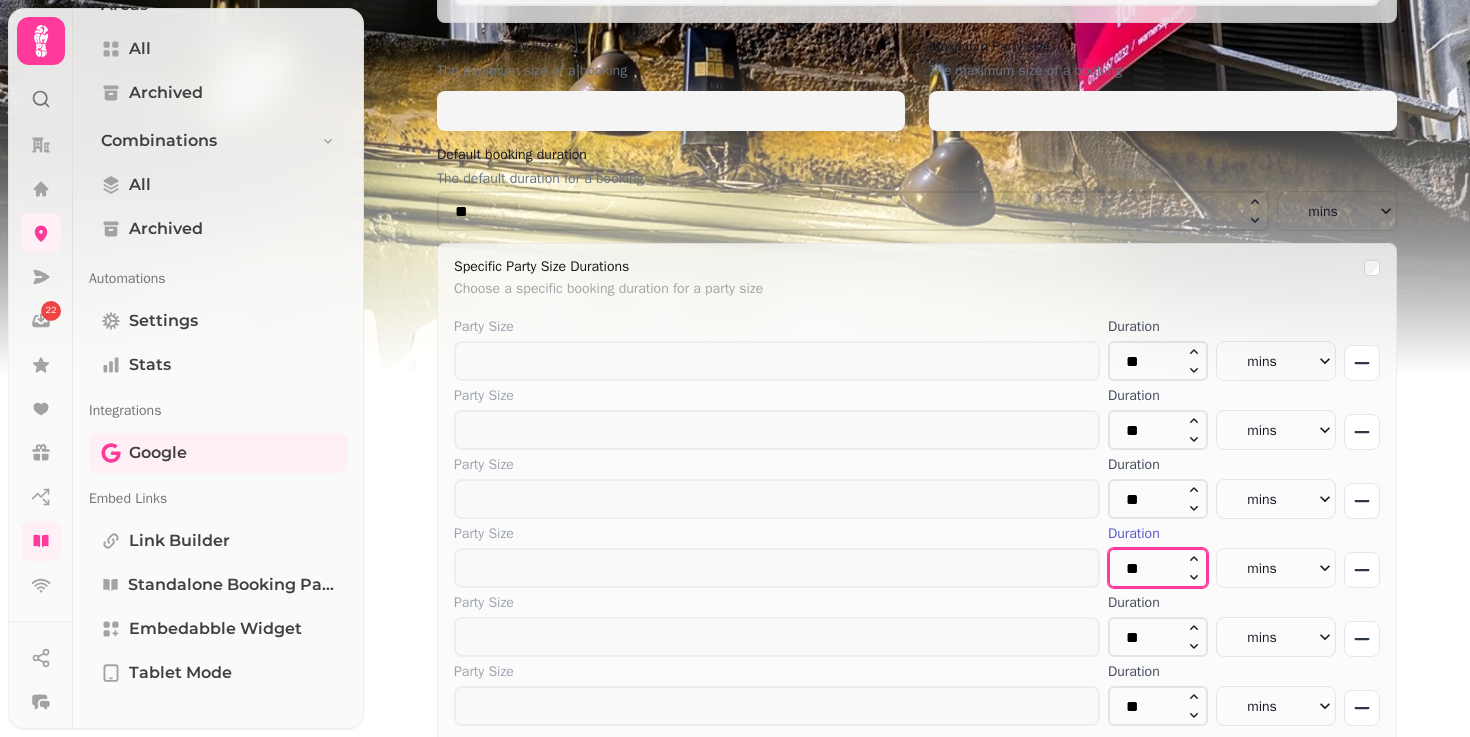 click on "**" at bounding box center (1158, 568) 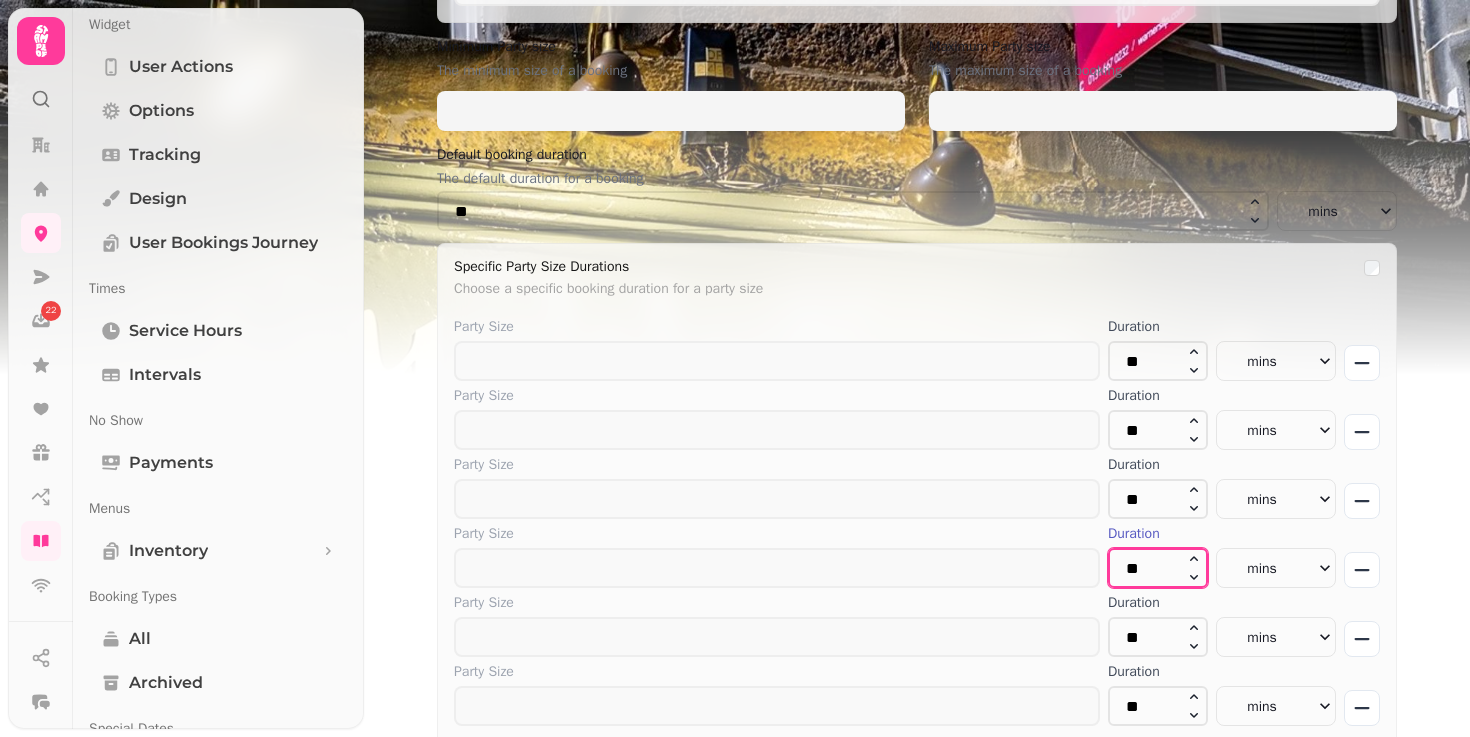 scroll, scrollTop: 0, scrollLeft: 0, axis: both 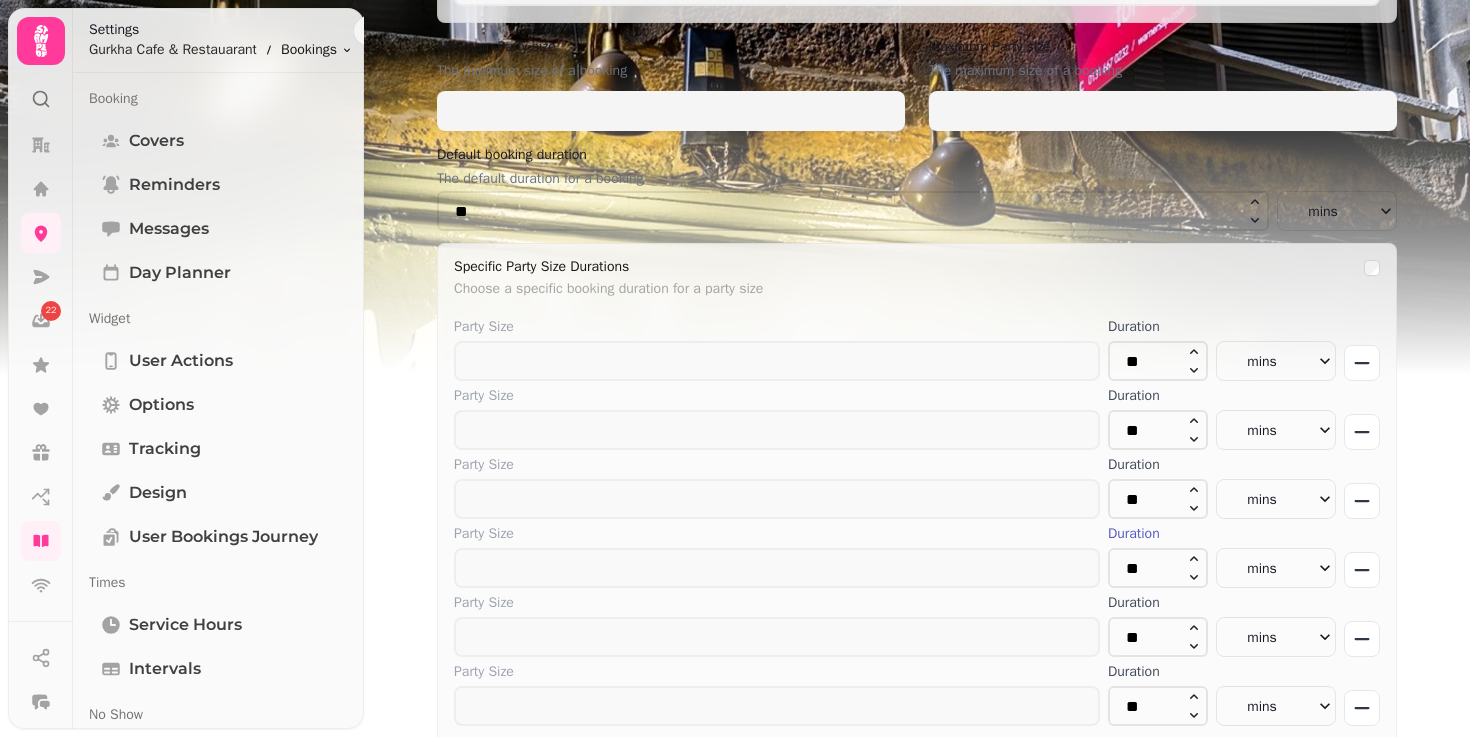 click on "**********" at bounding box center [735, 368] 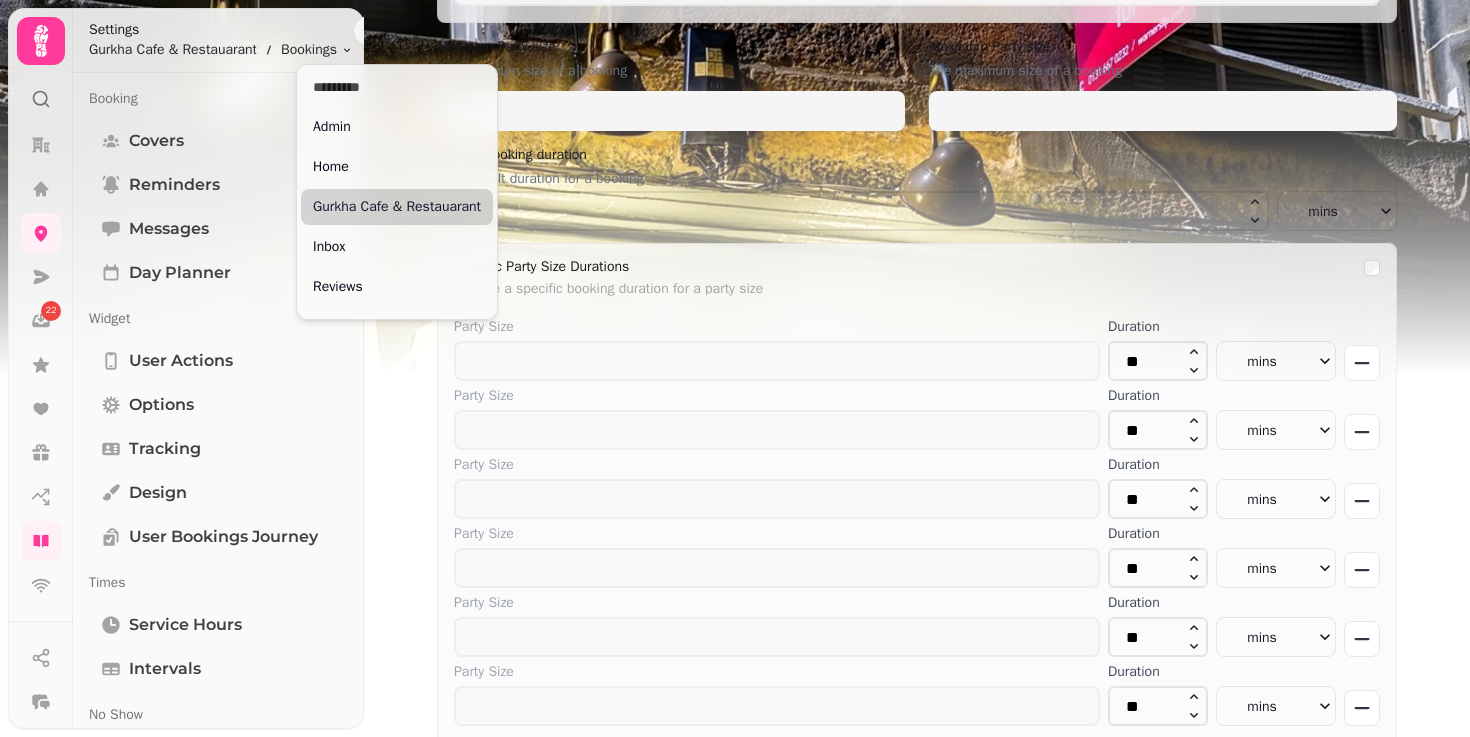 click on "Gurkha Cafe & Restauarant" at bounding box center (397, 207) 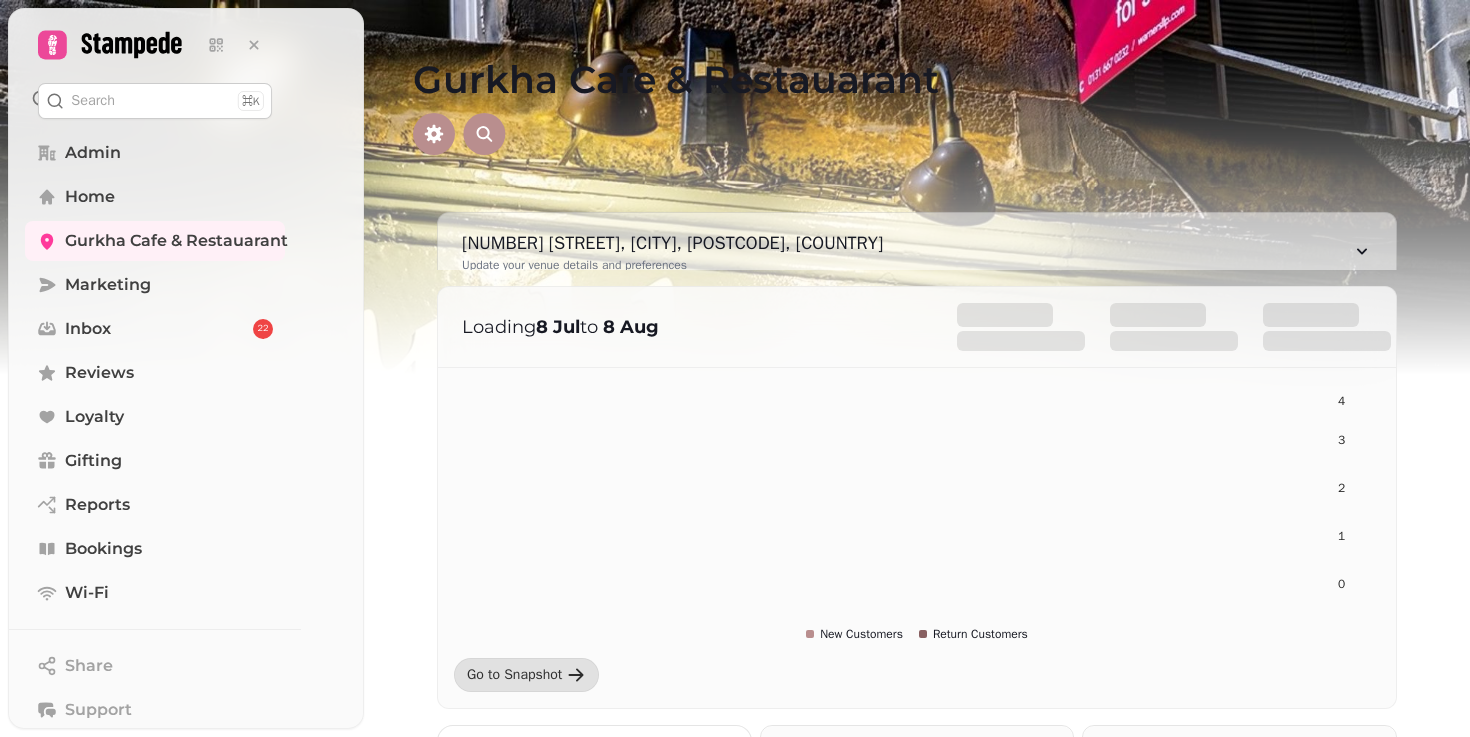 scroll, scrollTop: 0, scrollLeft: 0, axis: both 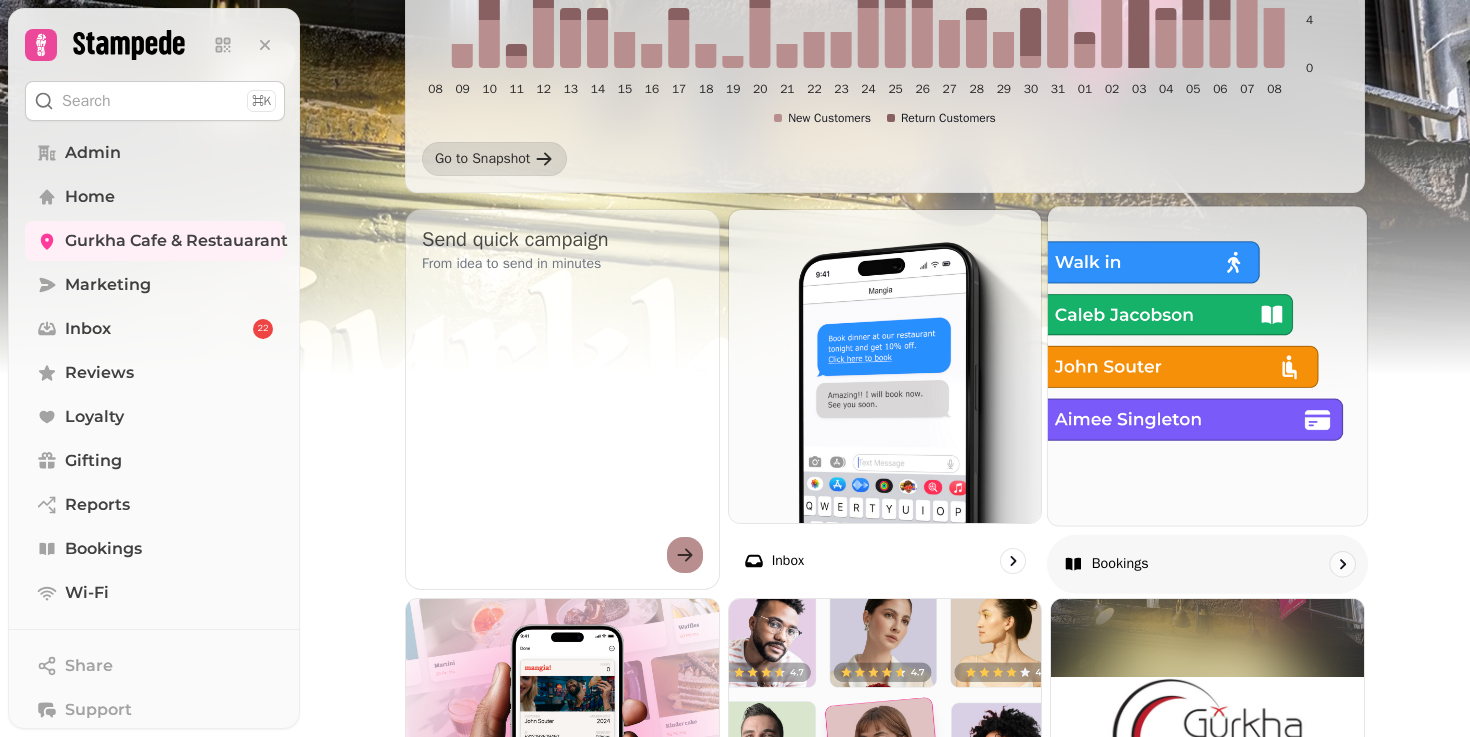 click at bounding box center [1207, 365] 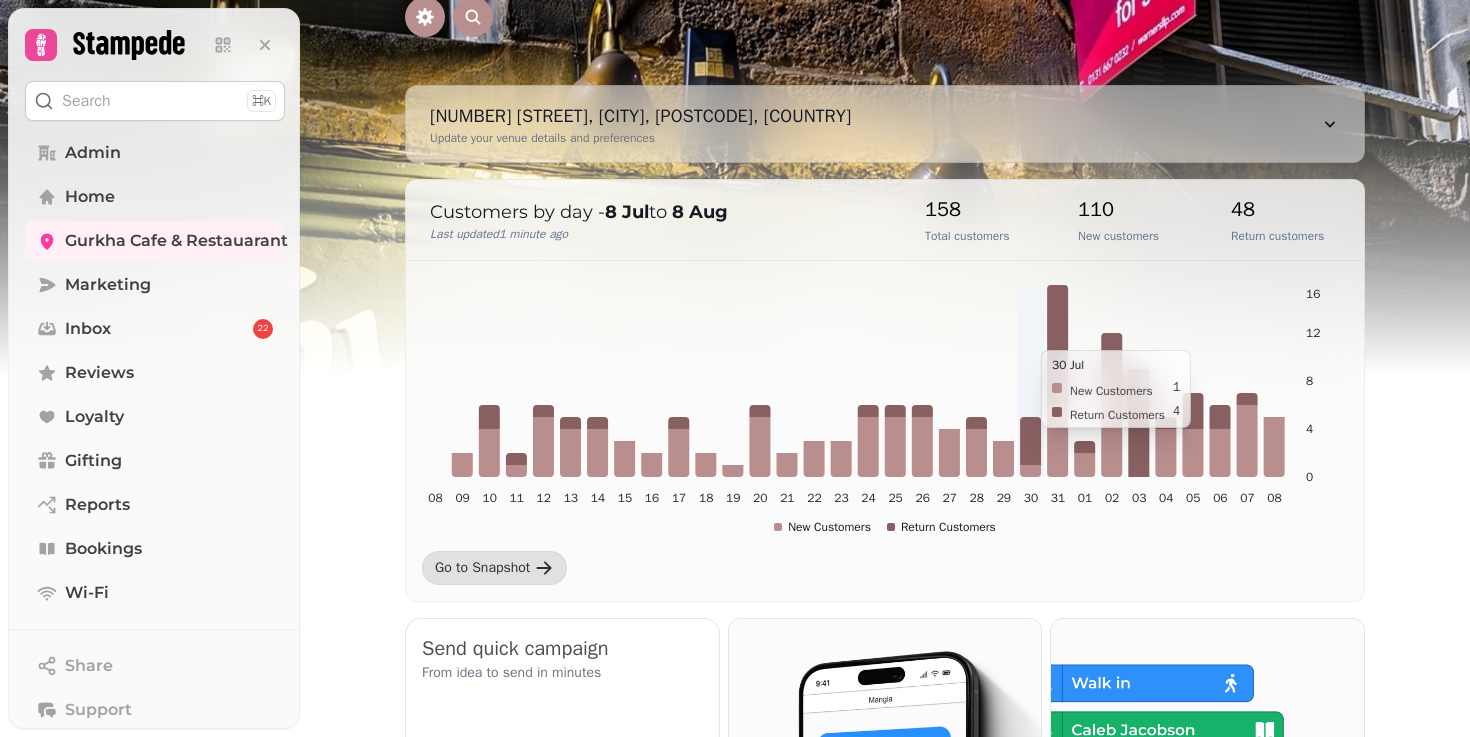 scroll, scrollTop: 0, scrollLeft: 0, axis: both 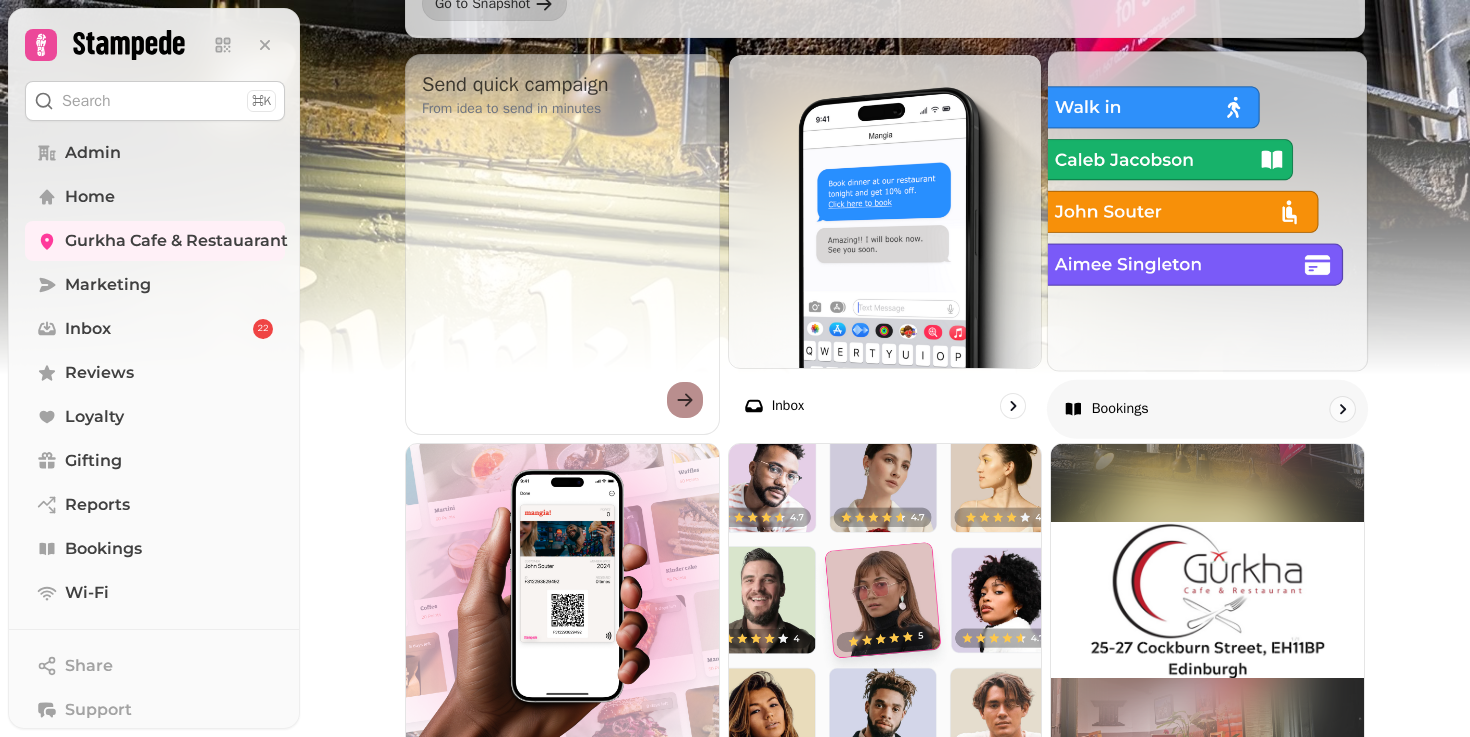 click at bounding box center (1207, 210) 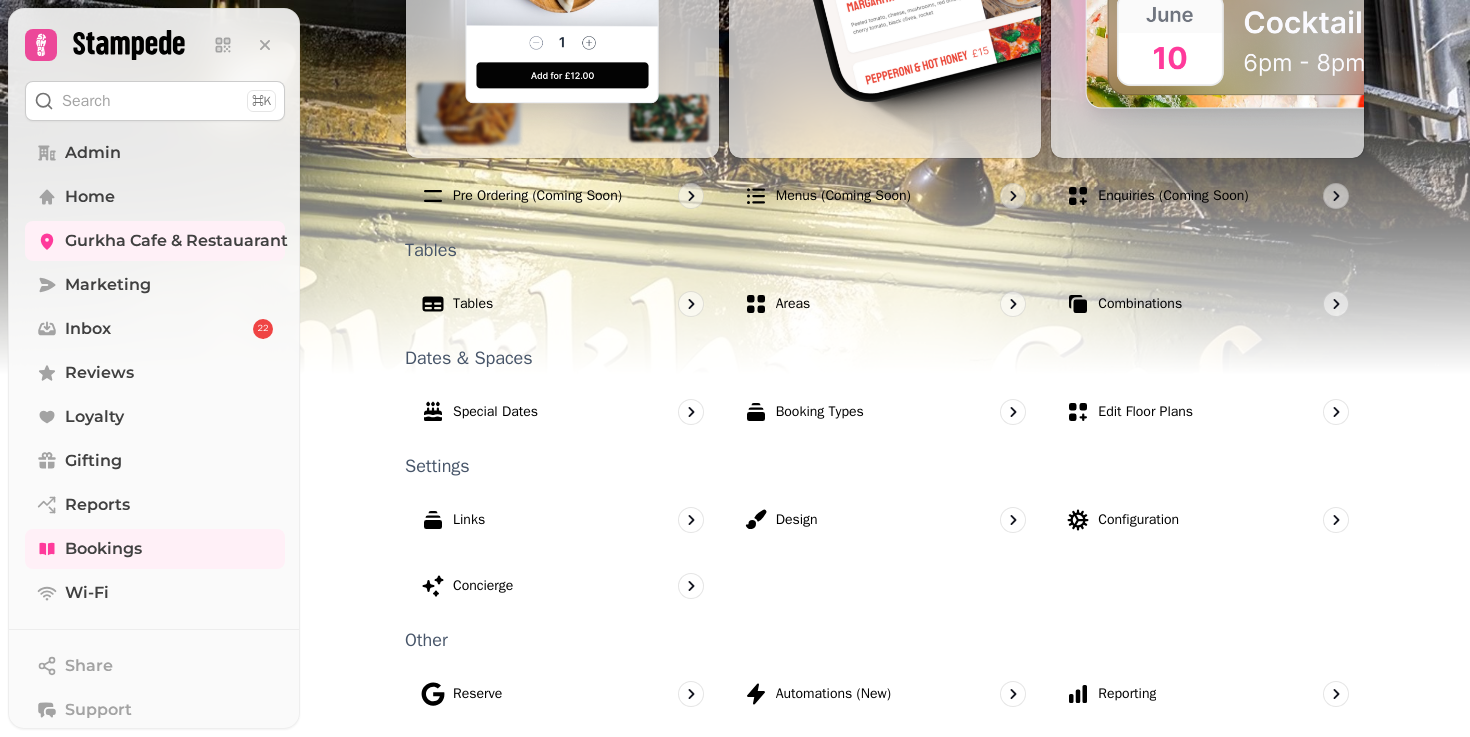 scroll, scrollTop: 1181, scrollLeft: 0, axis: vertical 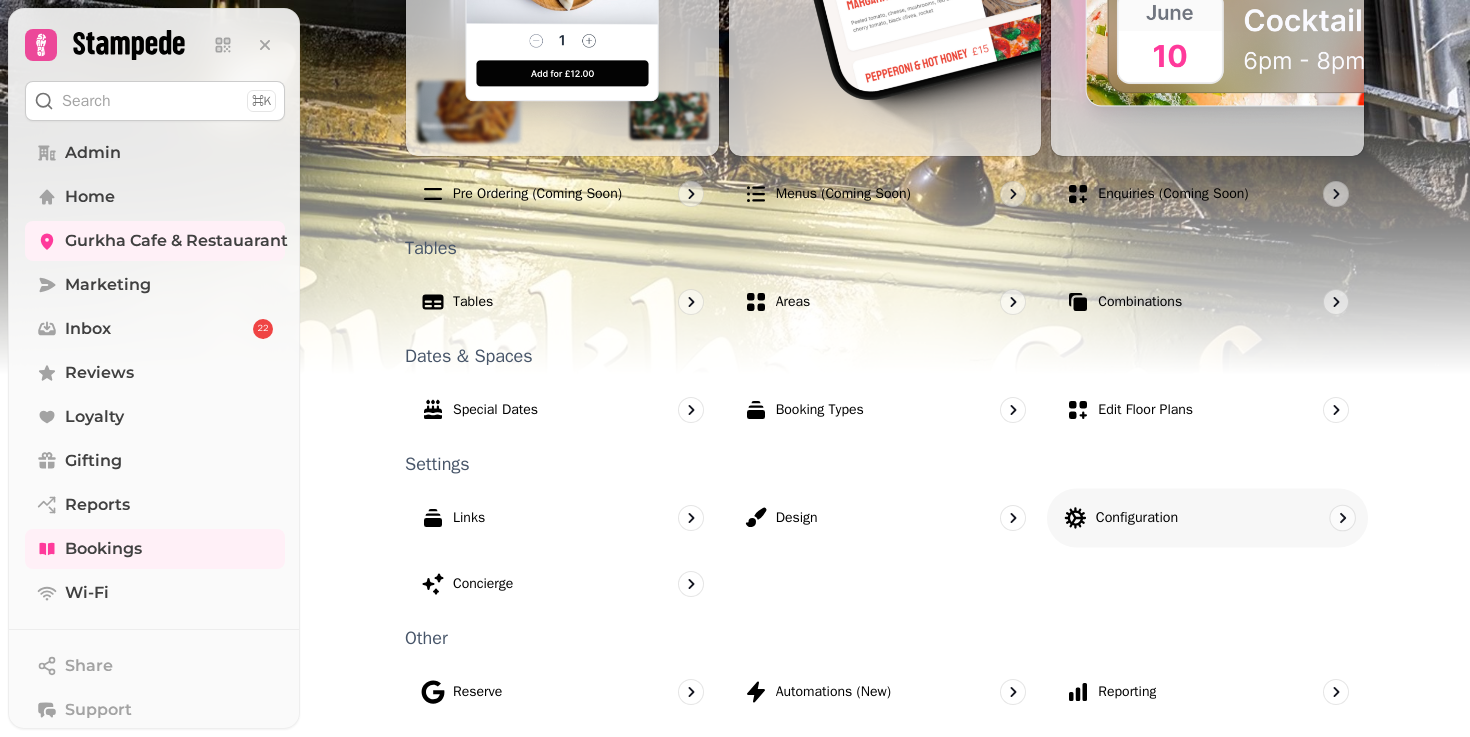 click on "Configuration" at bounding box center [1137, 518] 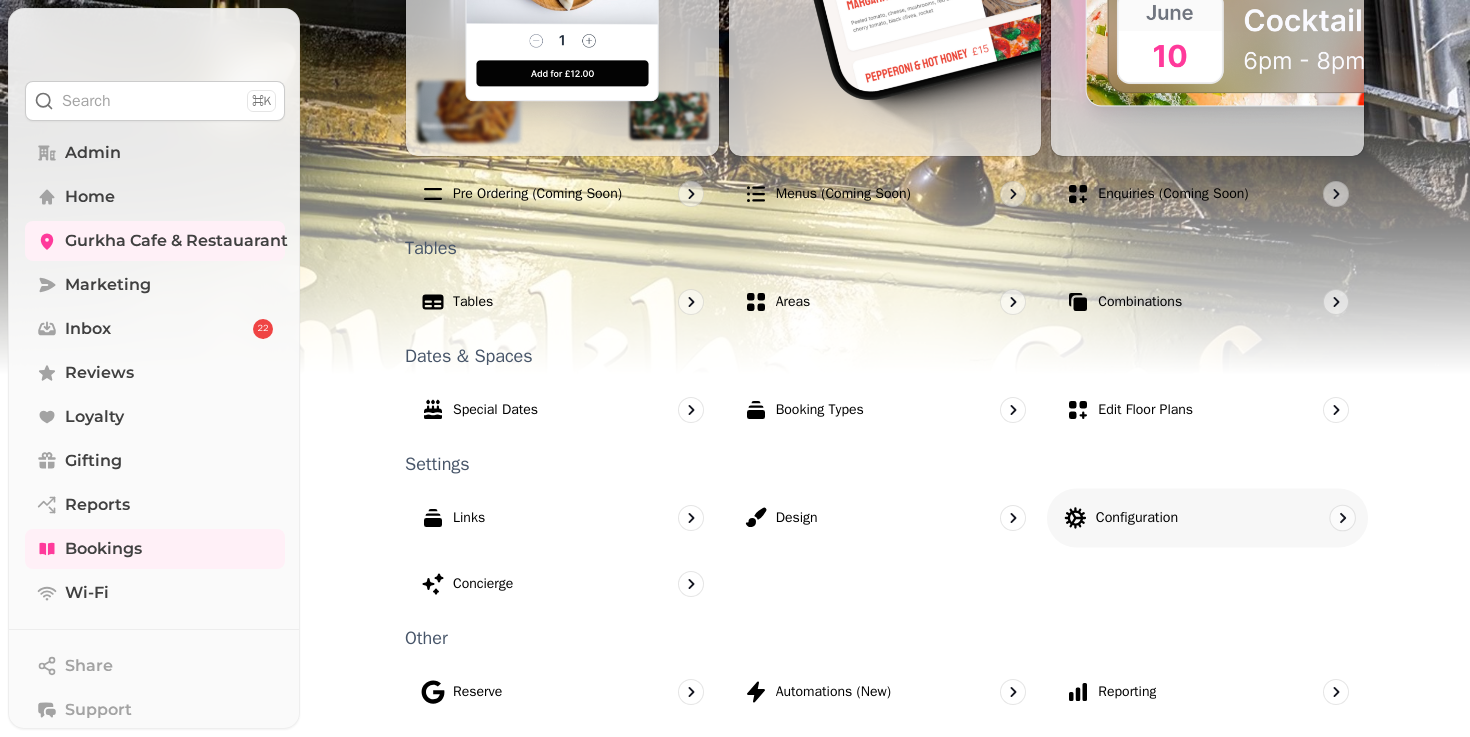 select on "*" 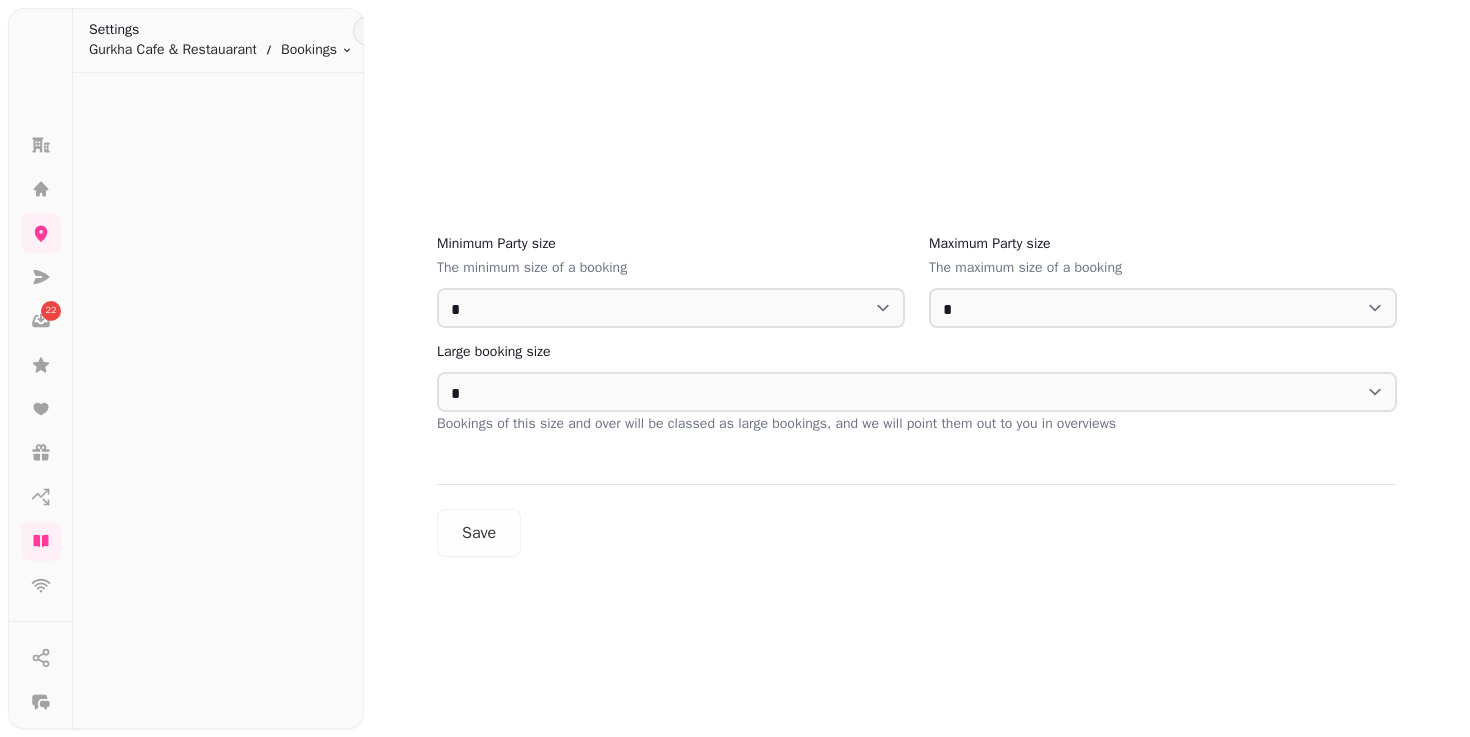 scroll, scrollTop: 0, scrollLeft: 0, axis: both 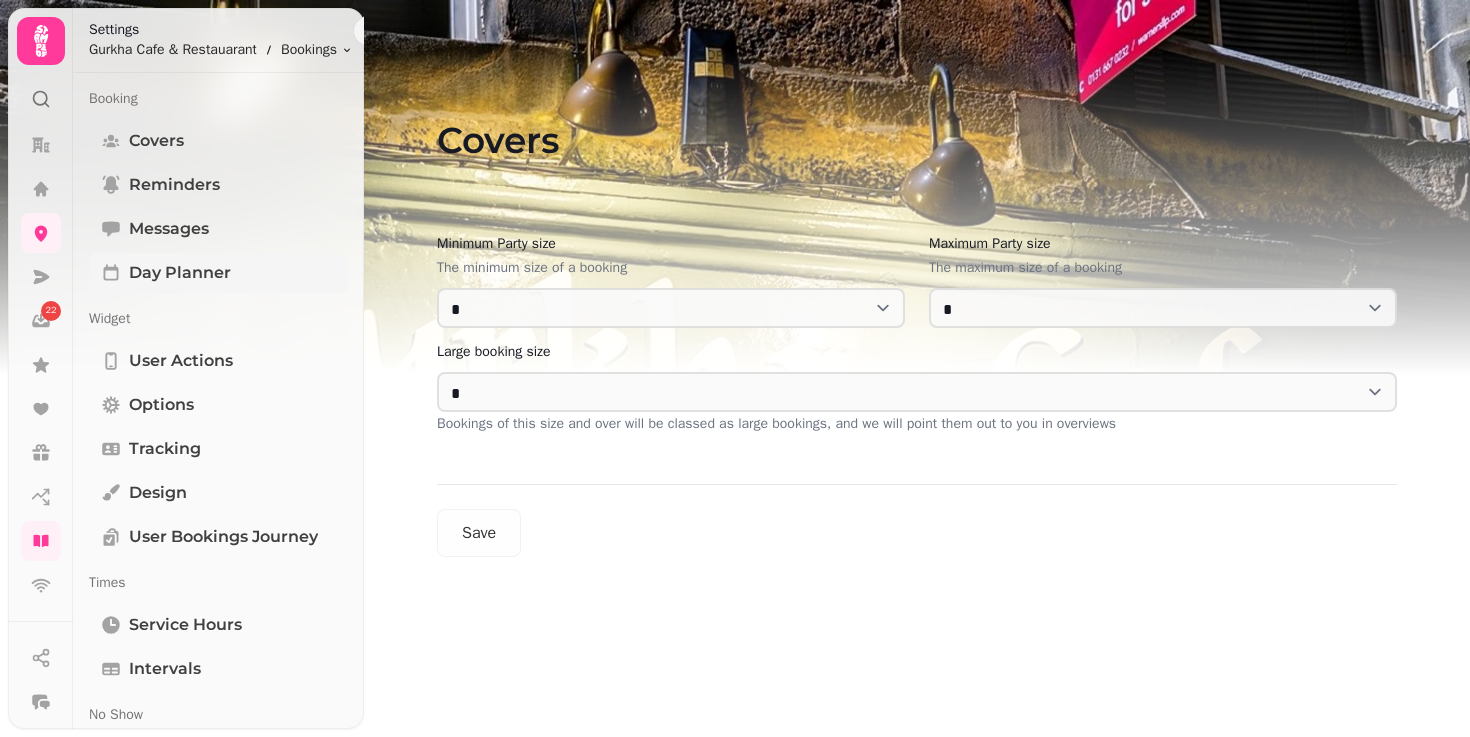 click on "Day Planner" at bounding box center (218, 273) 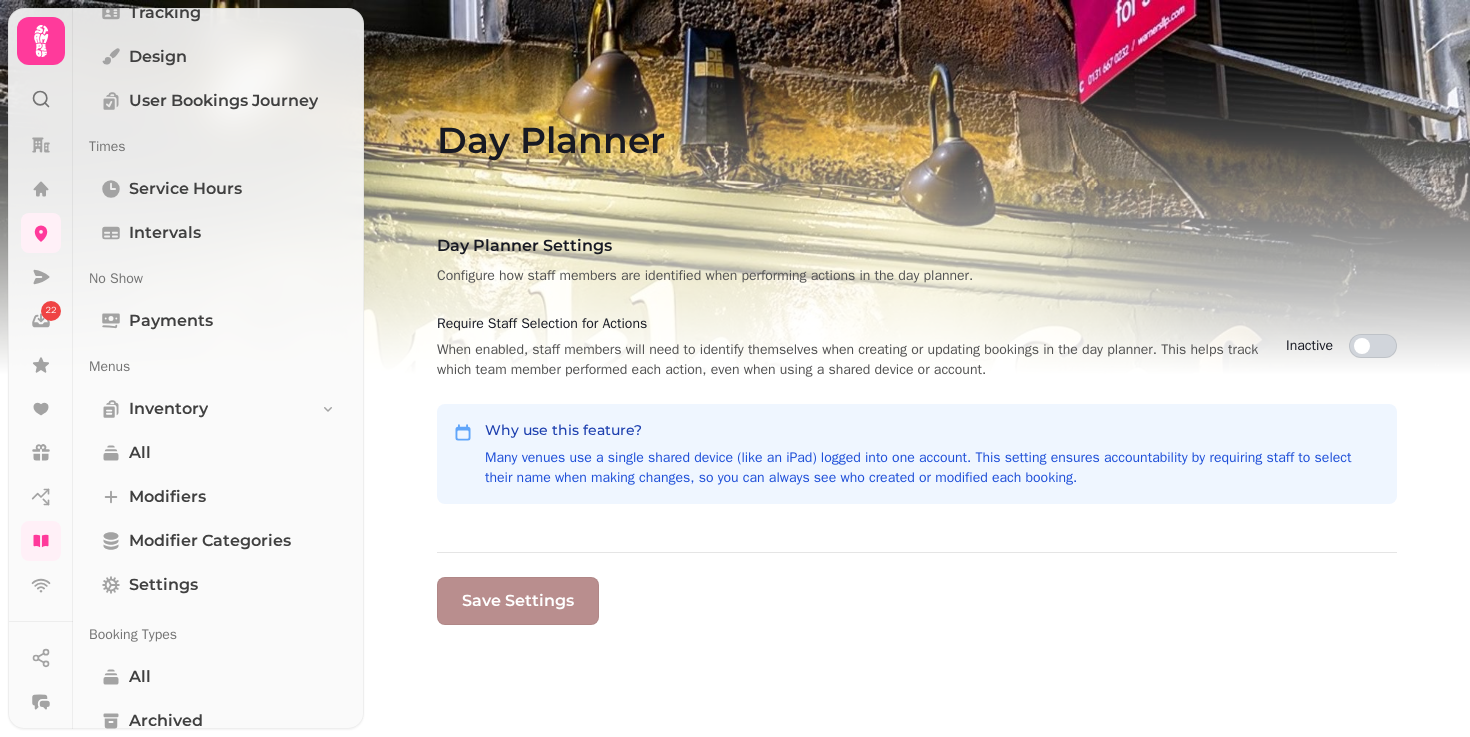 scroll, scrollTop: 280, scrollLeft: 0, axis: vertical 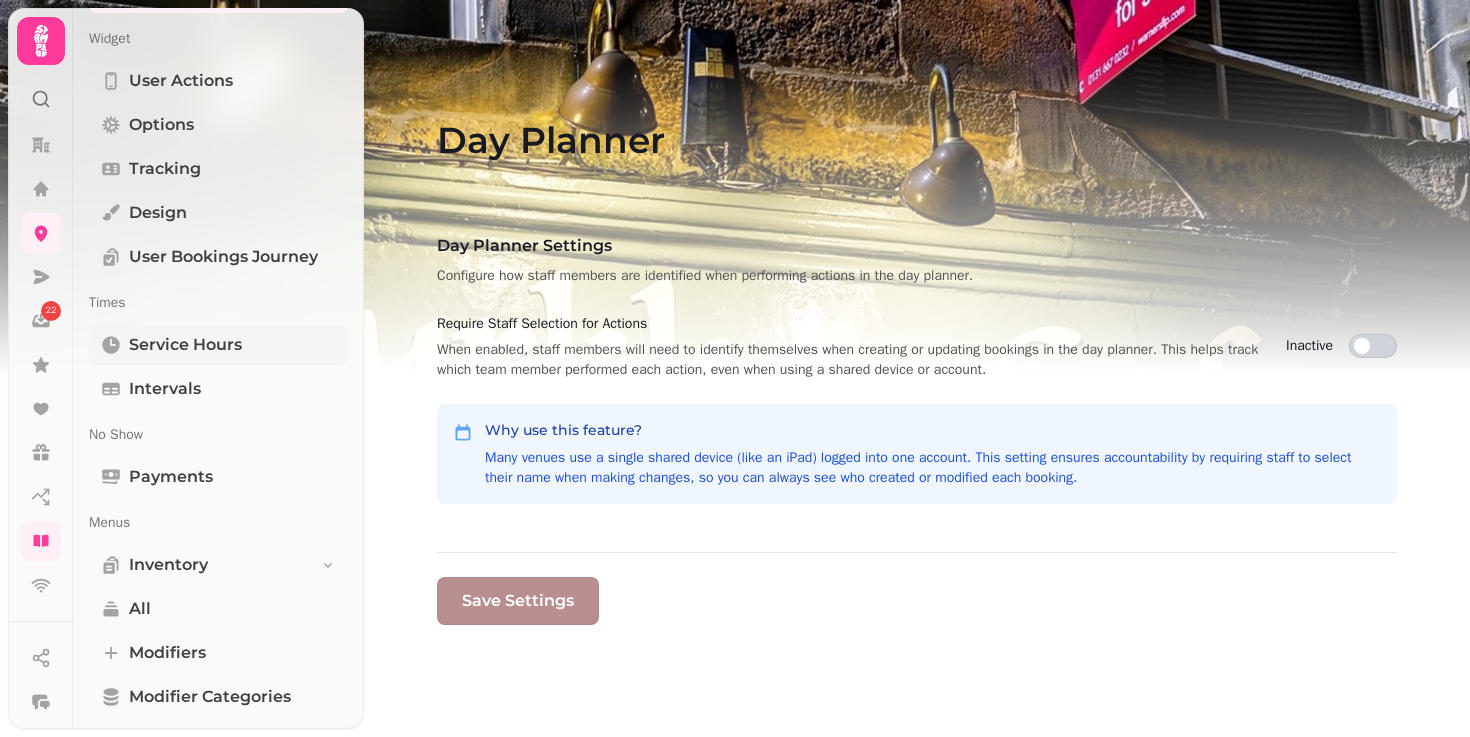 click on "Service Hours" at bounding box center (218, 345) 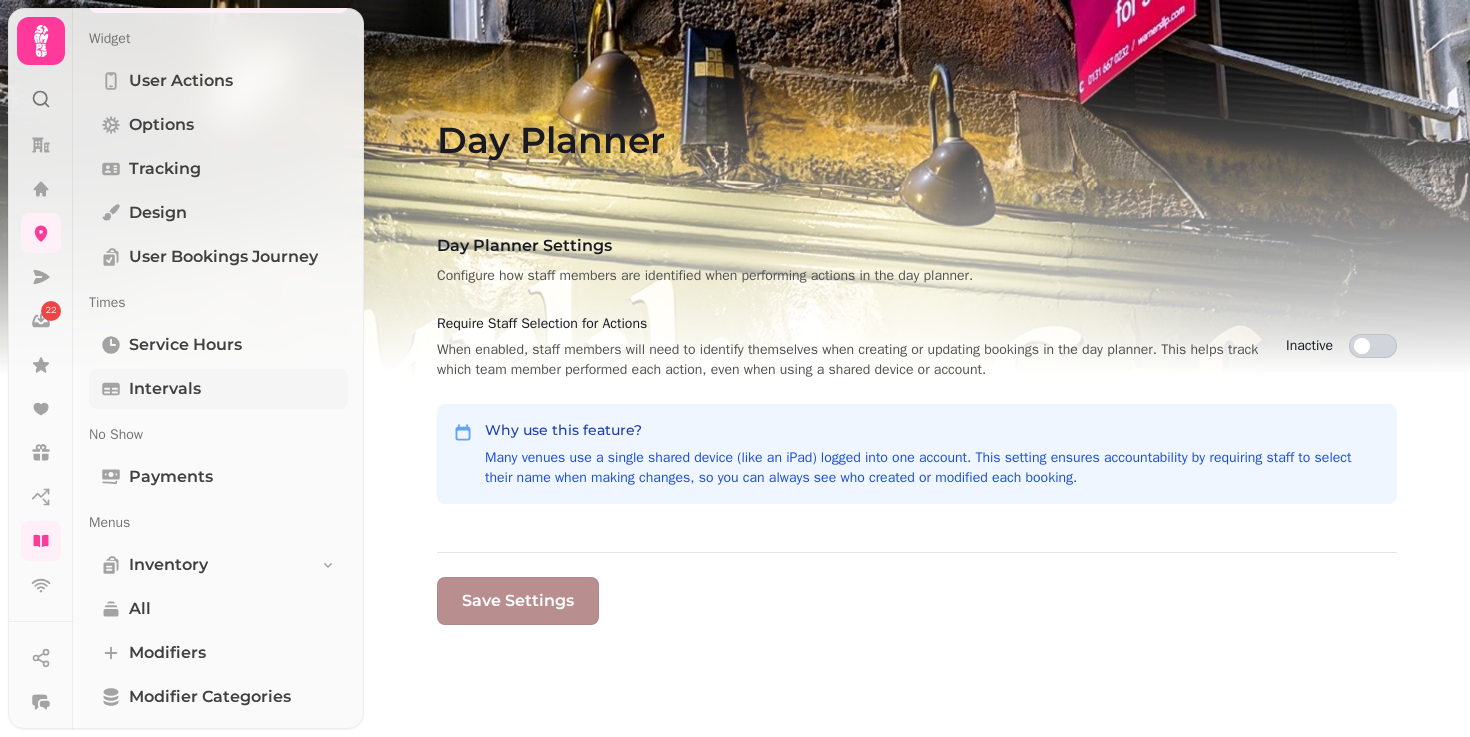 select on "**********" 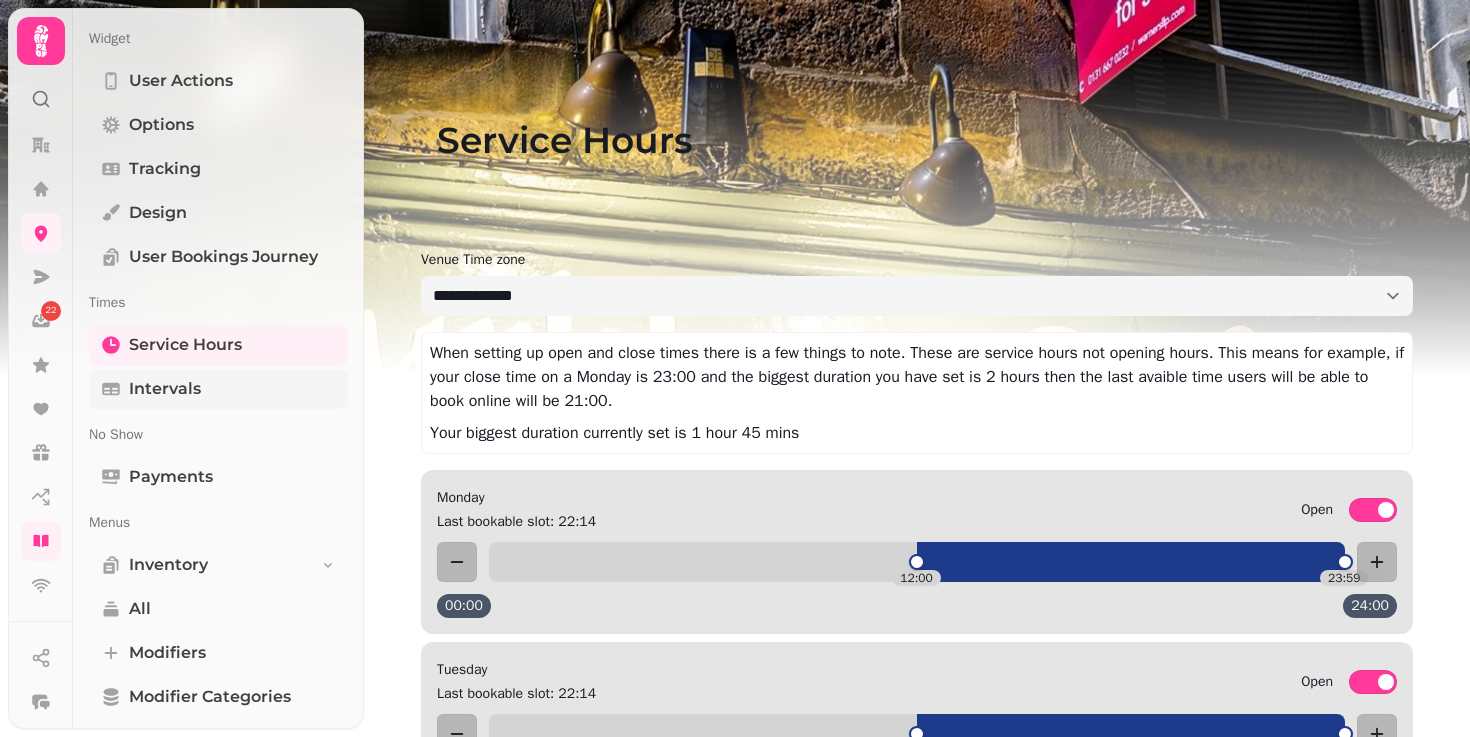 click on "Intervals" at bounding box center [218, 389] 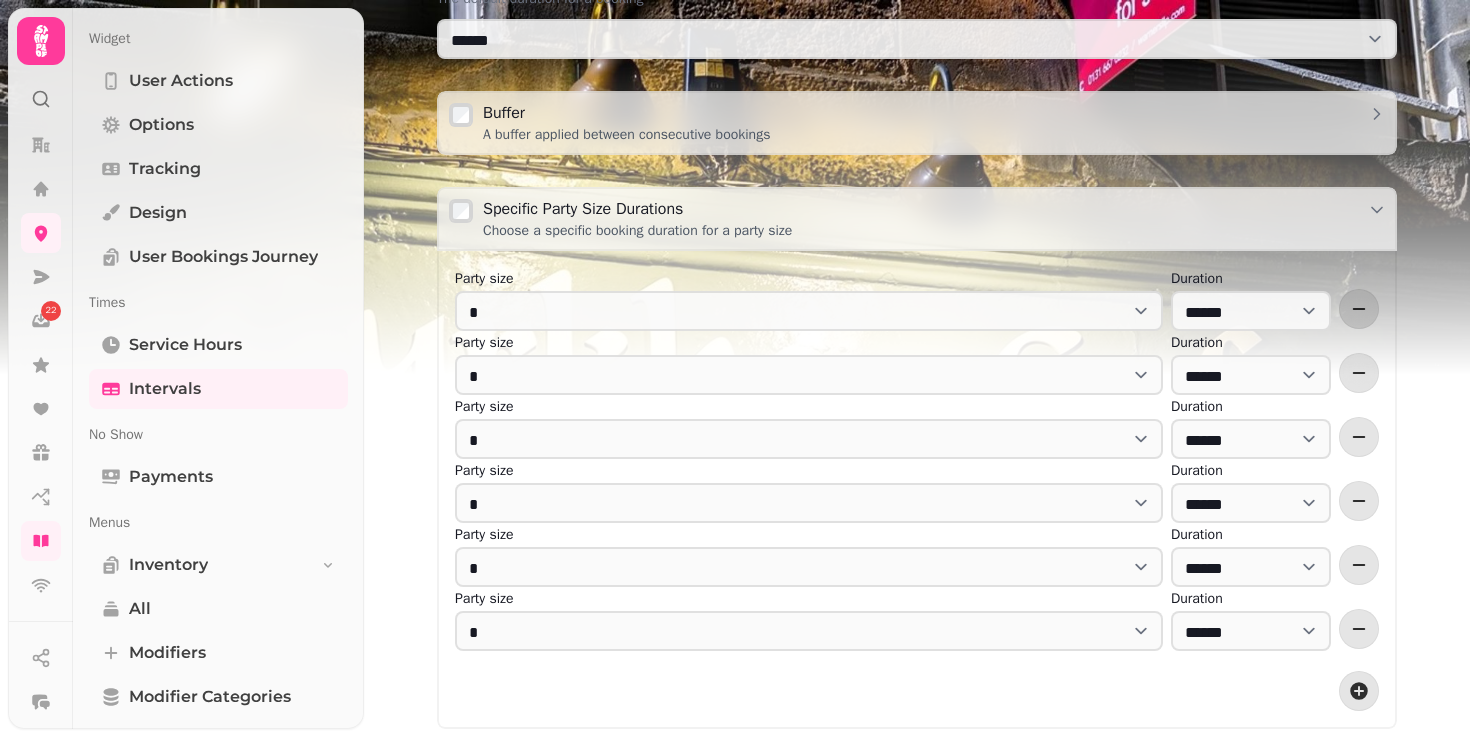 scroll, scrollTop: 384, scrollLeft: 0, axis: vertical 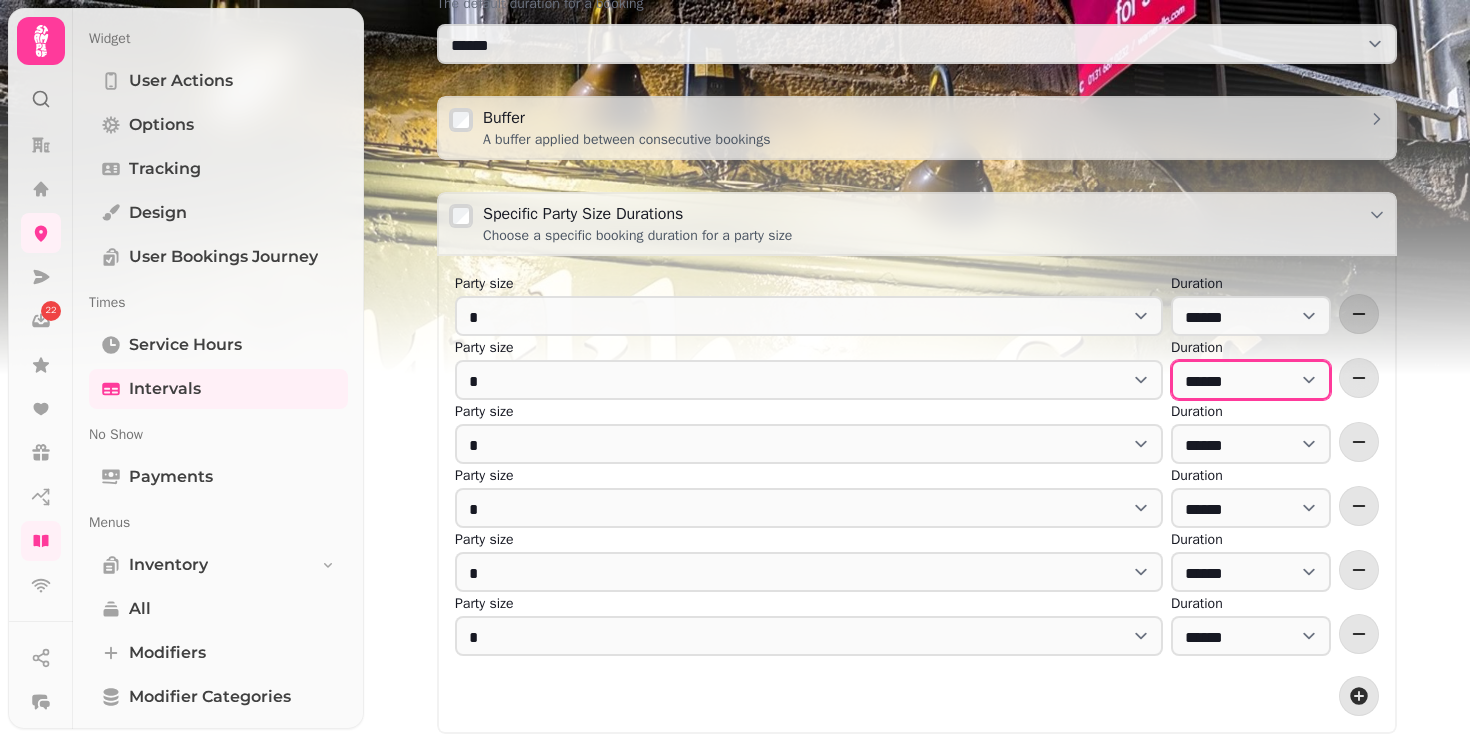 click on "**********" at bounding box center (1251, 380) 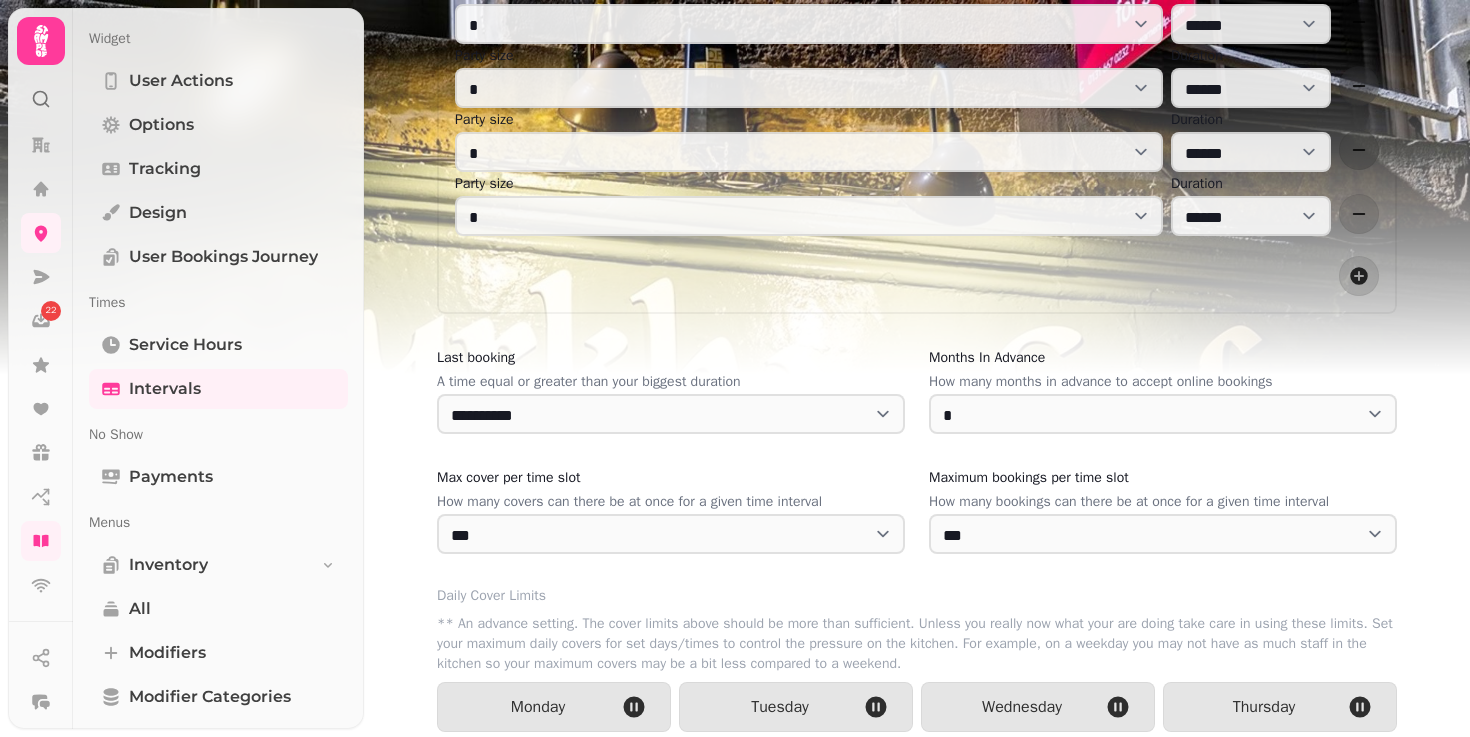 scroll, scrollTop: 1050, scrollLeft: 0, axis: vertical 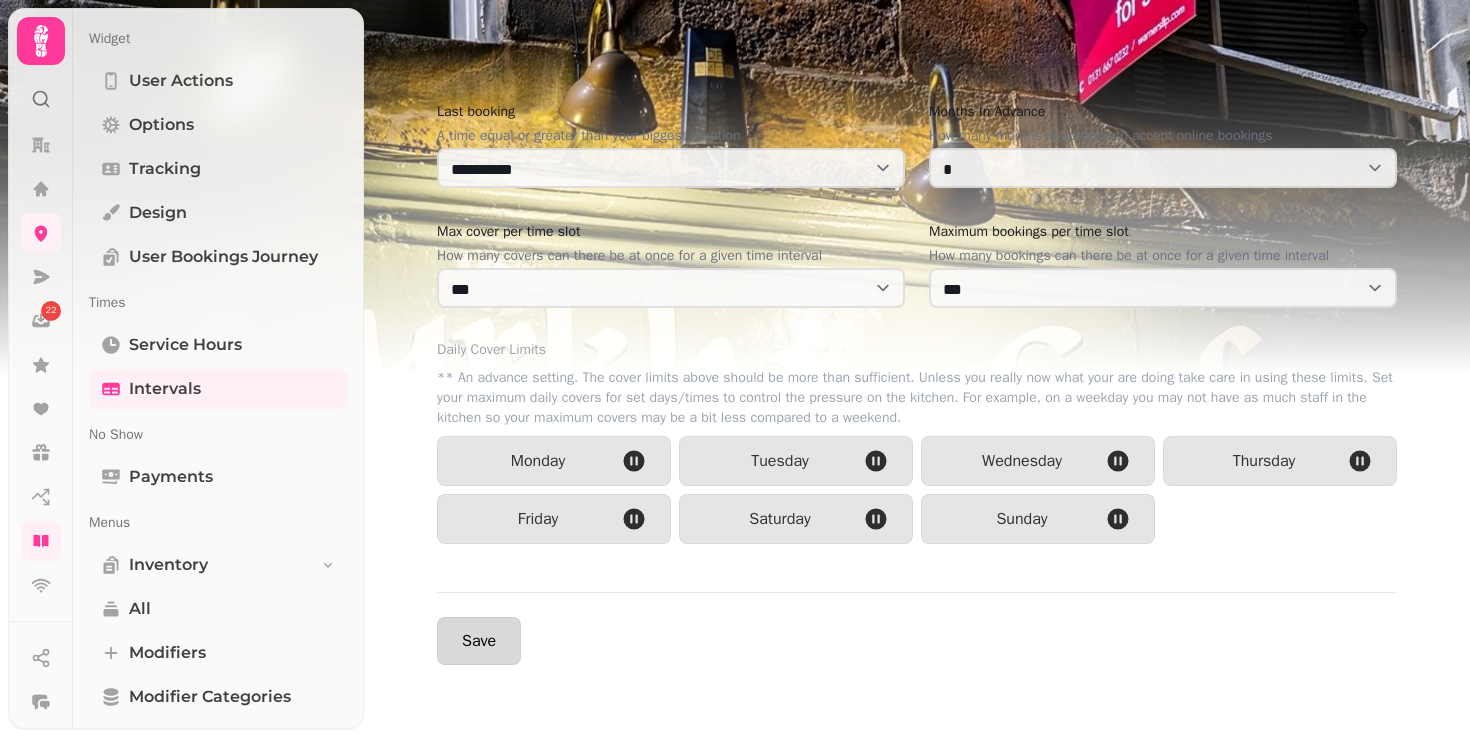 click on "Save" at bounding box center [479, 641] 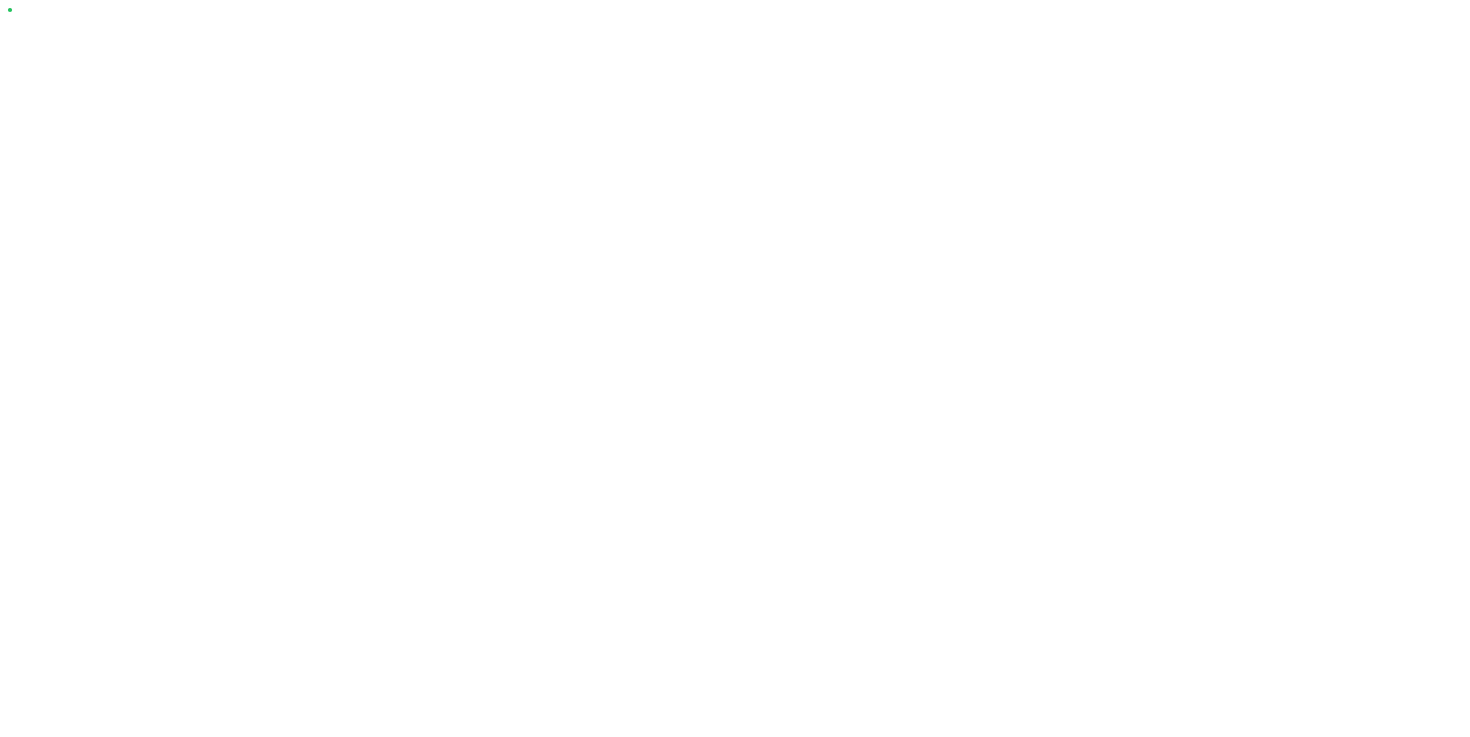 scroll, scrollTop: 0, scrollLeft: 0, axis: both 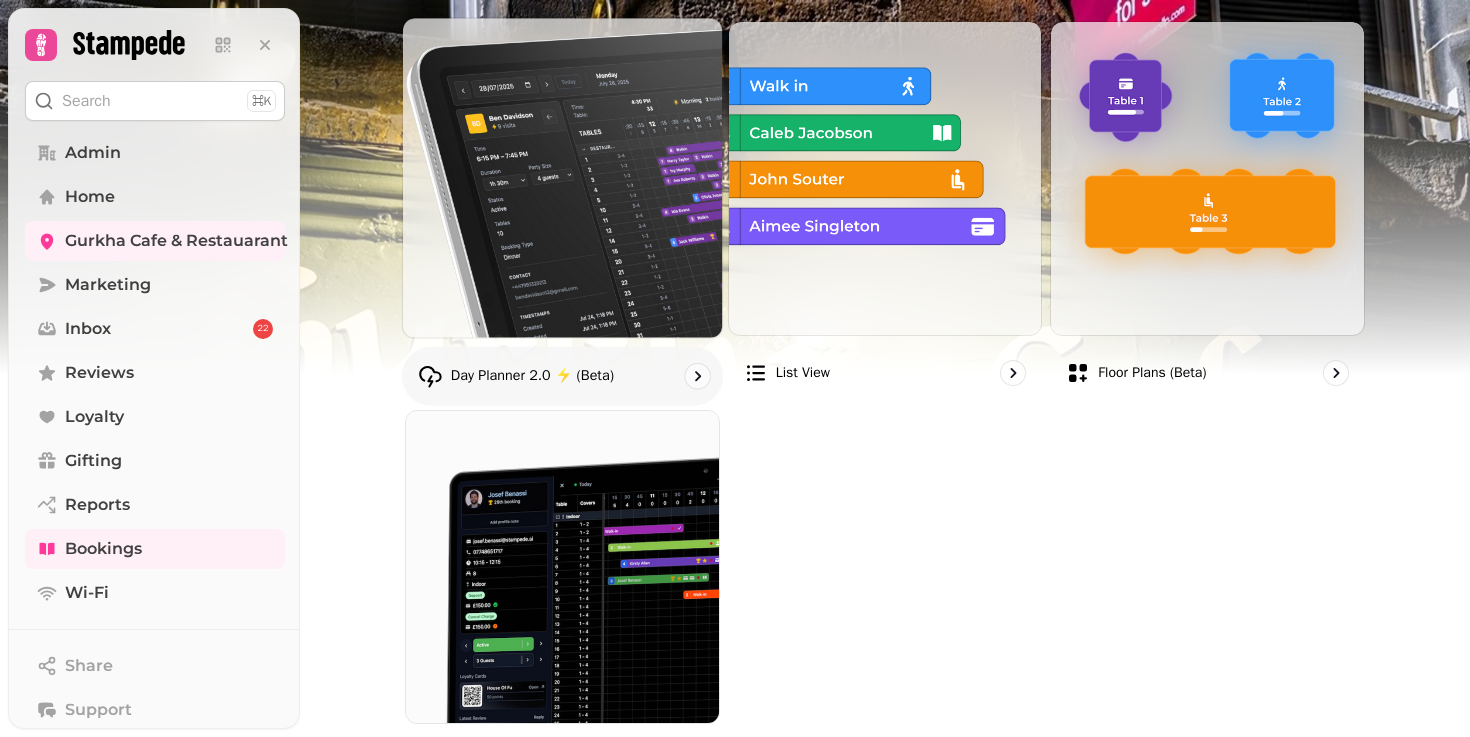click at bounding box center (562, 177) 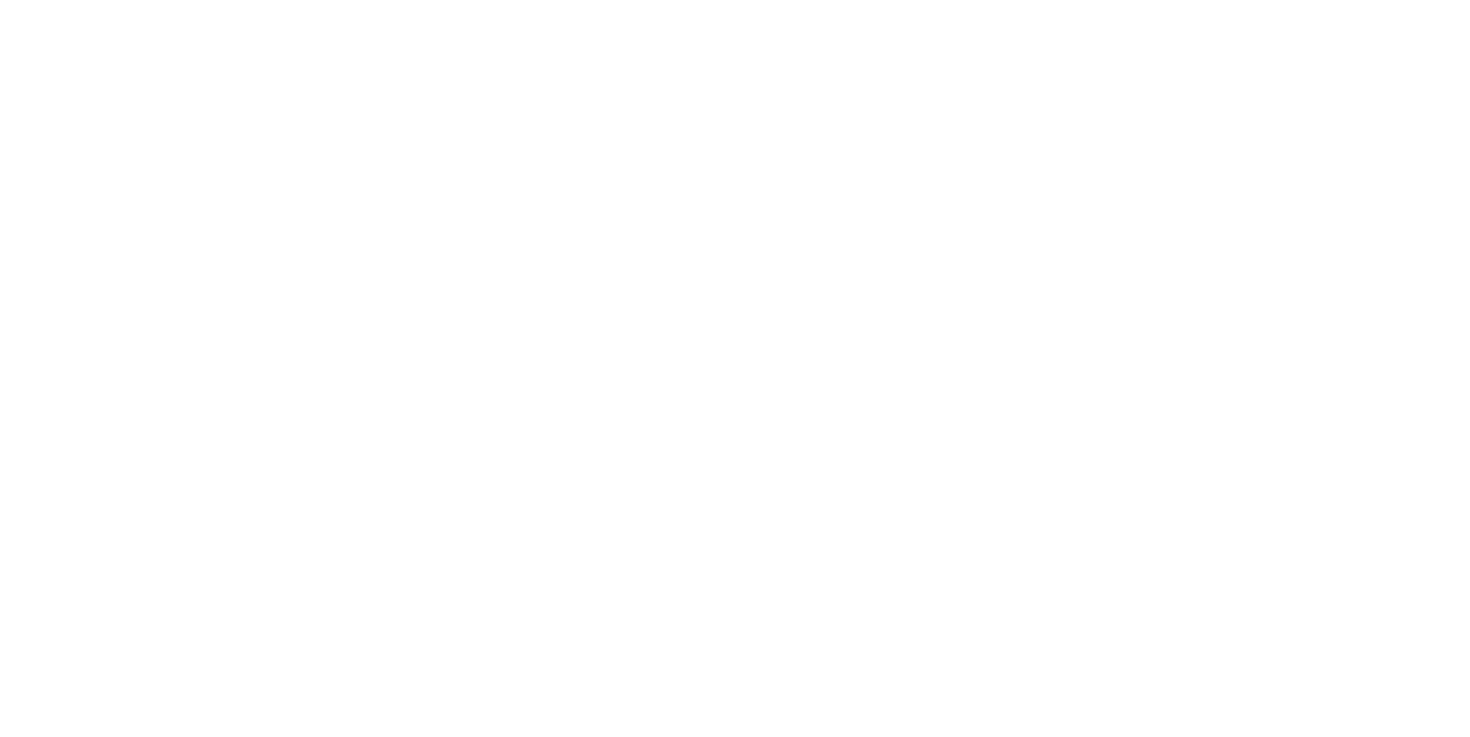 scroll, scrollTop: 0, scrollLeft: 0, axis: both 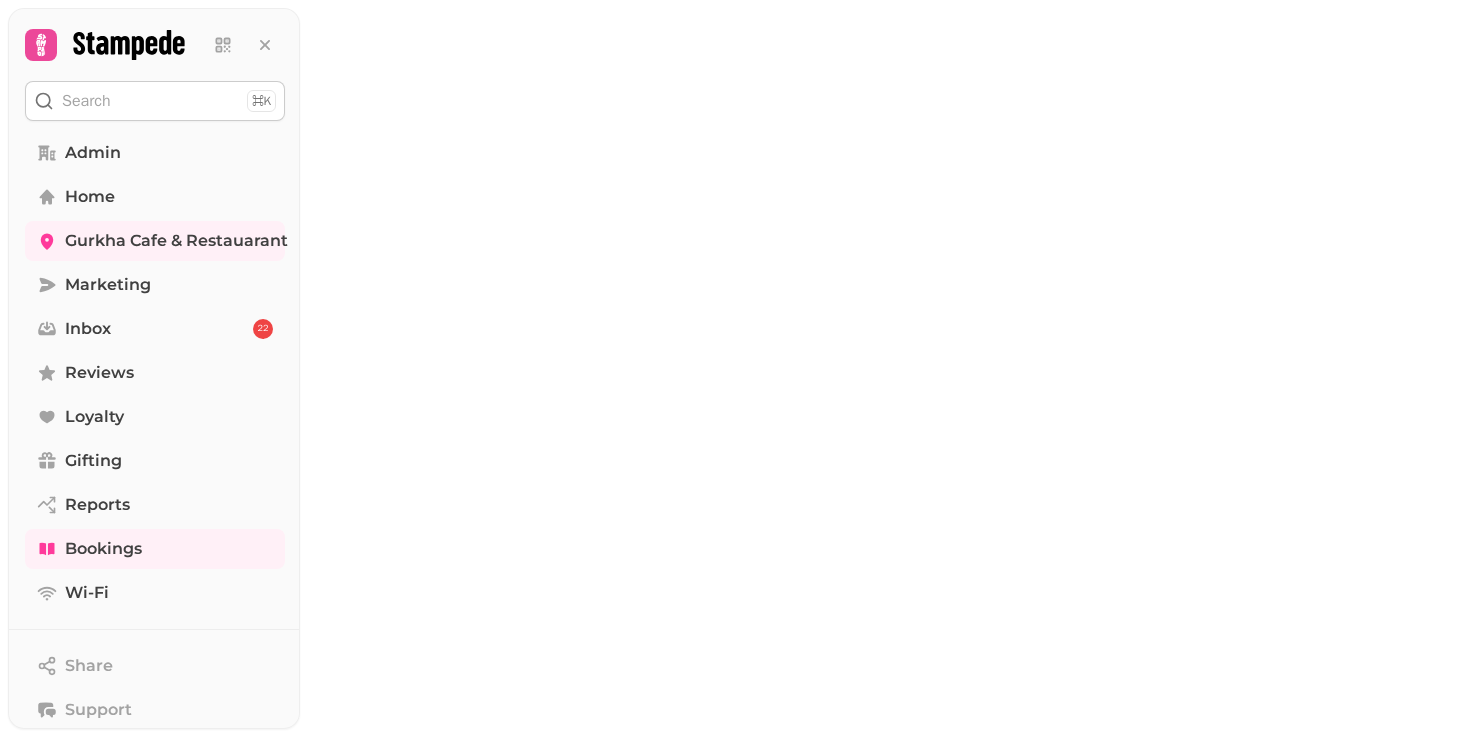 select on "****" 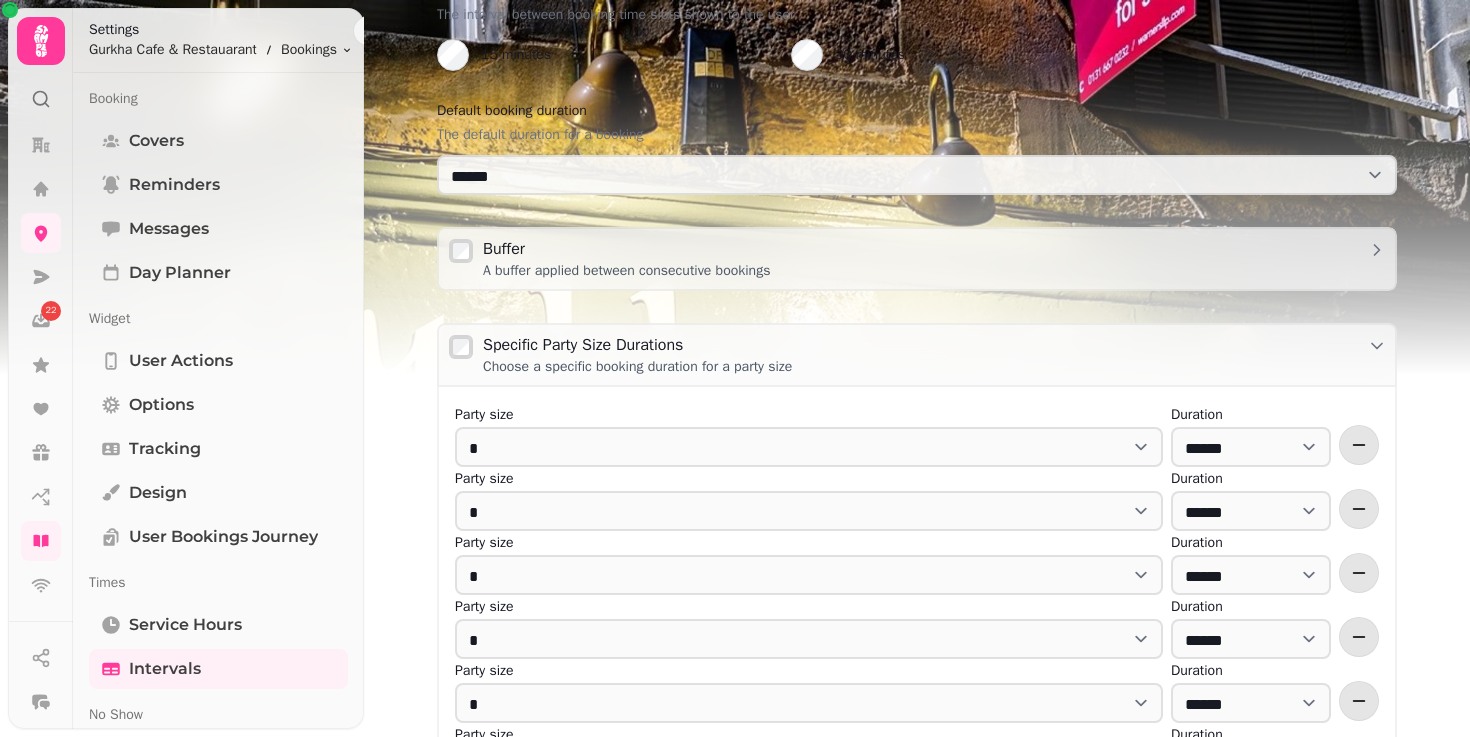 scroll, scrollTop: 182, scrollLeft: 0, axis: vertical 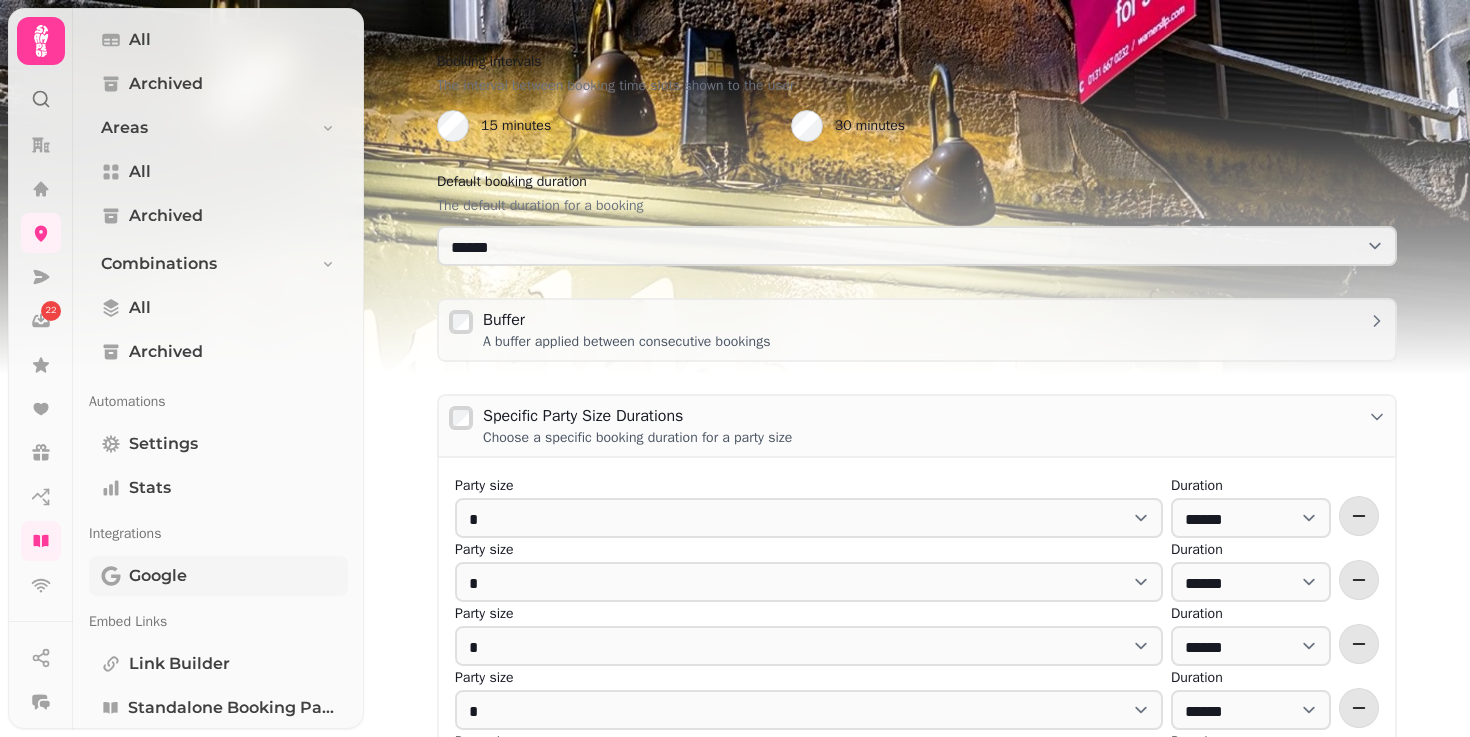 click on "Google" at bounding box center (158, 576) 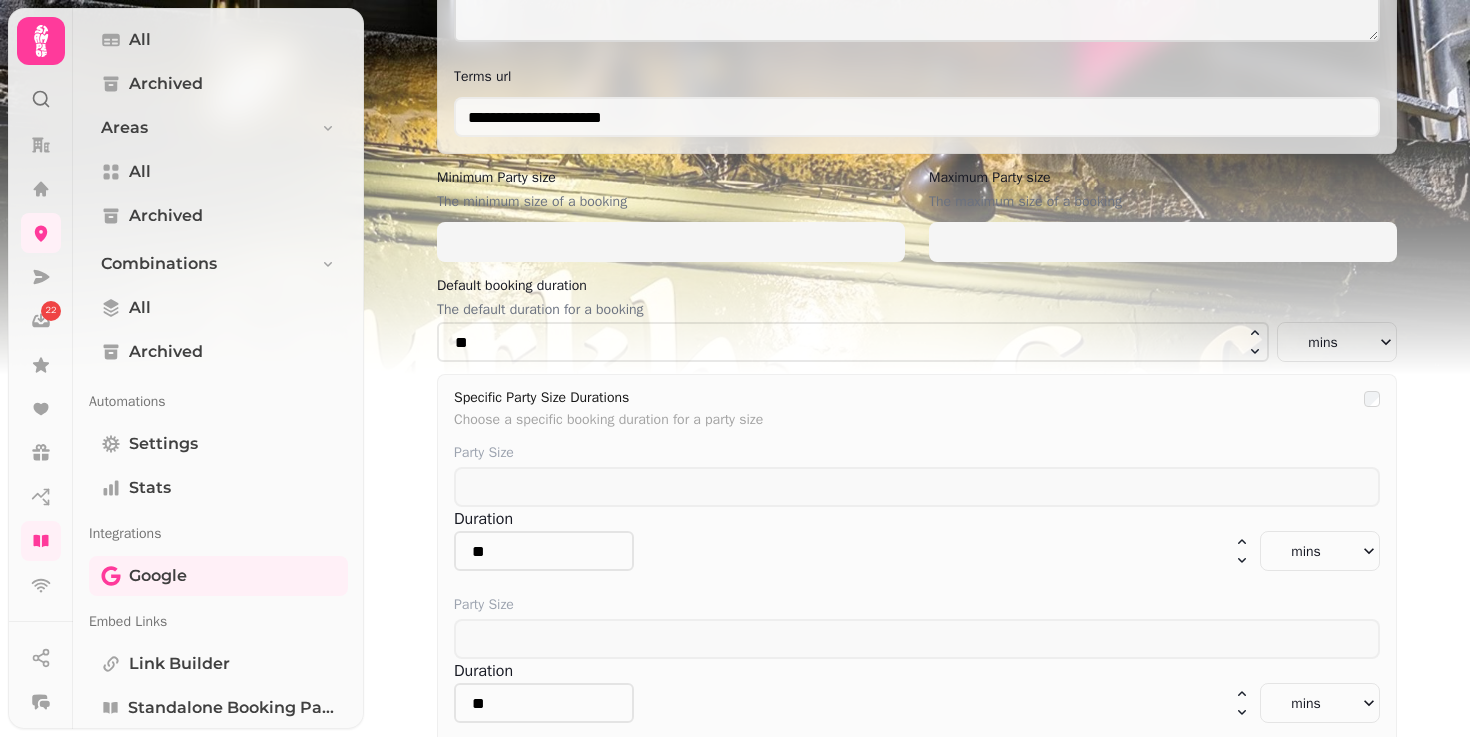 scroll, scrollTop: 0, scrollLeft: 0, axis: both 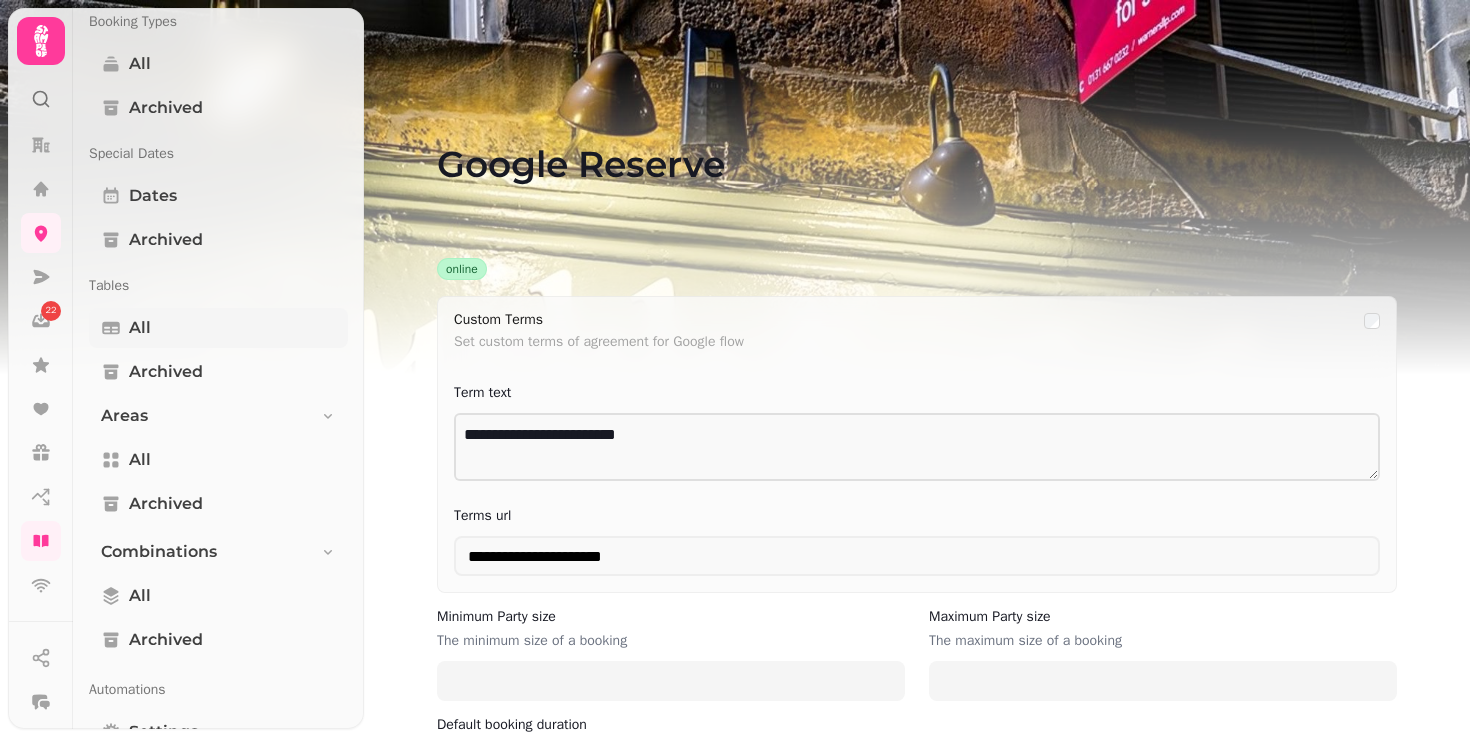 click on "All" at bounding box center (218, 328) 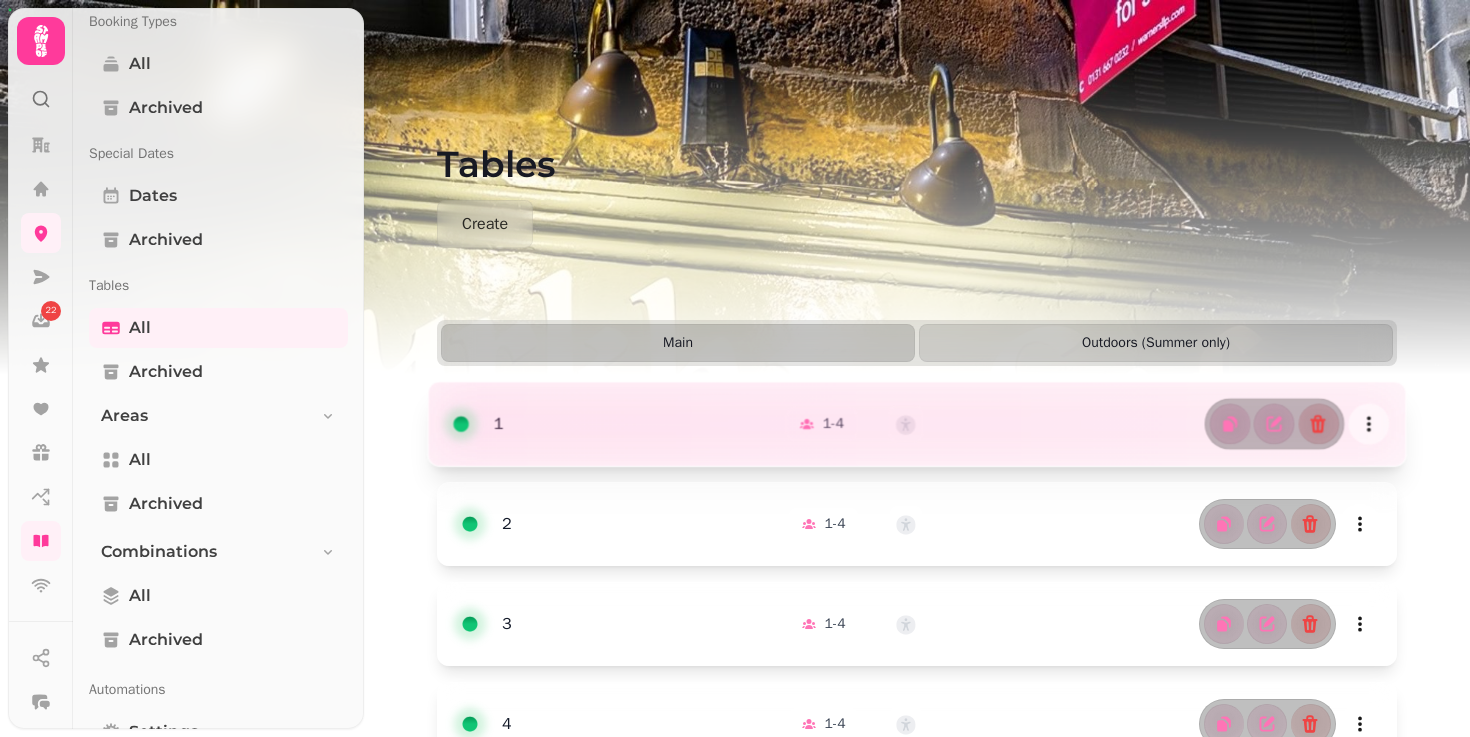 scroll, scrollTop: 135, scrollLeft: 0, axis: vertical 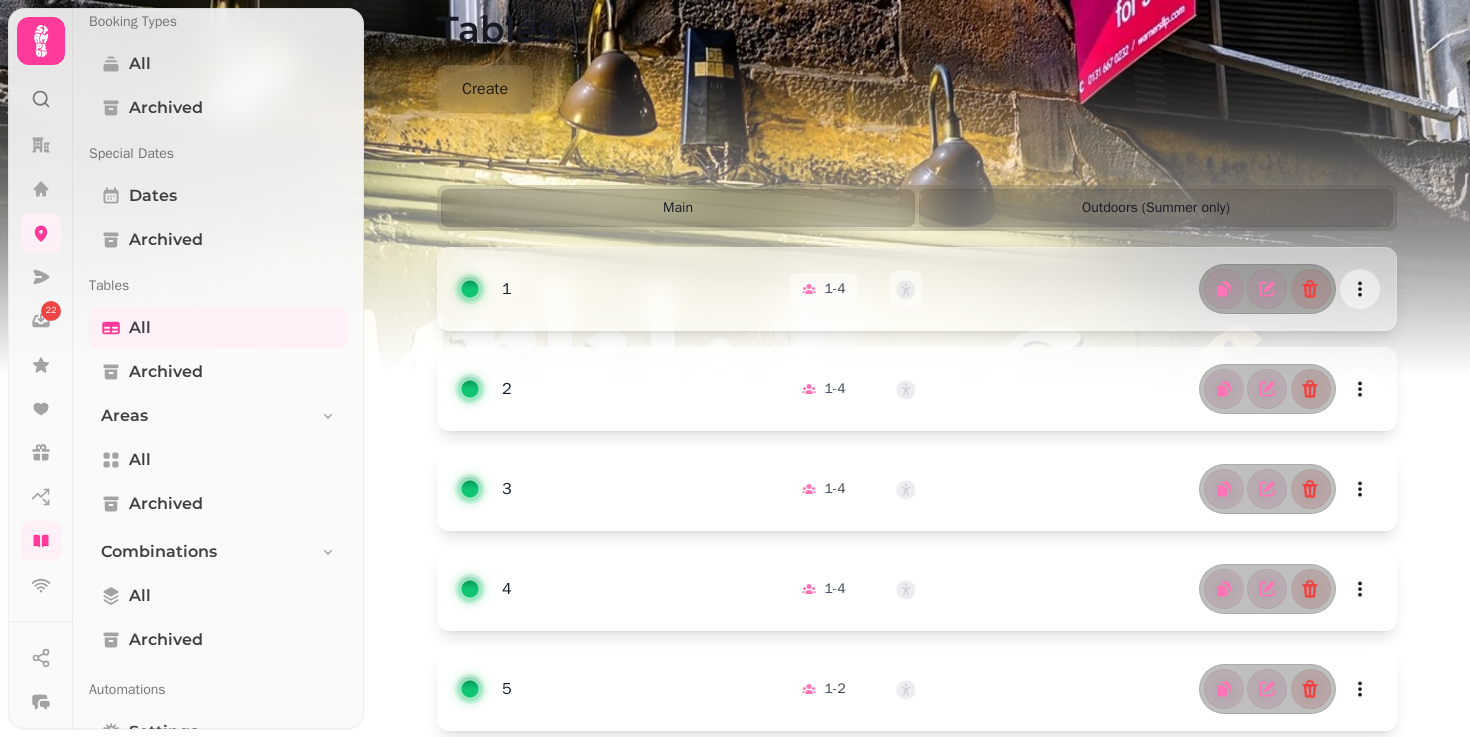 click on "Main" at bounding box center [678, 208] 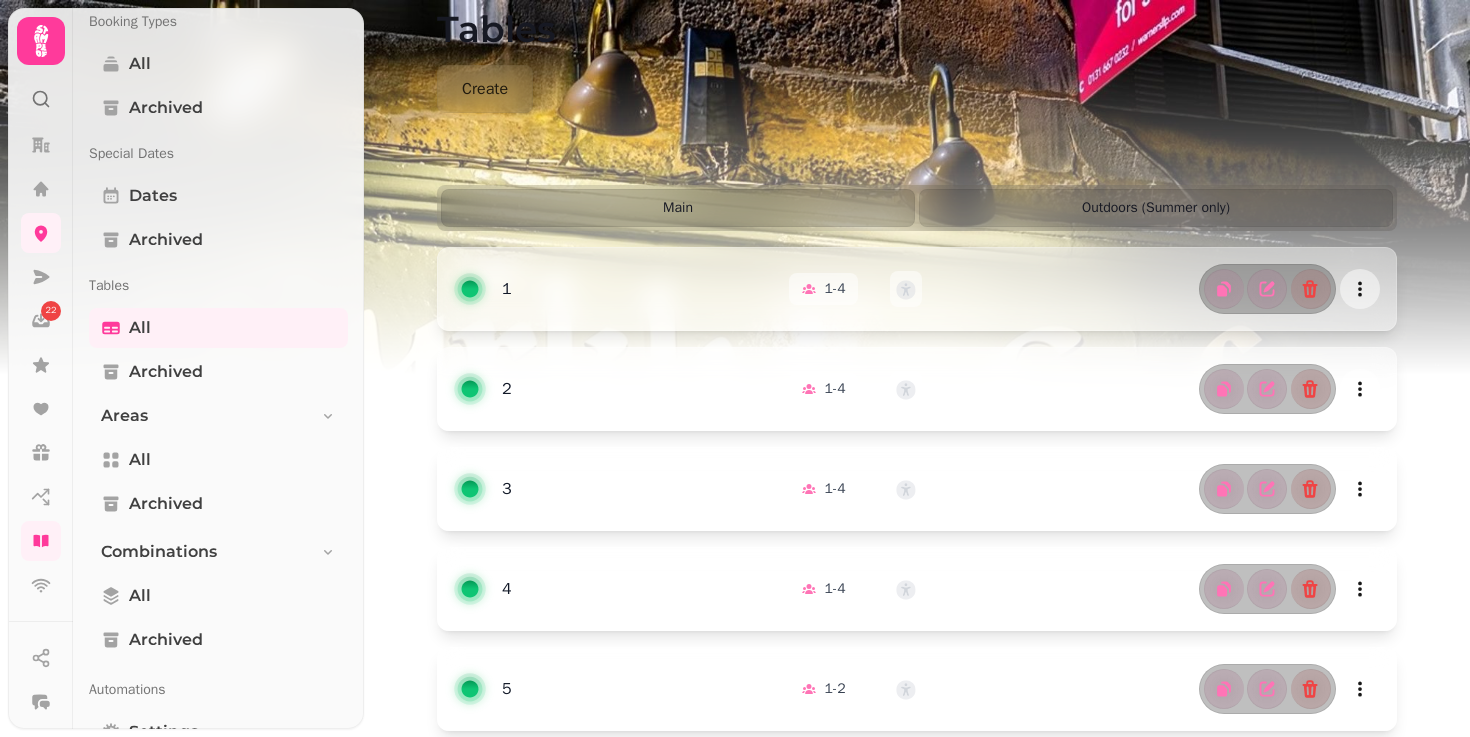 click on "Main" at bounding box center (678, 208) 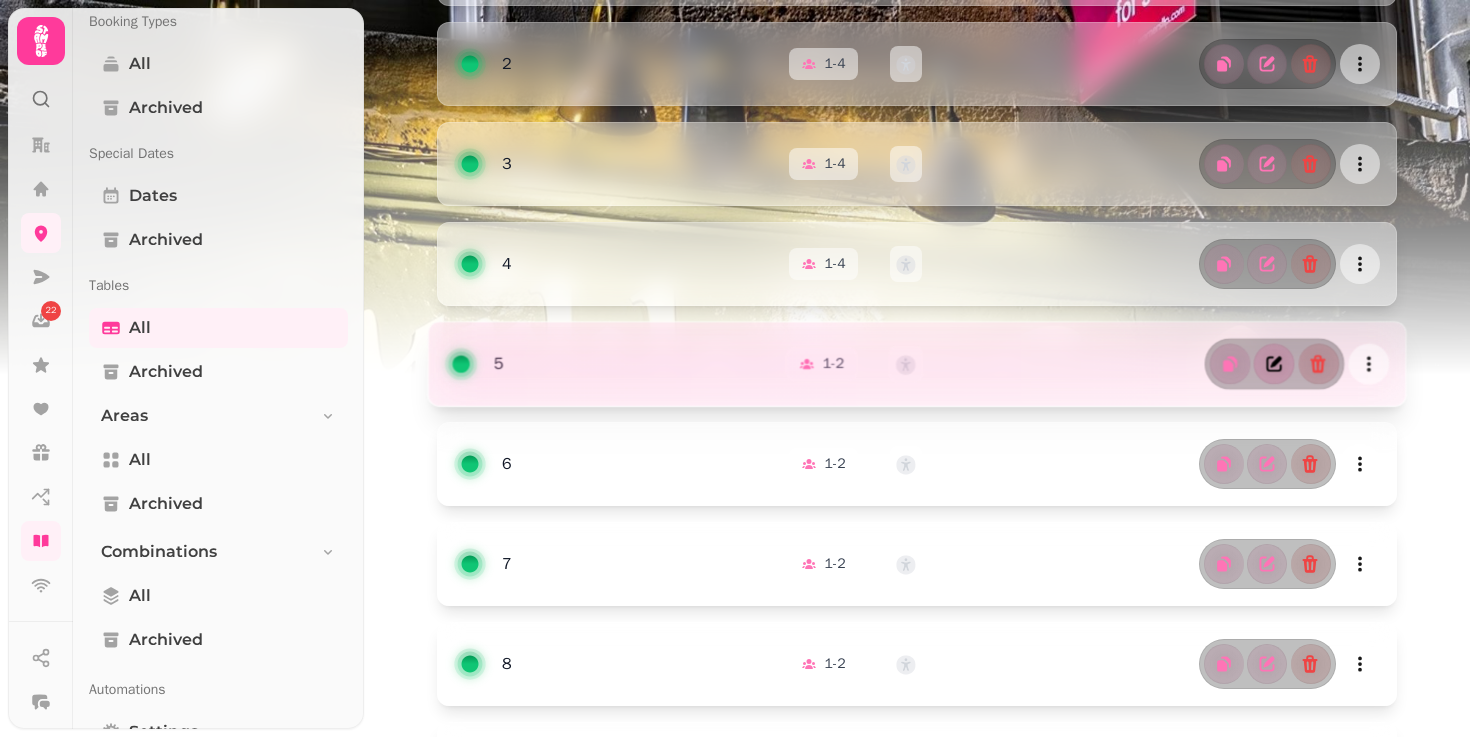 scroll, scrollTop: 481, scrollLeft: 0, axis: vertical 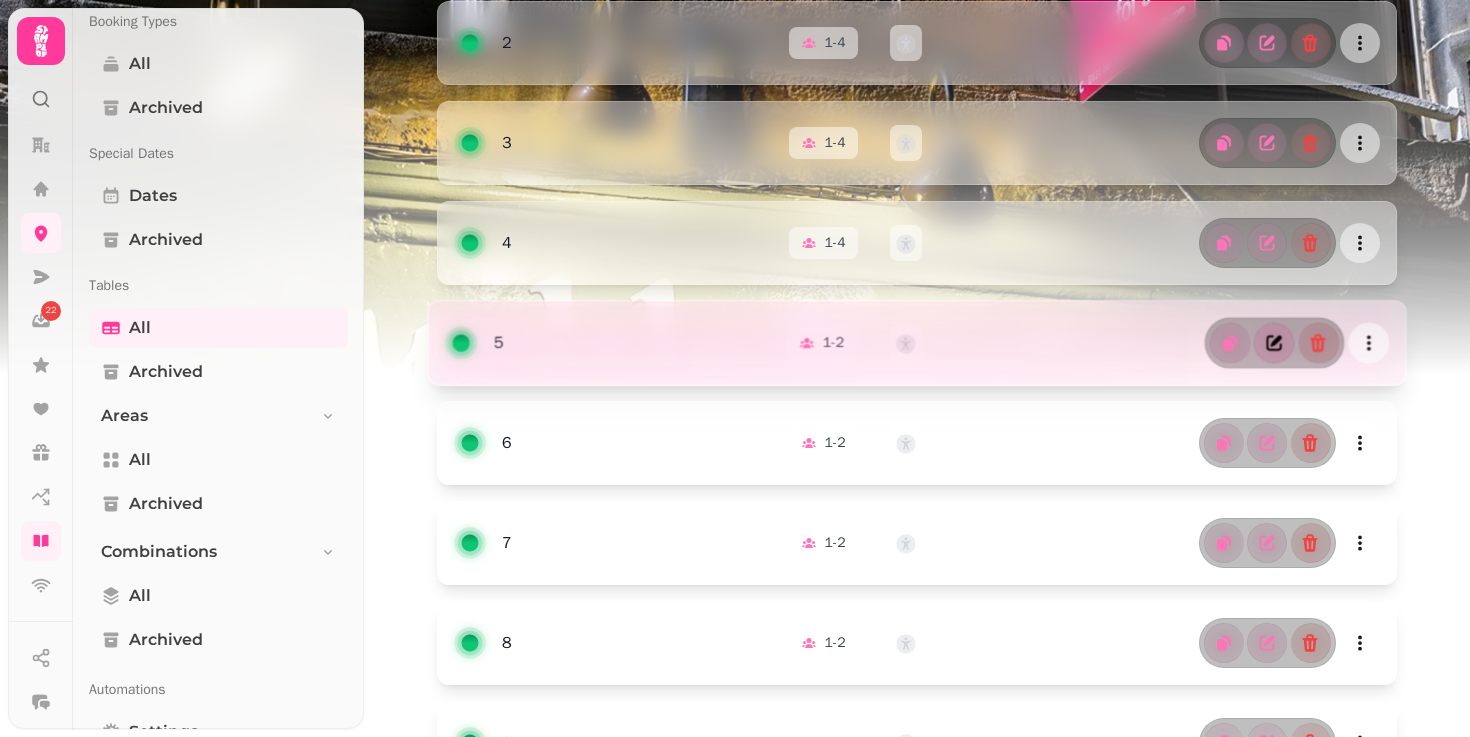 click 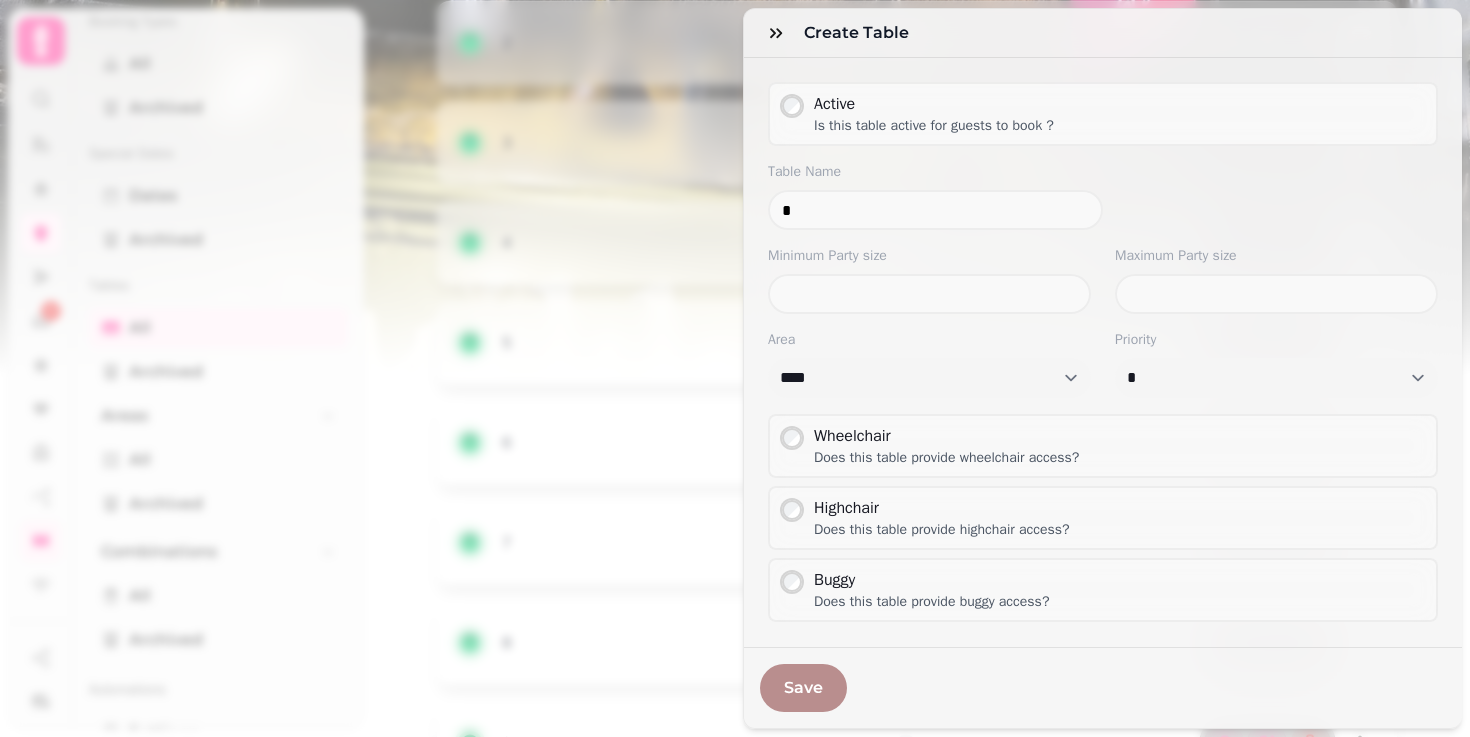 click on "**********" at bounding box center [735, 384] 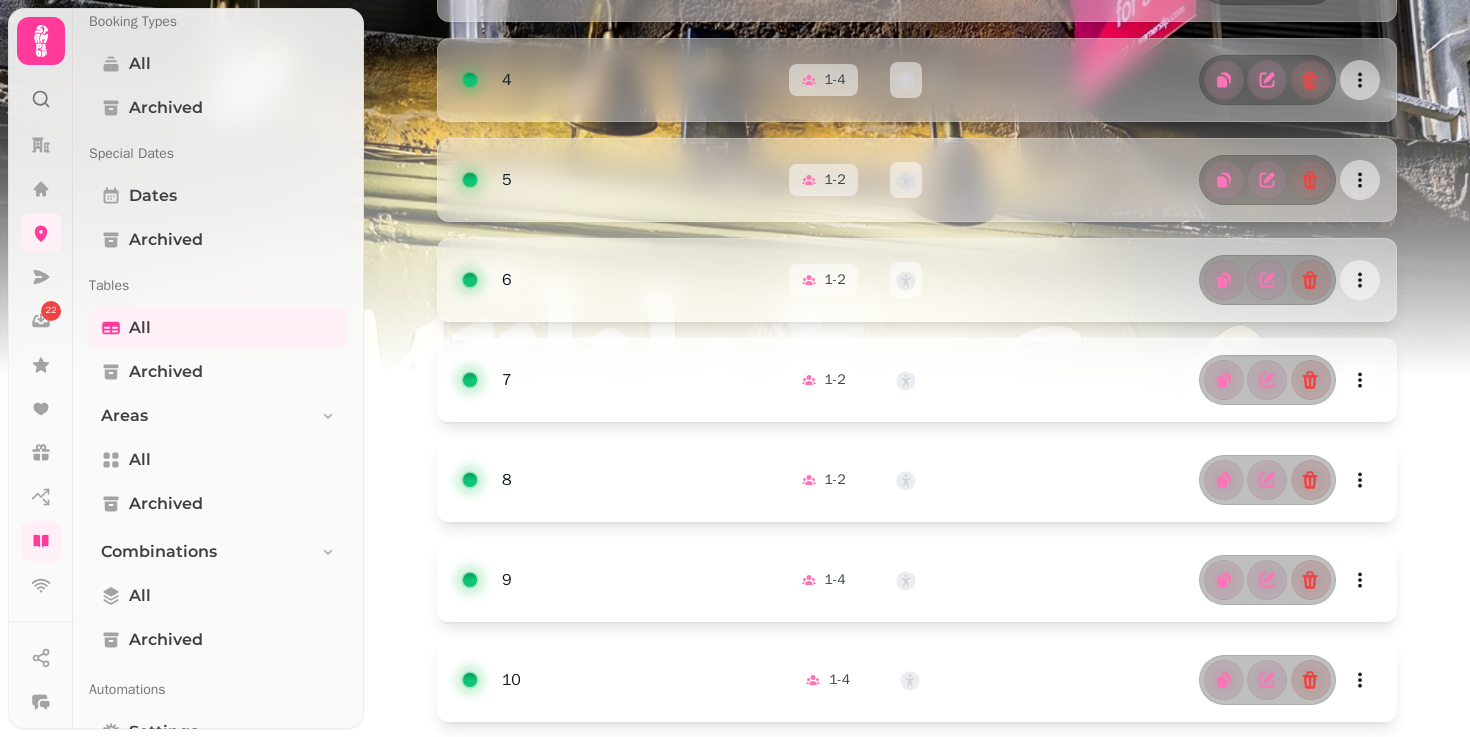 scroll, scrollTop: 645, scrollLeft: 0, axis: vertical 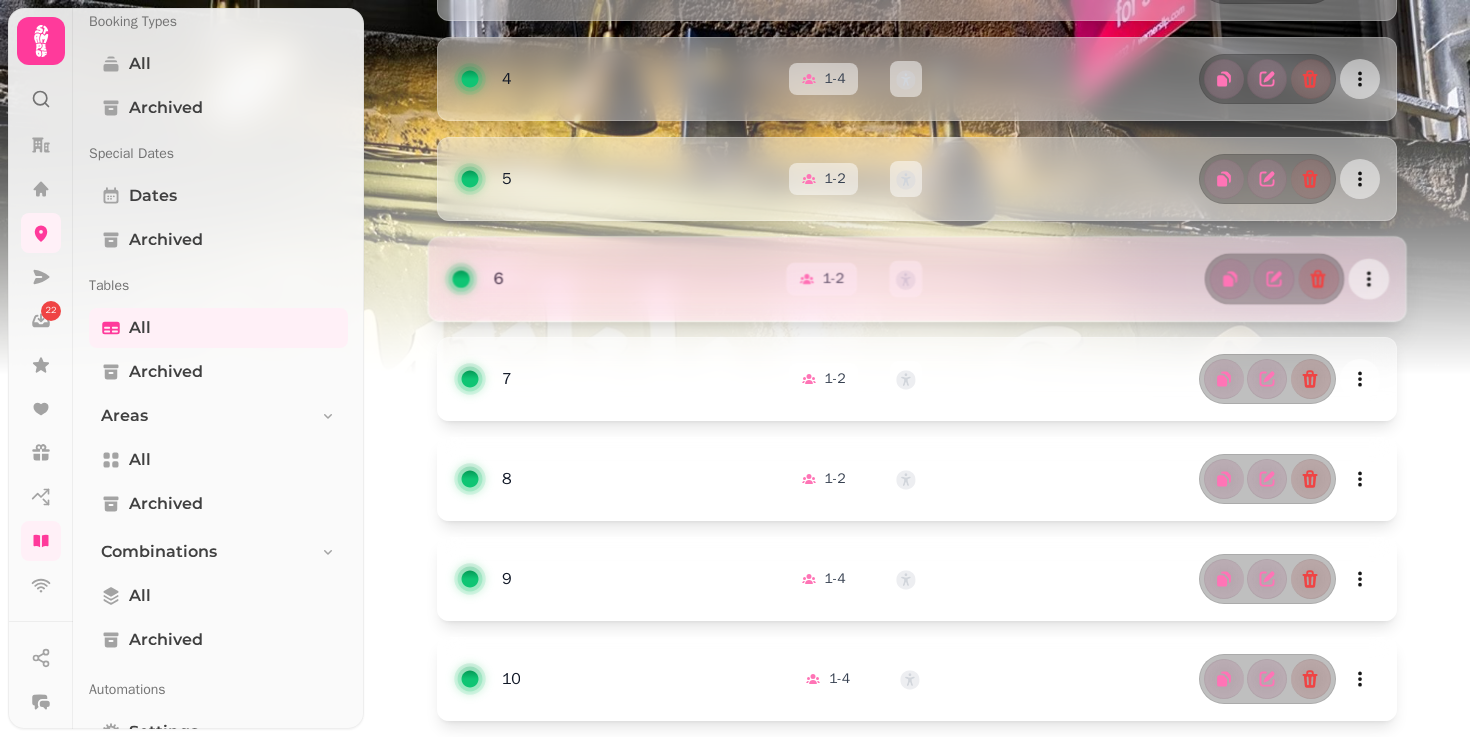 click at bounding box center [916, 279] 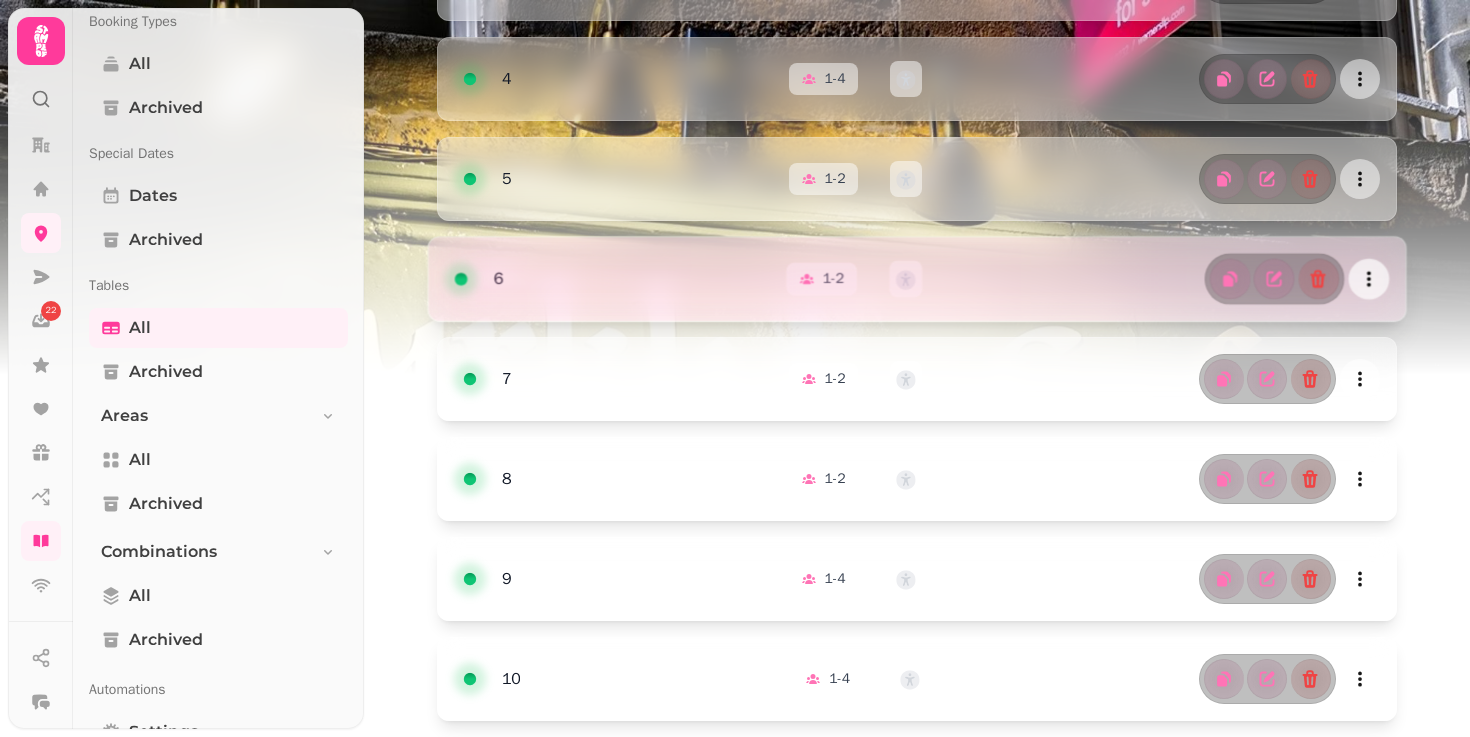 click 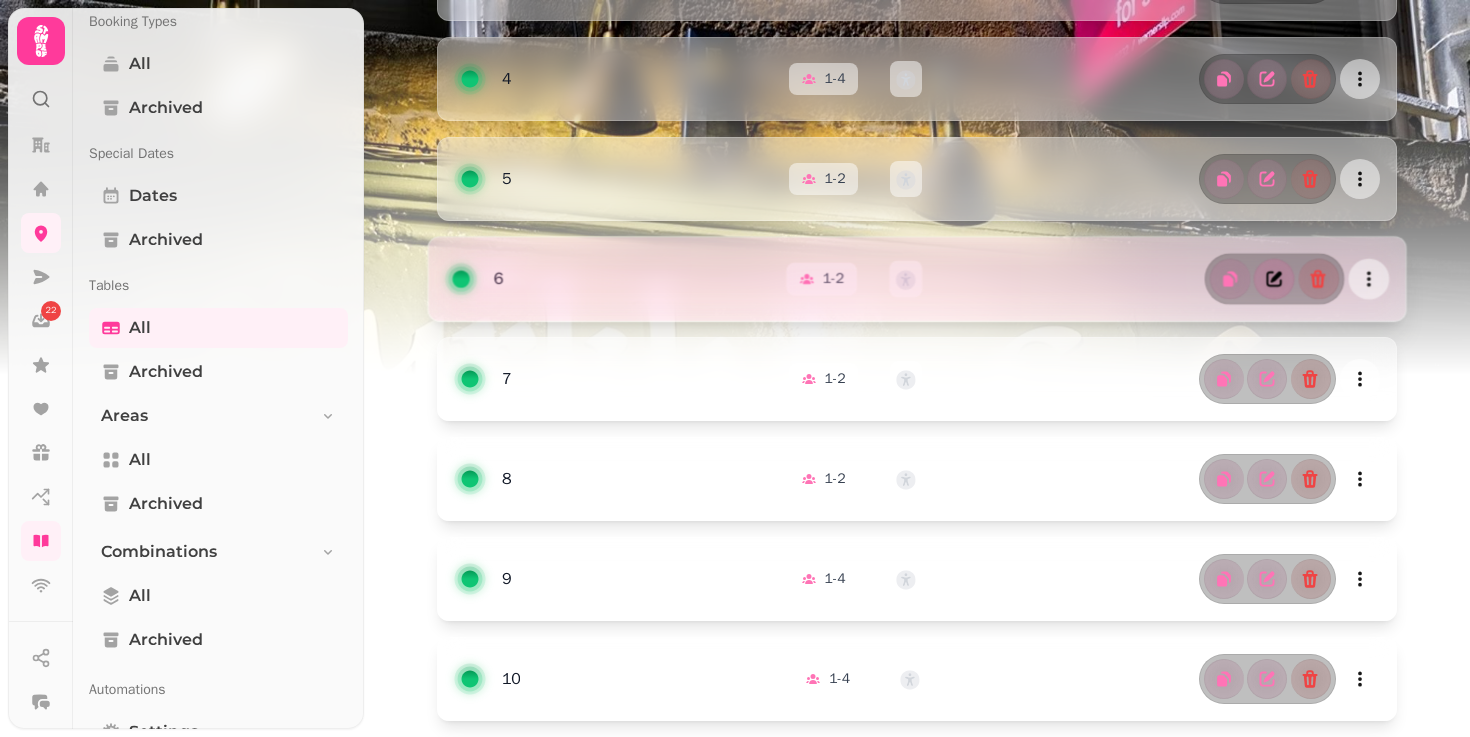 click at bounding box center (1274, 279) 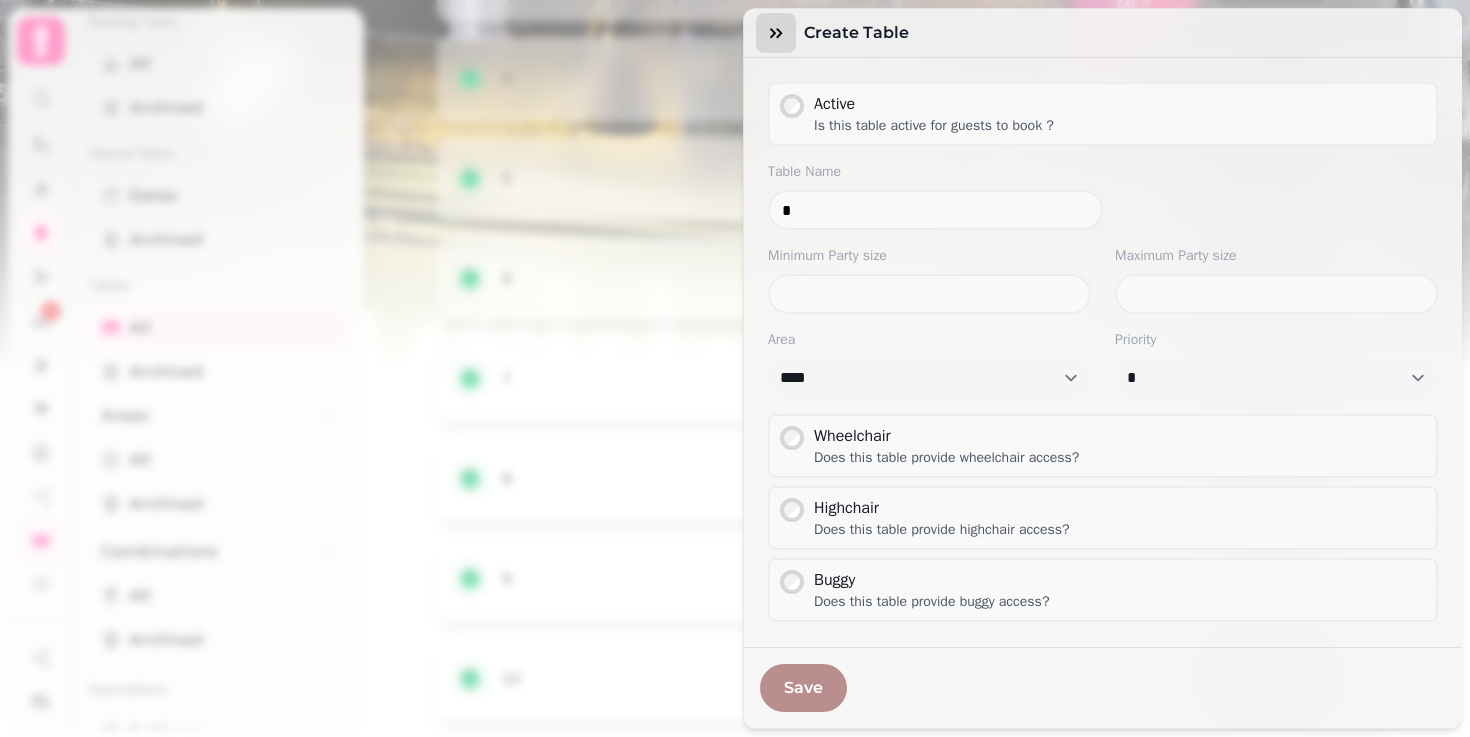 click 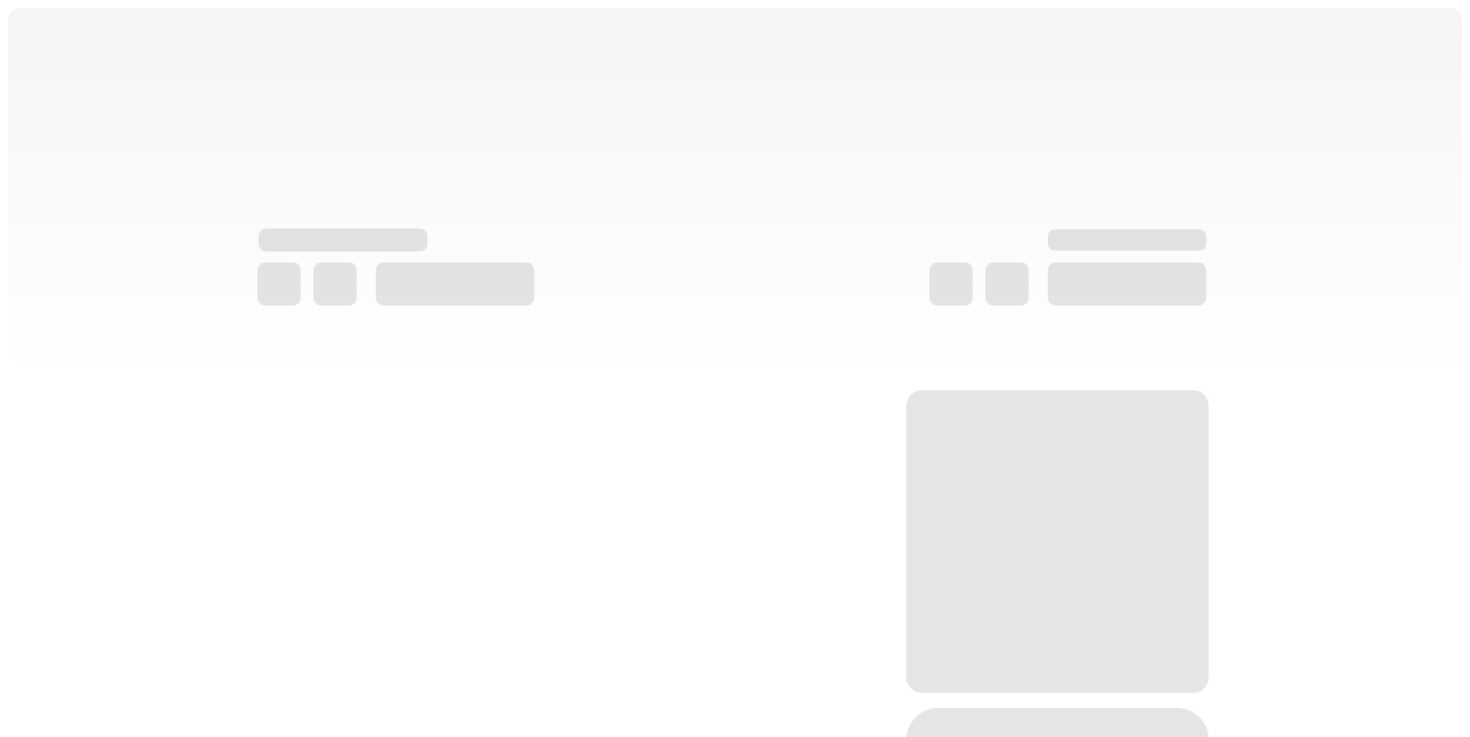 scroll, scrollTop: 0, scrollLeft: 0, axis: both 